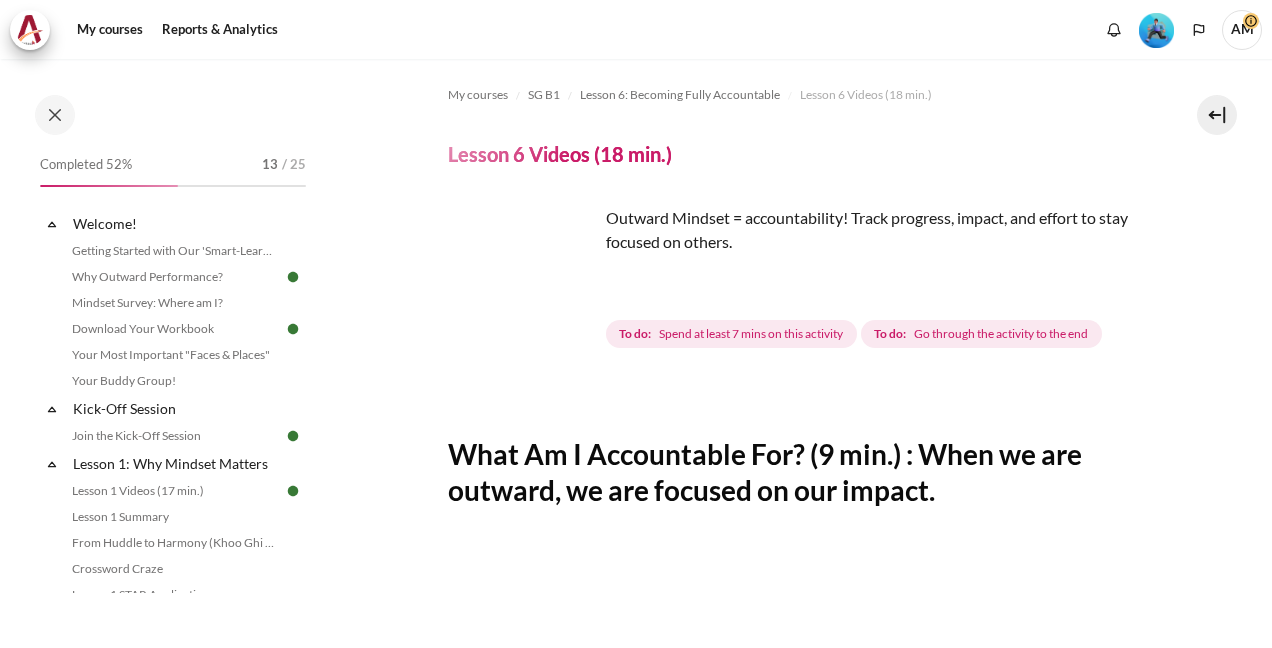 scroll, scrollTop: 0, scrollLeft: 0, axis: both 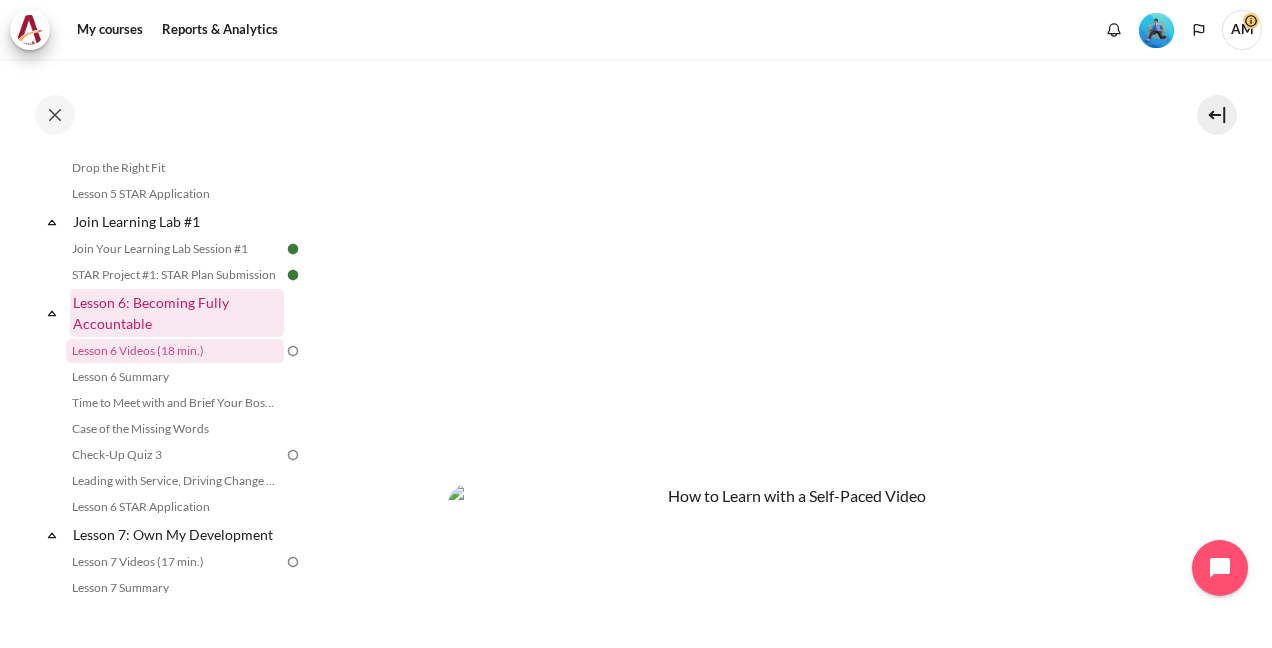 click on "Lesson 6: Becoming Fully Accountable" at bounding box center [177, 313] 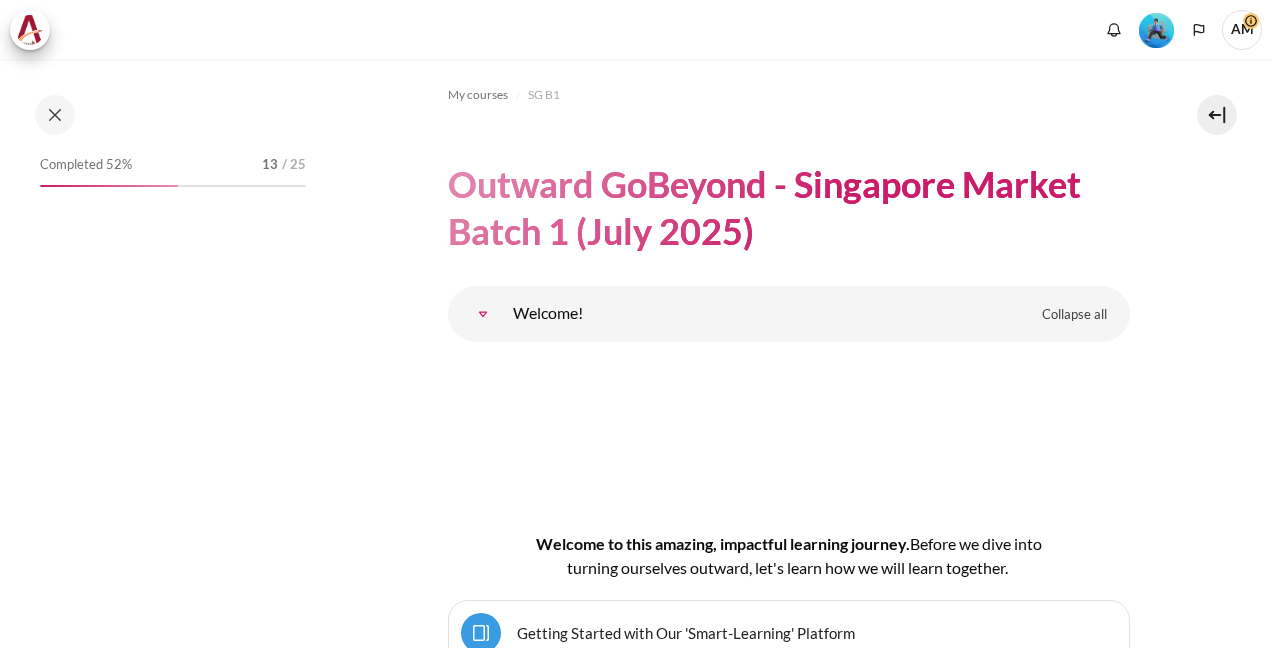 scroll, scrollTop: 0, scrollLeft: 0, axis: both 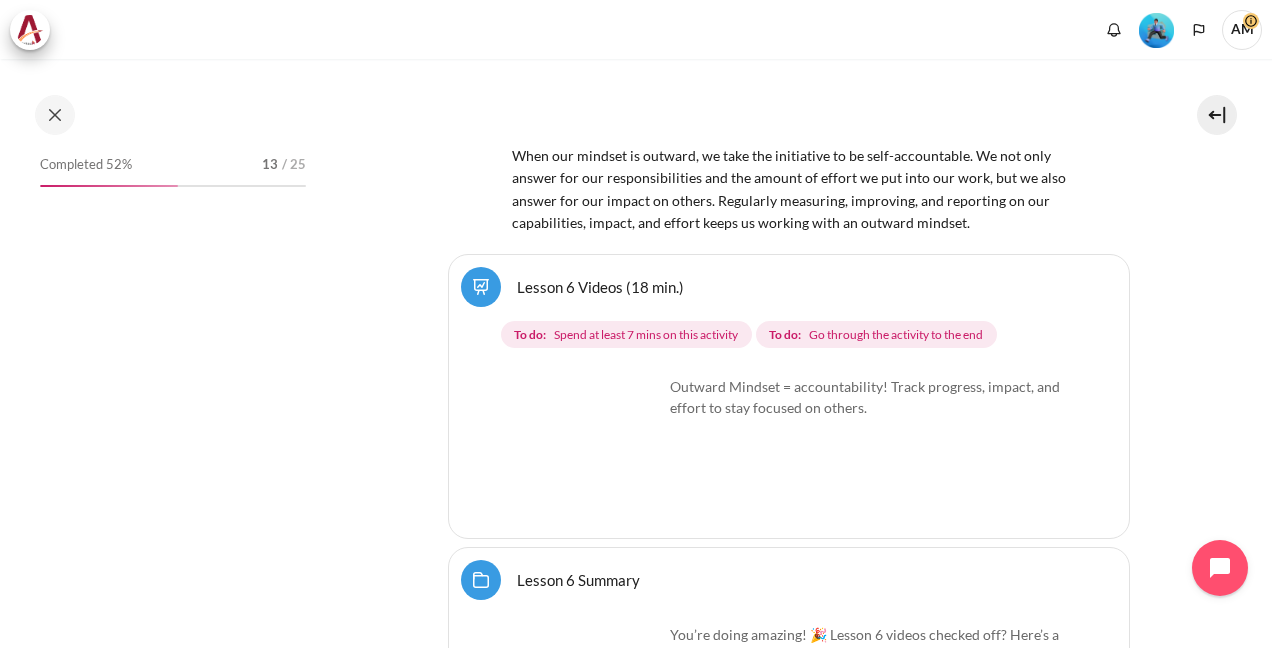 click on "Lesson 6 Videos (18 min.)" at bounding box center [789, 287] 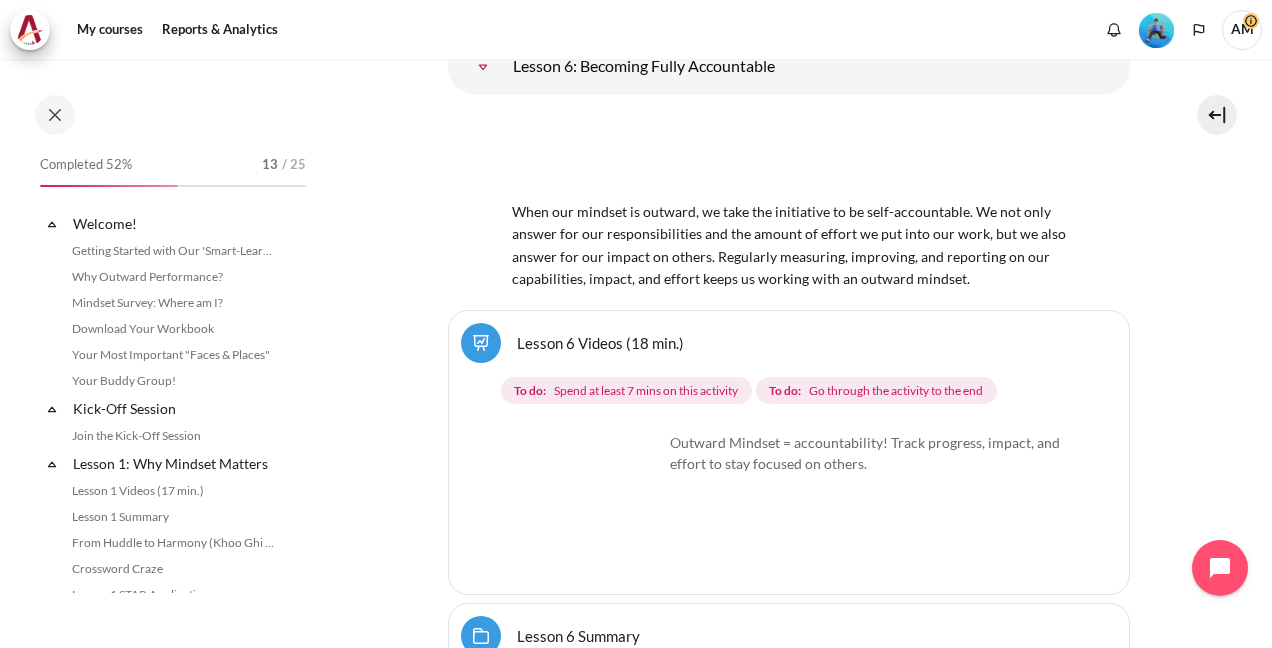 scroll, scrollTop: 13521, scrollLeft: 0, axis: vertical 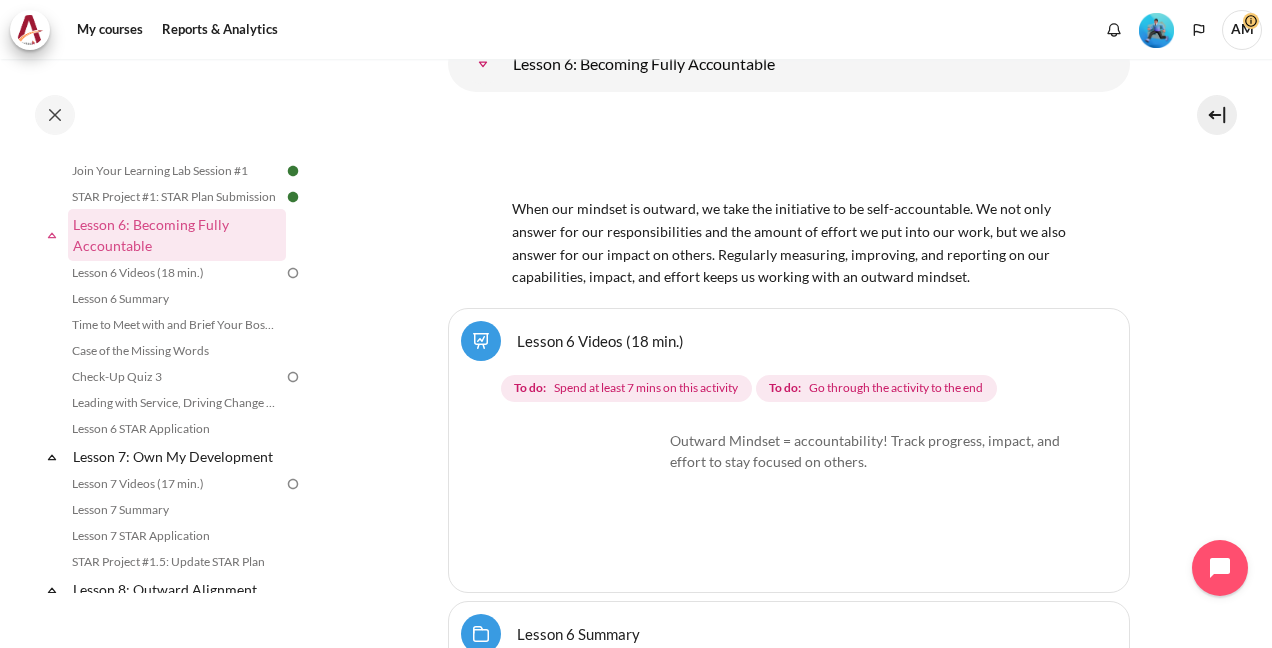 click at bounding box center (588, 505) 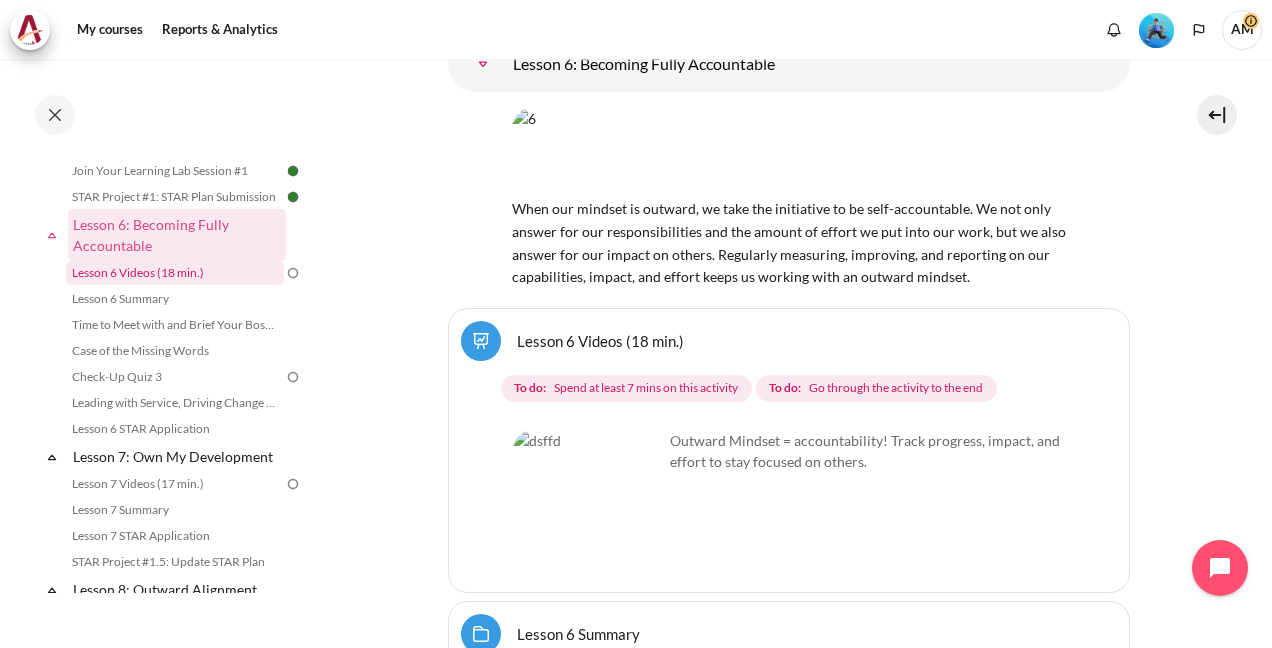 click on "Lesson 6 Videos (18 min.)" at bounding box center (175, 273) 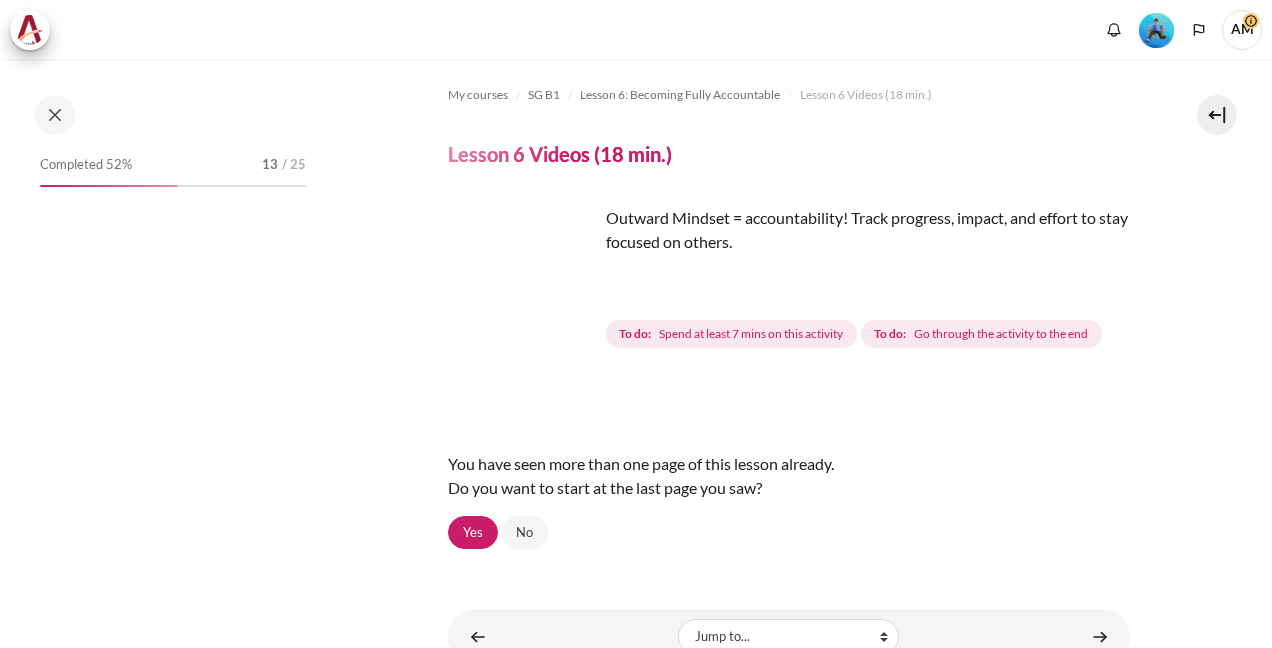 scroll, scrollTop: 0, scrollLeft: 0, axis: both 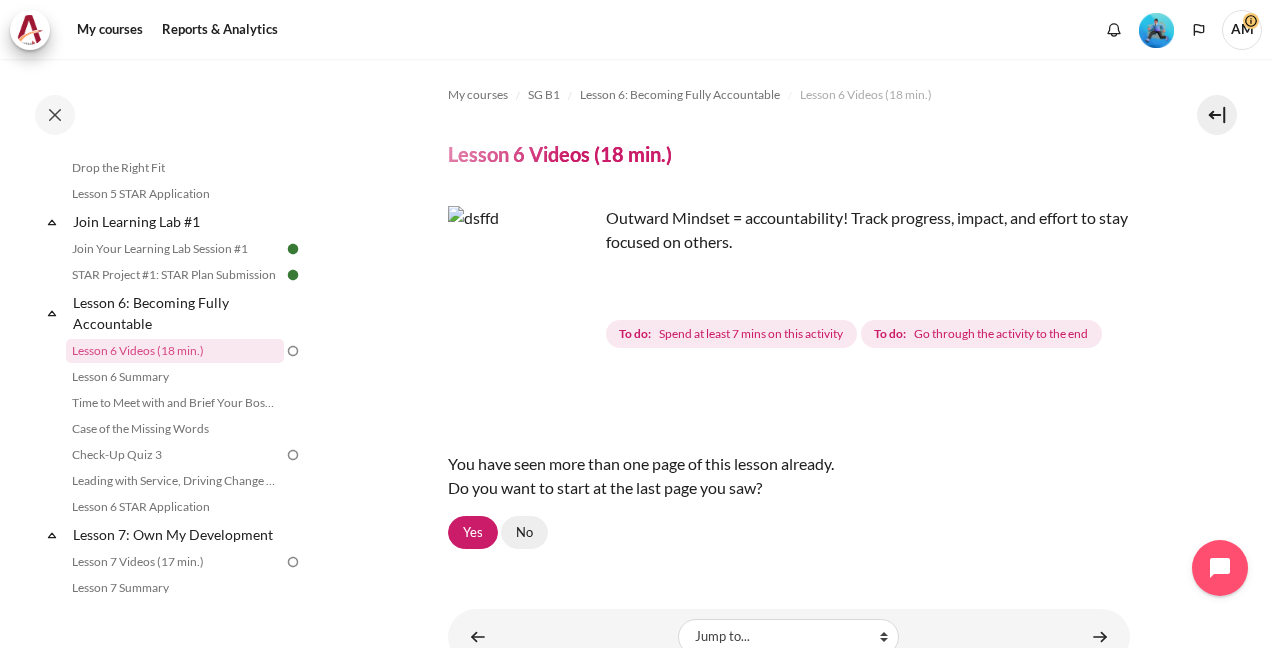 click on "No" at bounding box center [524, 533] 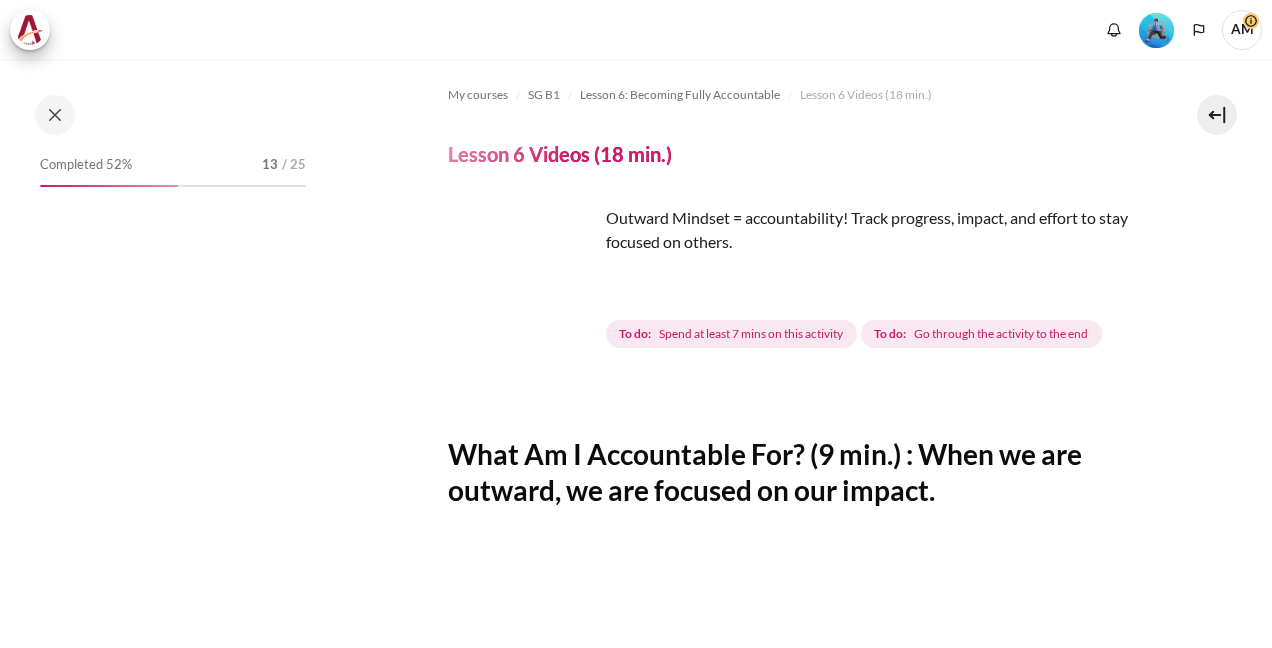 scroll, scrollTop: 0, scrollLeft: 0, axis: both 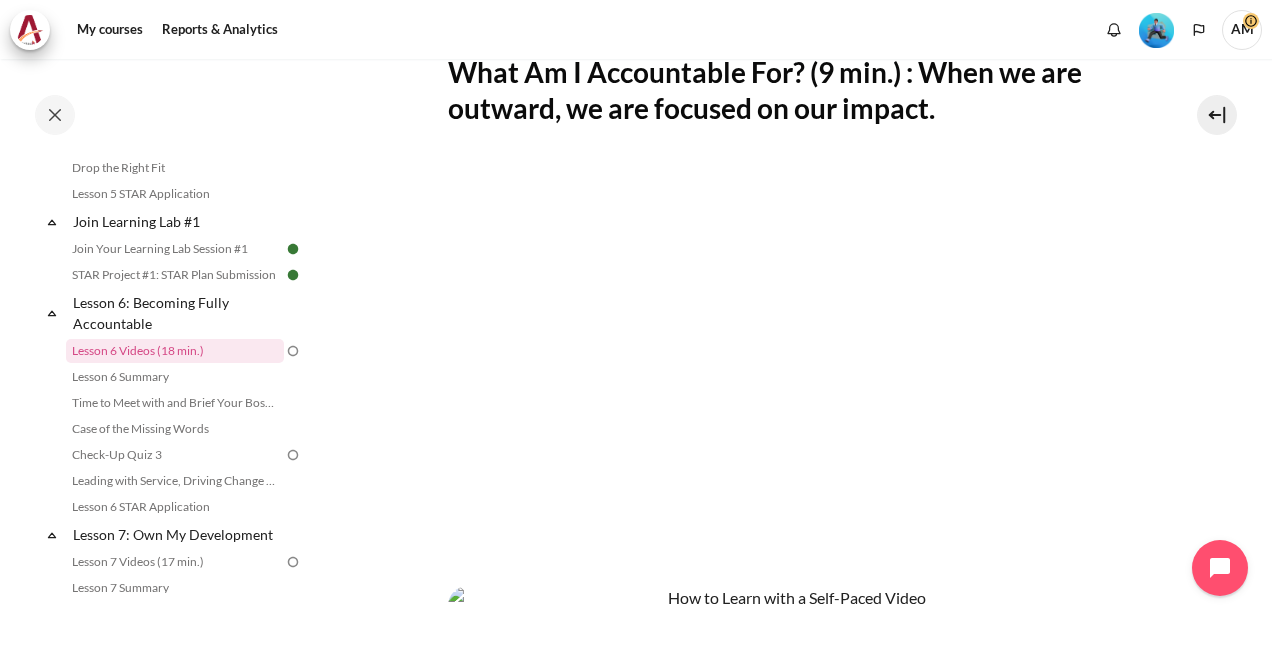 click on "My courses
SG B1
Lesson 6: Becoming Fully Accountable
Lesson 6 Videos (18 min.)
Lesson 6 Videos (18 min.)
Completion requirements" at bounding box center (788, 356) 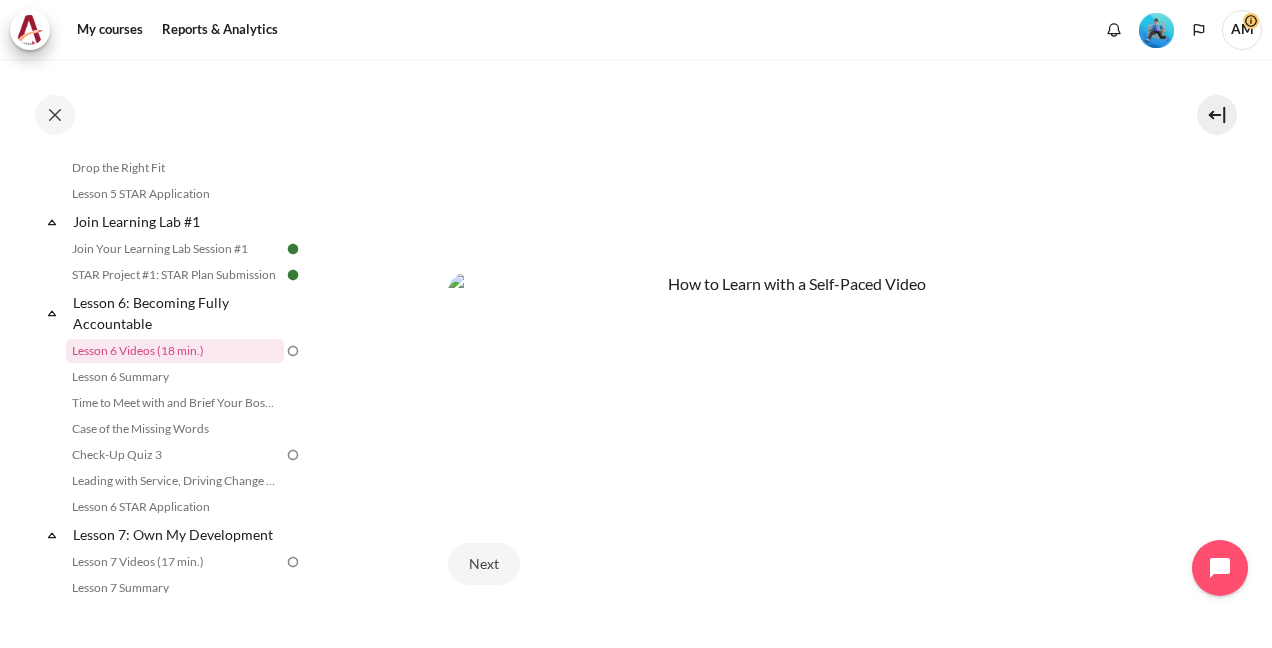 scroll, scrollTop: 789, scrollLeft: 0, axis: vertical 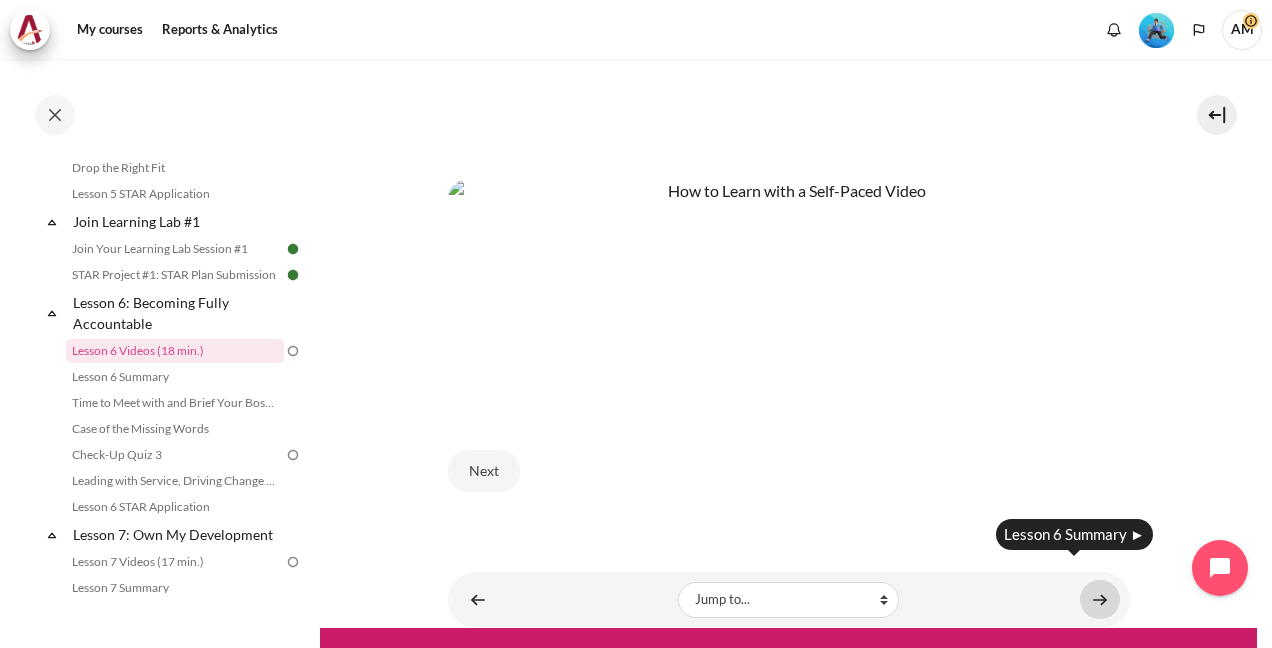 click at bounding box center [1100, 599] 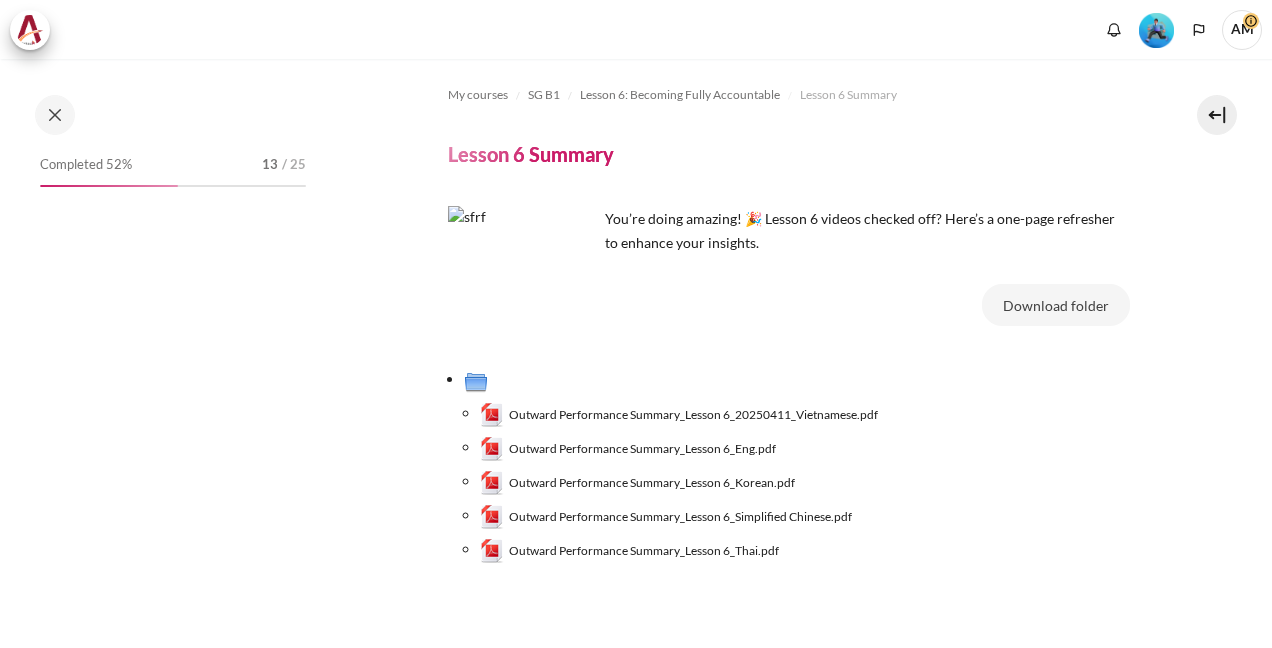 scroll, scrollTop: 0, scrollLeft: 0, axis: both 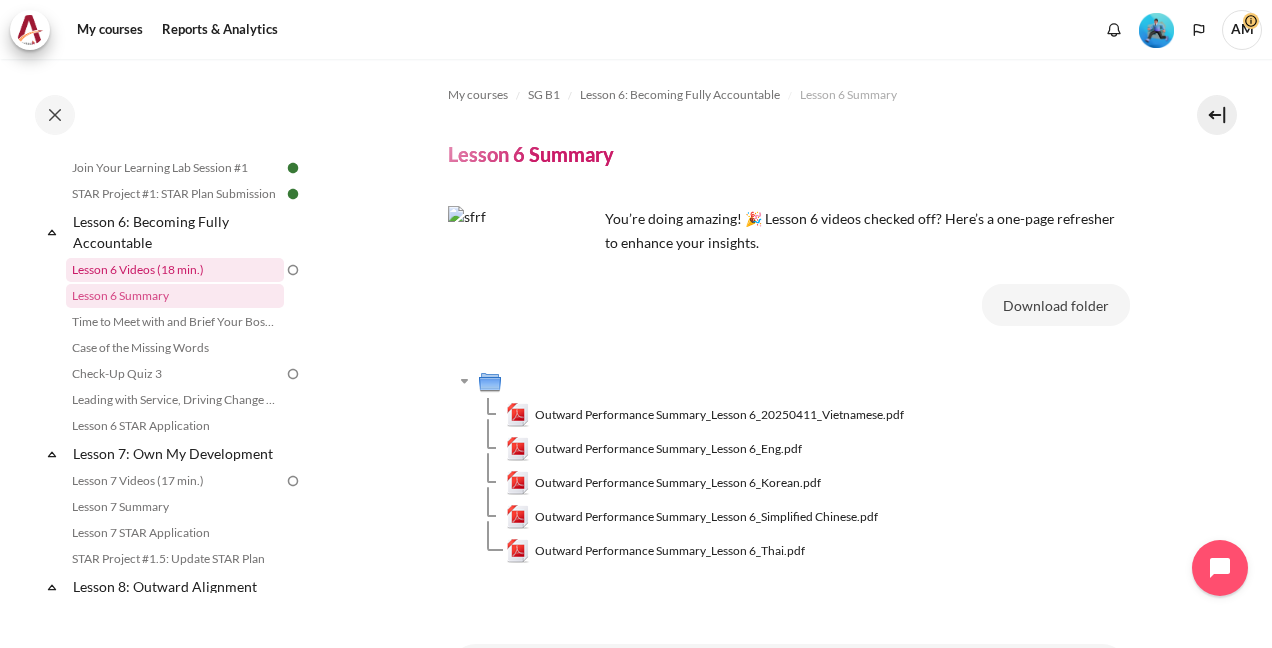 click on "Lesson 6 Videos (18 min.)" at bounding box center (175, 270) 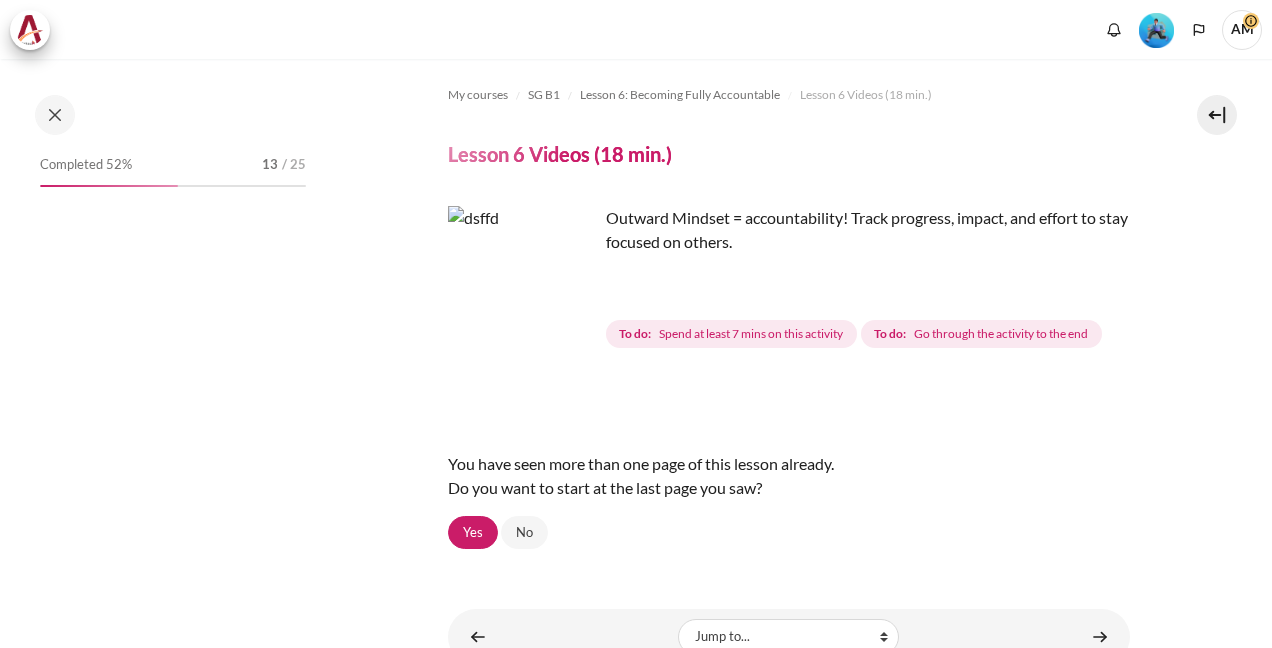 scroll, scrollTop: 0, scrollLeft: 0, axis: both 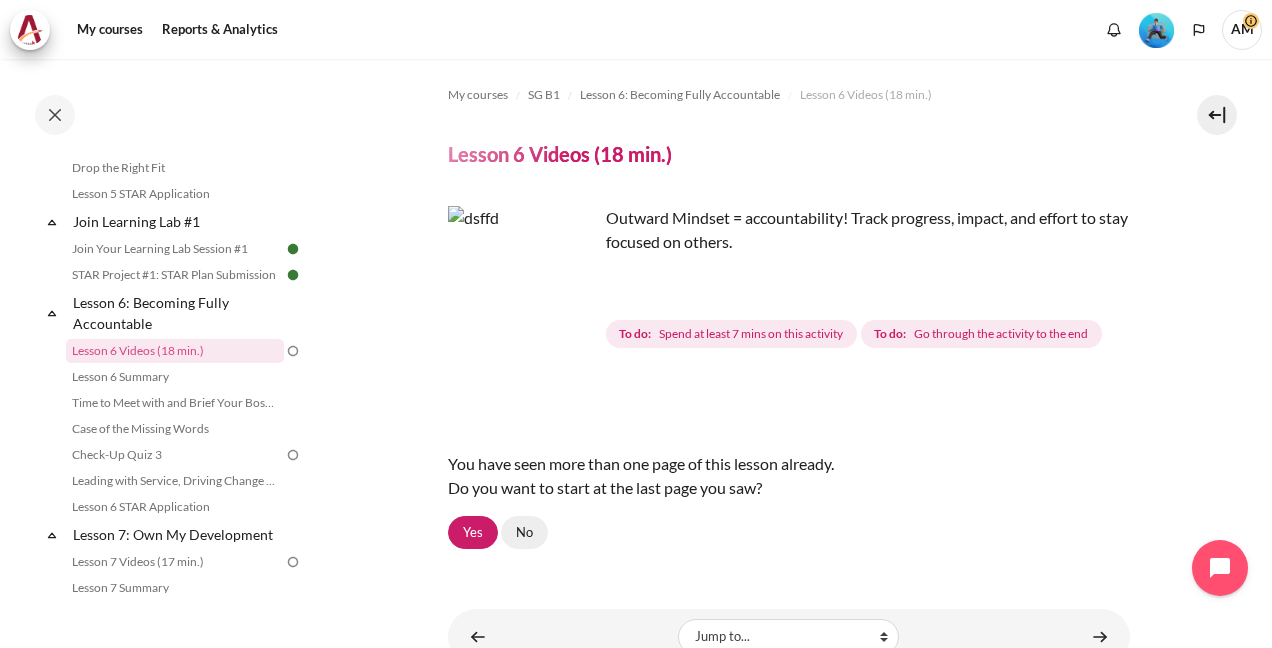 click on "No" at bounding box center (524, 533) 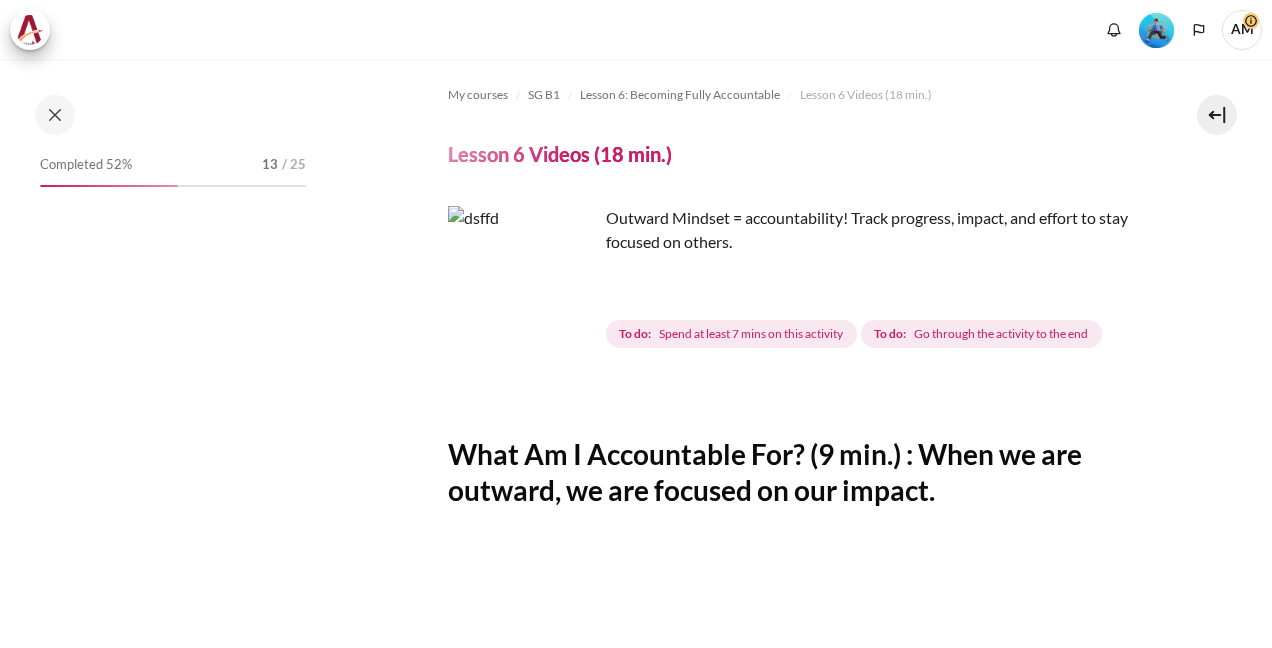 scroll, scrollTop: 0, scrollLeft: 0, axis: both 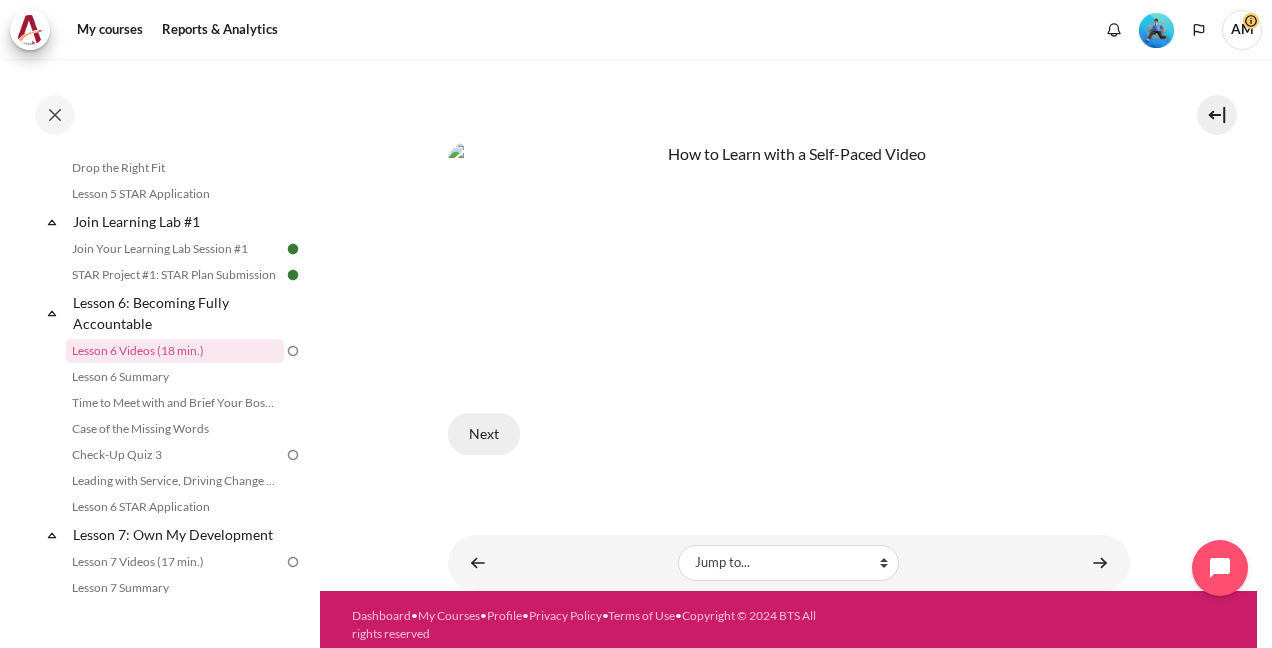 click on "Next" at bounding box center (484, 434) 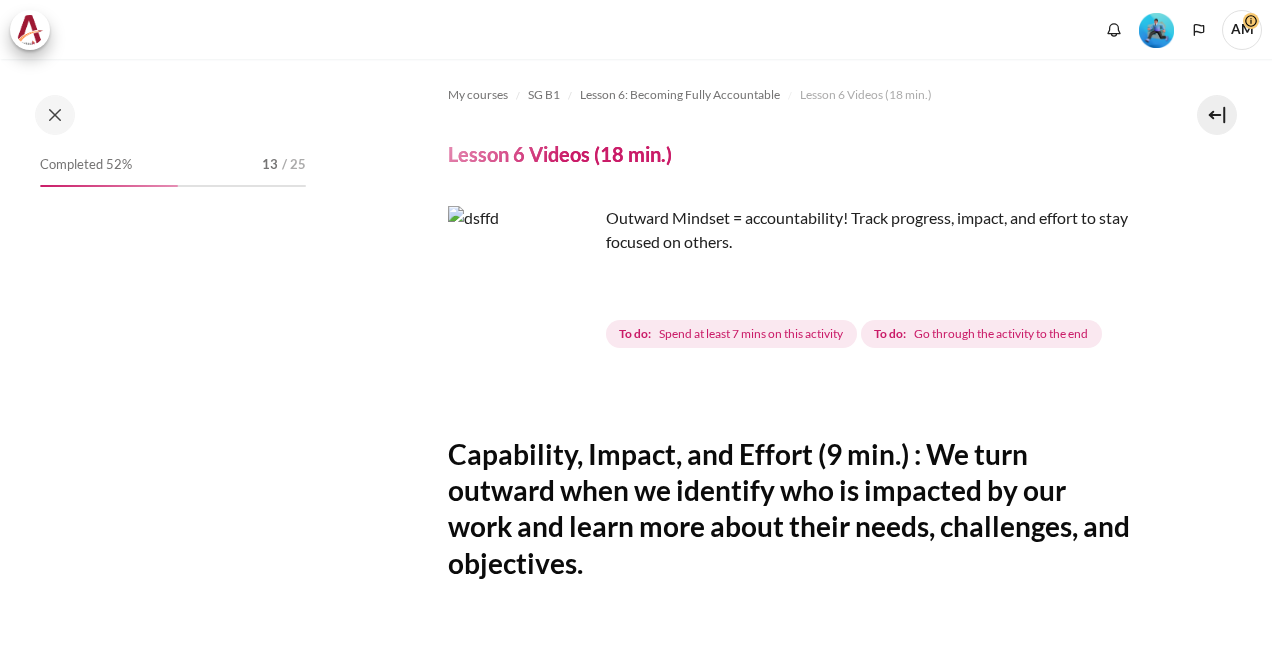 scroll, scrollTop: 0, scrollLeft: 0, axis: both 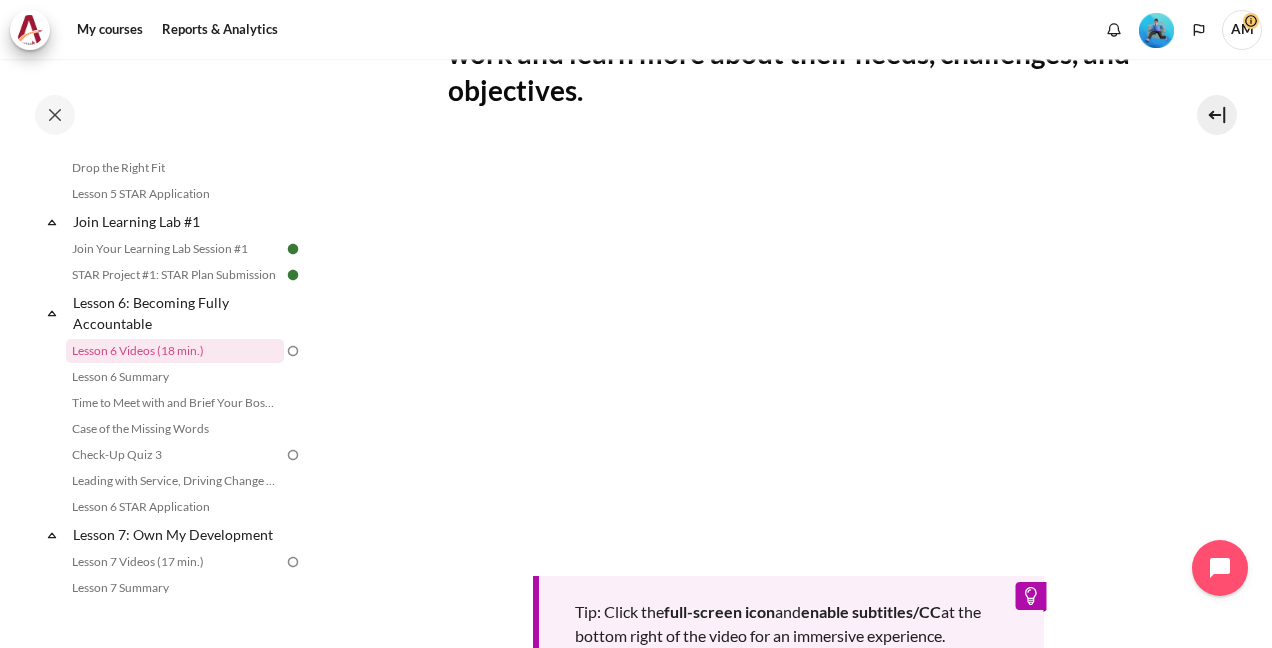 click on "My courses
SG B1
Lesson 6: Becoming Fully Accountable
Lesson 6 Videos (18 min.)
Lesson 6 Videos (18 min.)
Completion requirements" at bounding box center [788, 263] 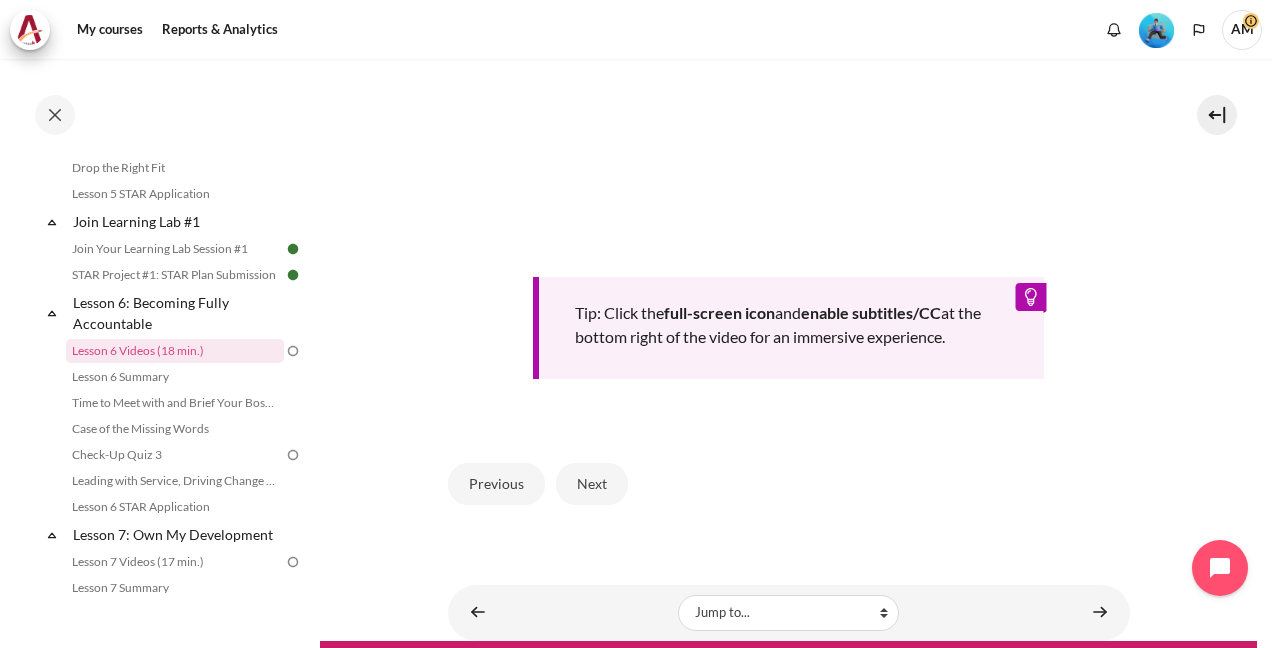 scroll, scrollTop: 769, scrollLeft: 0, axis: vertical 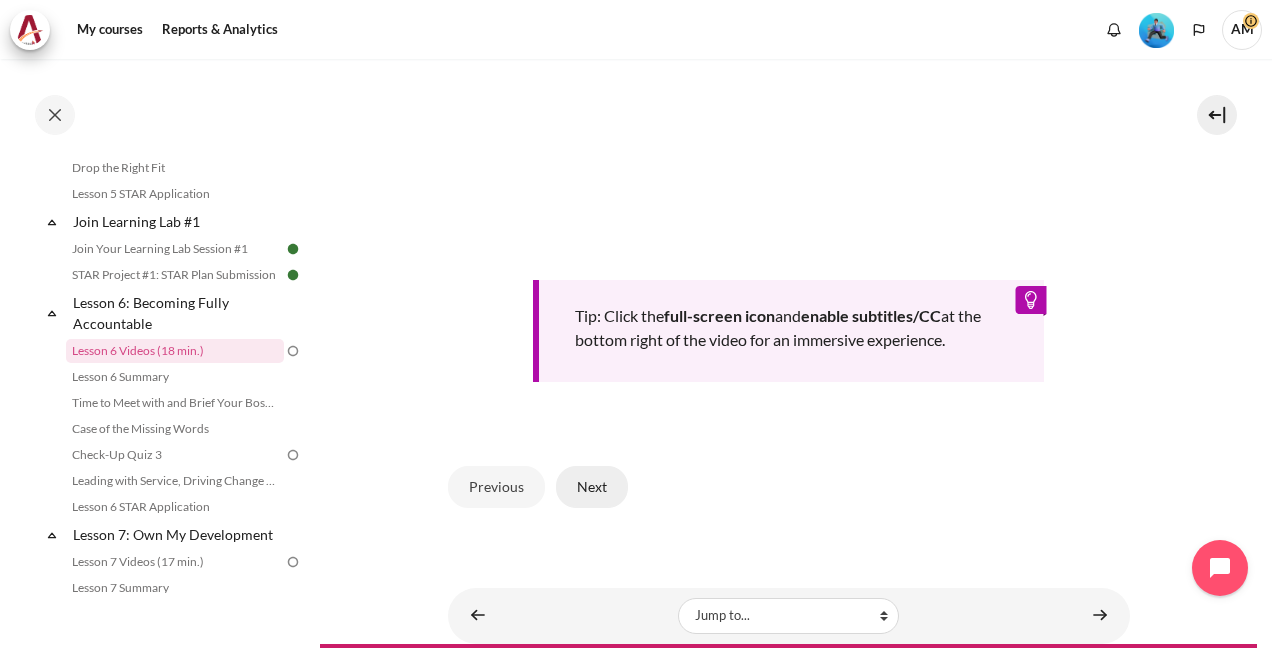 click on "Next" at bounding box center (592, 487) 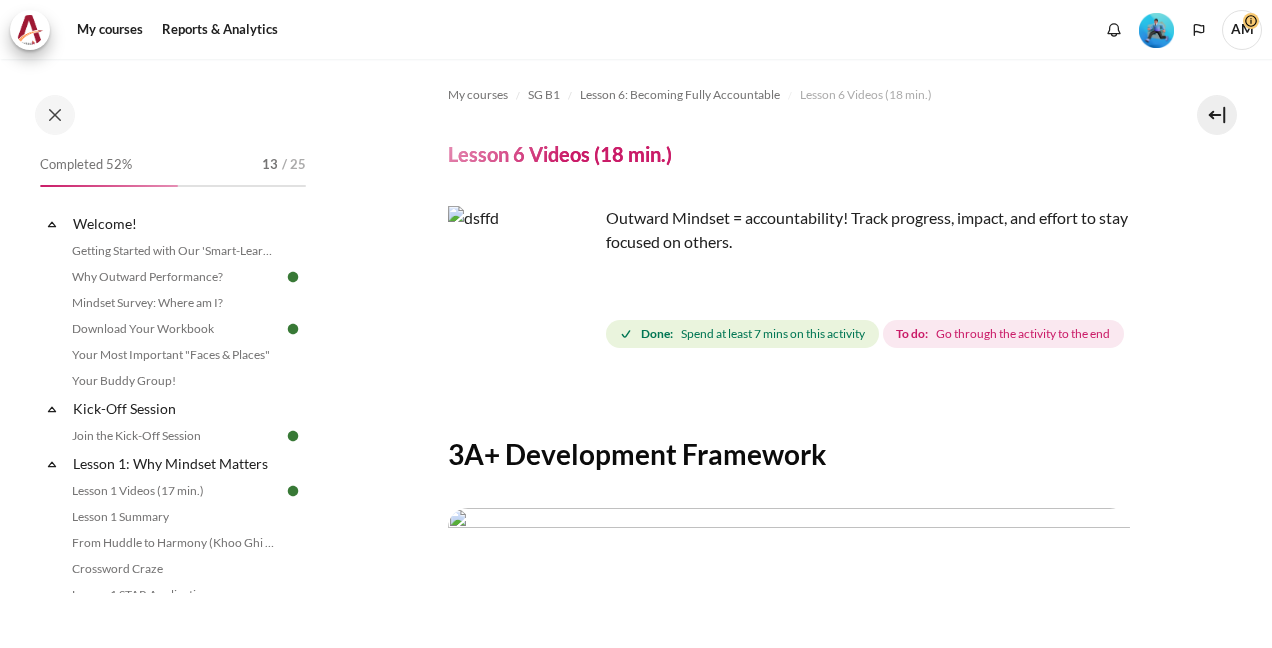 scroll, scrollTop: 0, scrollLeft: 0, axis: both 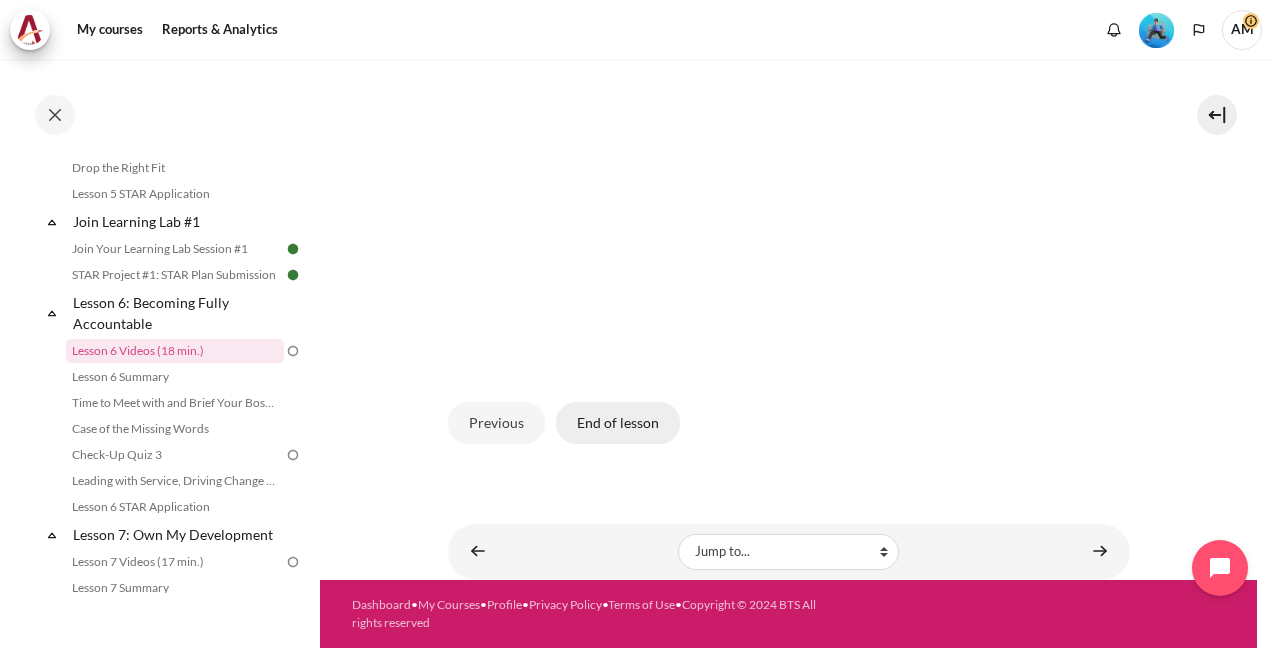 click on "End of lesson" at bounding box center [618, 423] 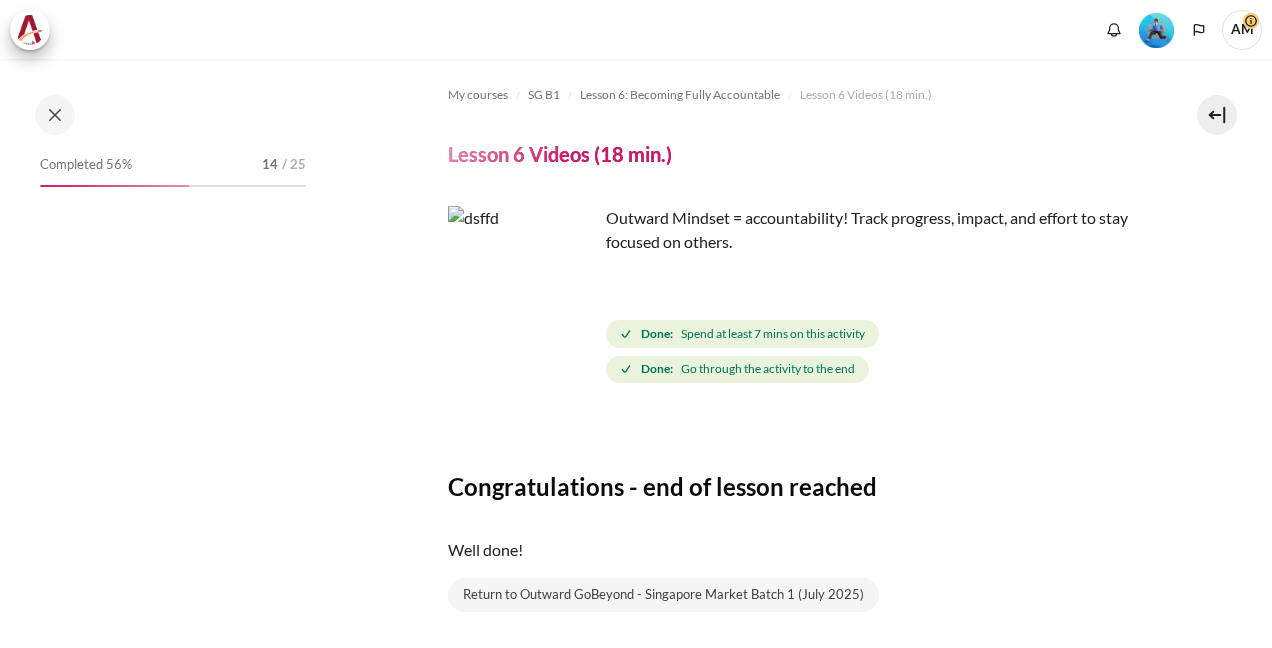 scroll, scrollTop: 0, scrollLeft: 0, axis: both 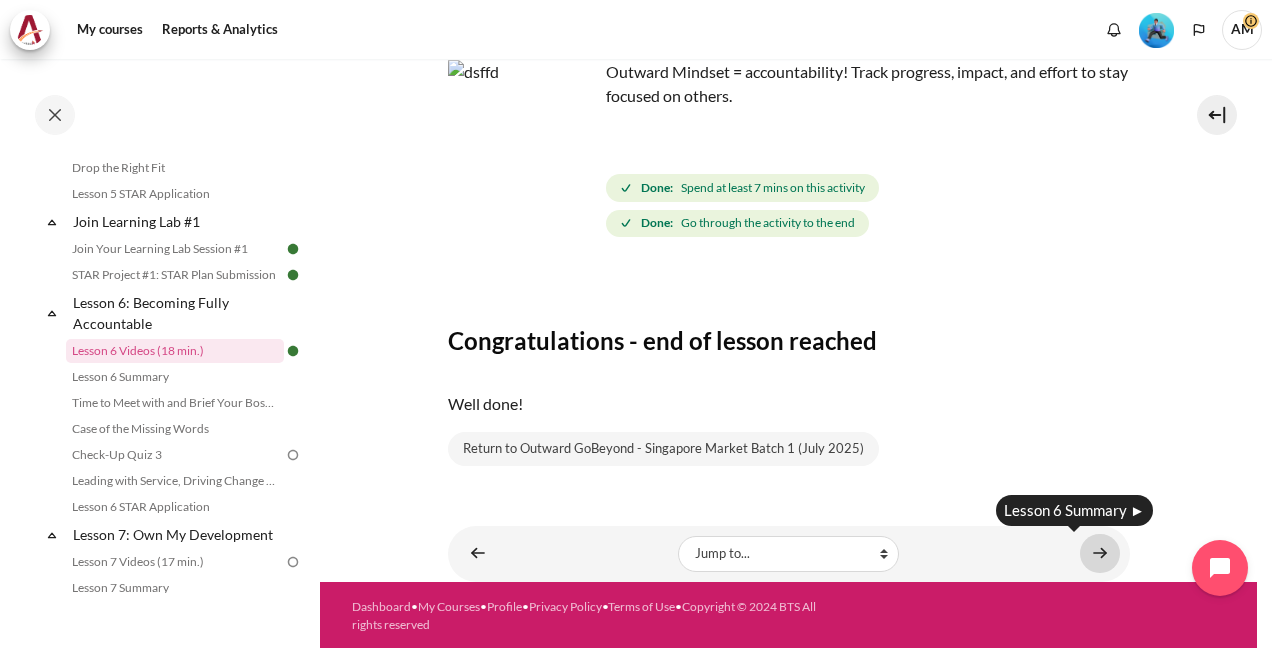 click at bounding box center (1100, 553) 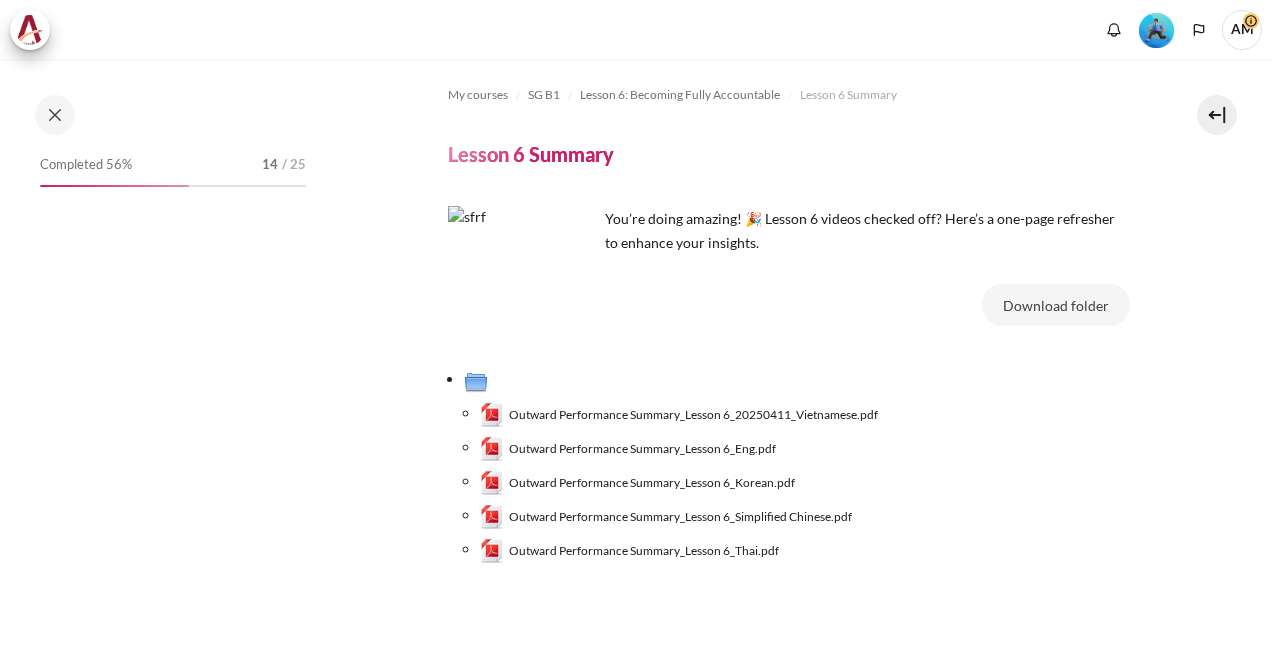 scroll, scrollTop: 0, scrollLeft: 0, axis: both 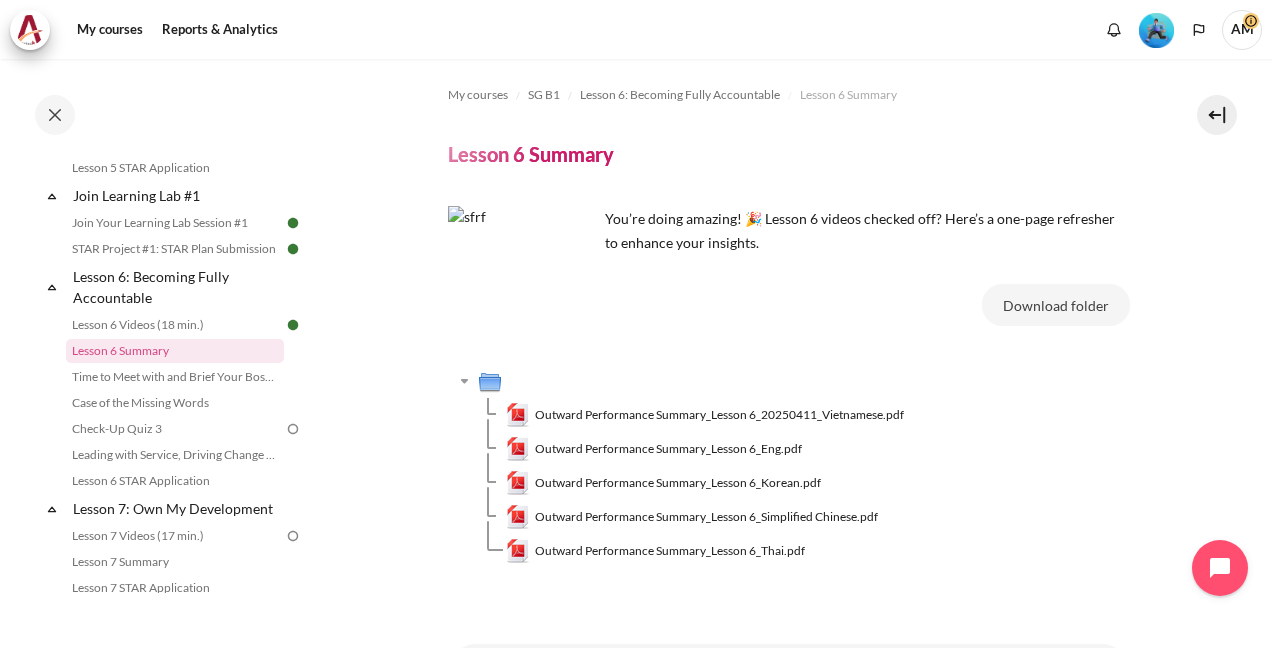 click on "Outward Performance Summary_Lesson 6_Eng.pdf" at bounding box center (668, 449) 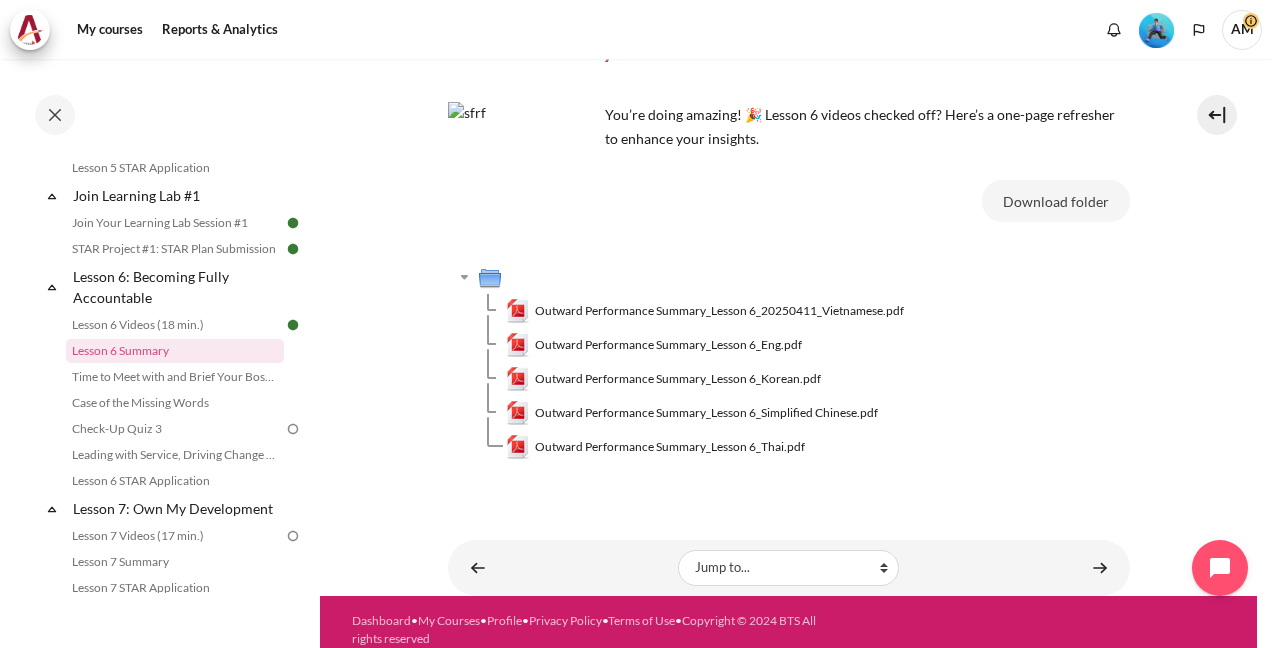 scroll, scrollTop: 119, scrollLeft: 0, axis: vertical 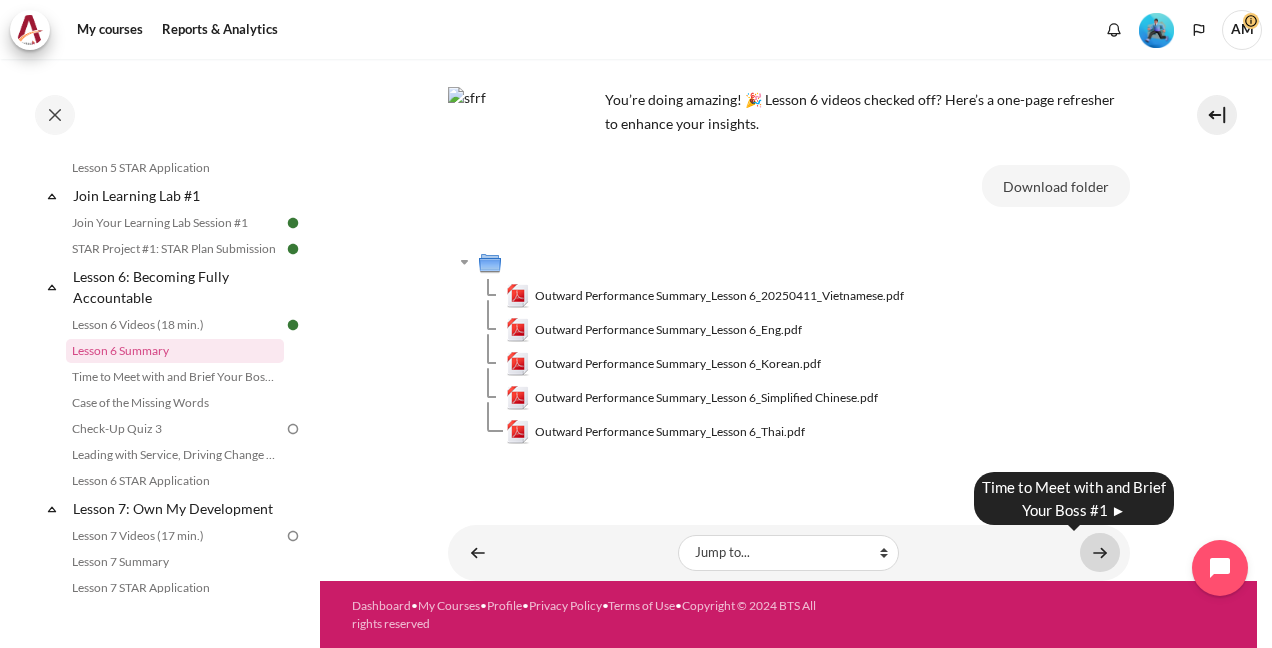 click at bounding box center (1100, 552) 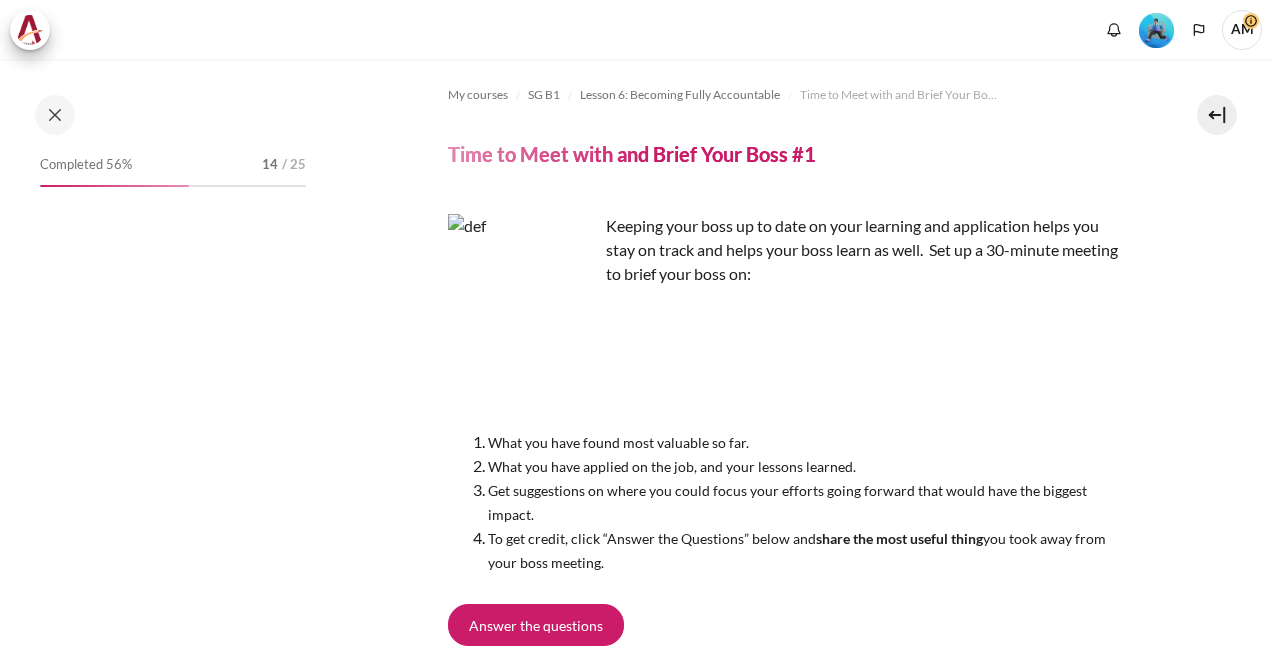 scroll, scrollTop: 0, scrollLeft: 0, axis: both 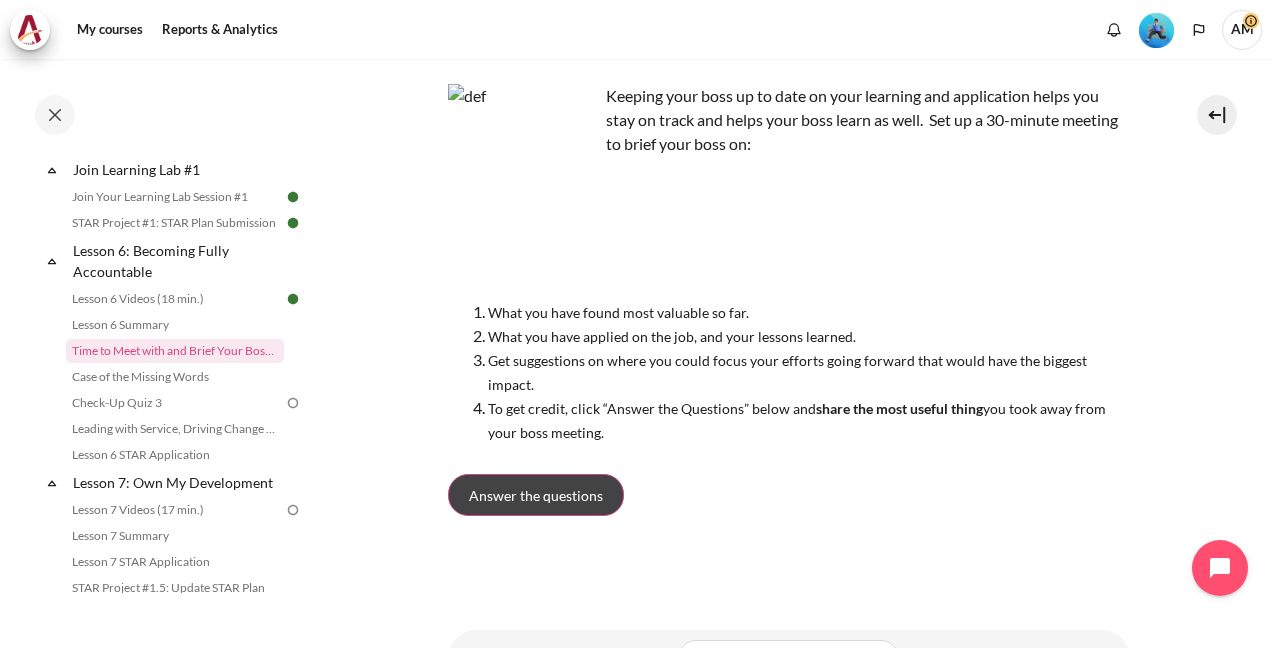 click on "Answer the questions" at bounding box center (536, 495) 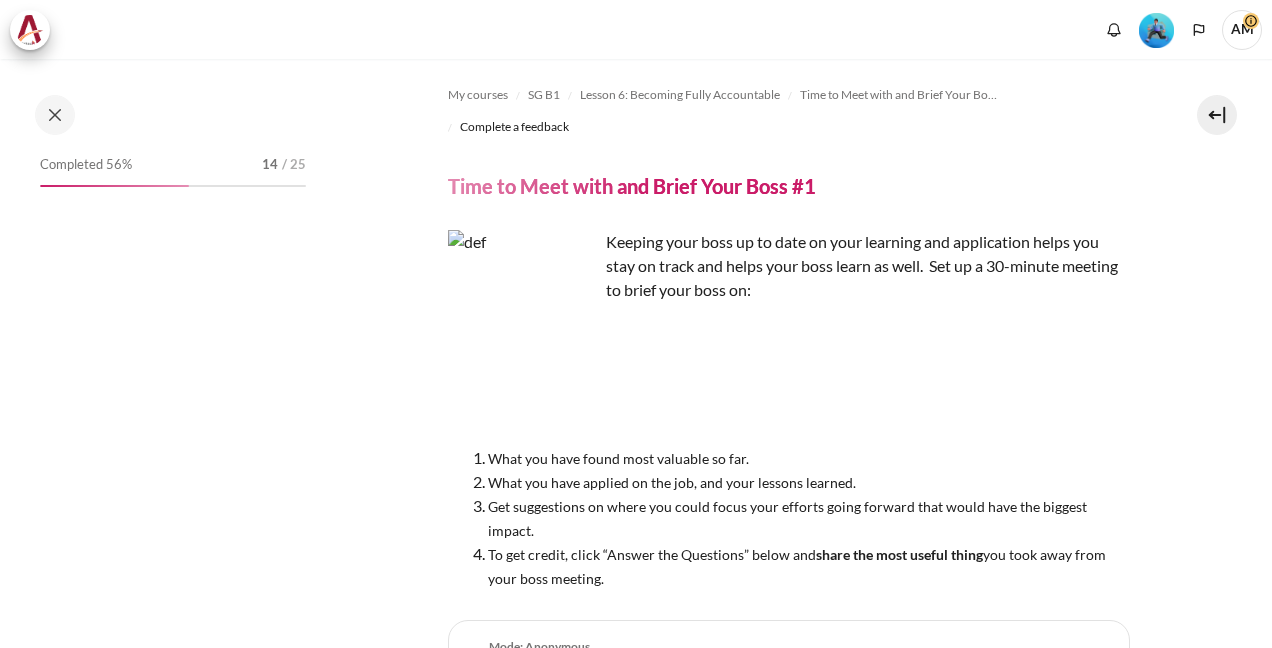 scroll, scrollTop: 0, scrollLeft: 0, axis: both 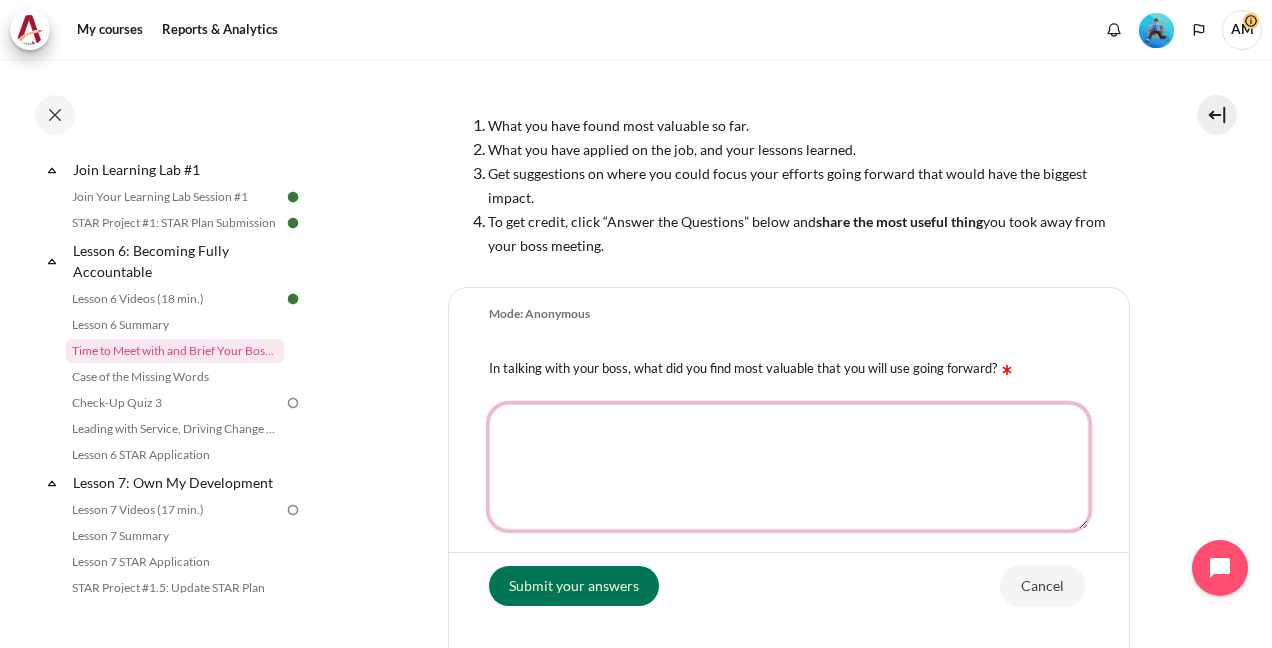 click on "In talking with your boss, what did you find most valuable that you will use going forward?" at bounding box center [789, 467] 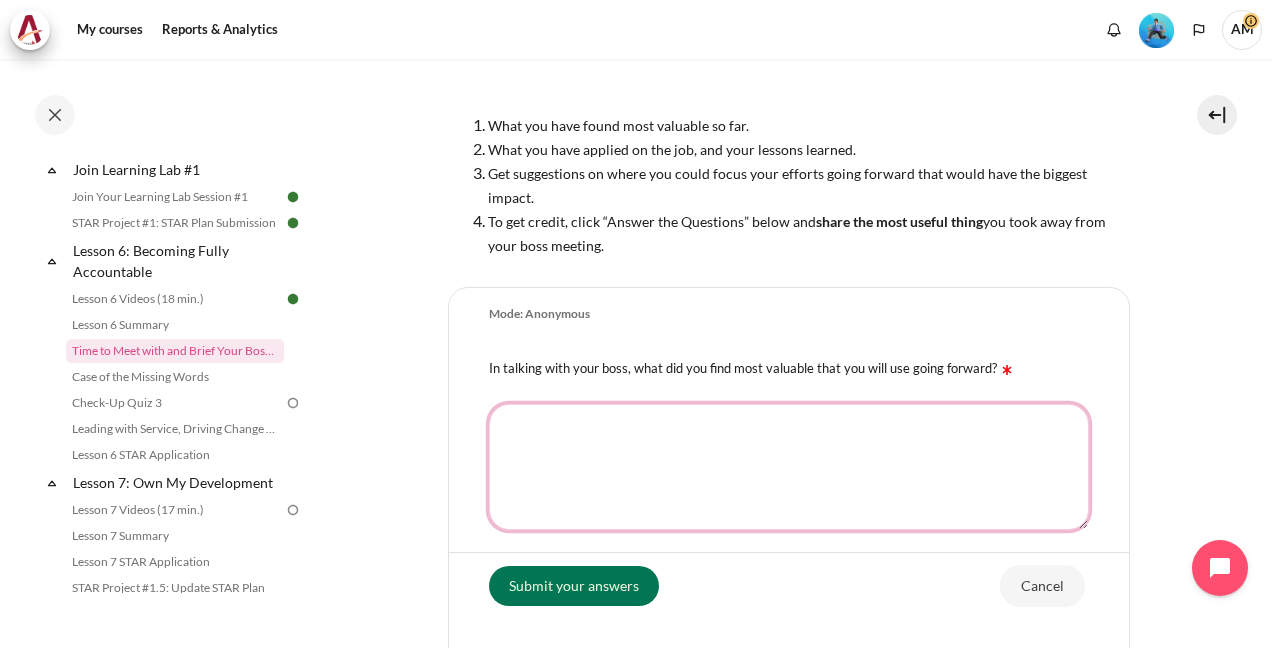 paste on "That shift in mindset helped me step into the Outward Mindset Pattern:
See Others – I reached out, not to push, but to listen.
Adjust Effort – I learned their team was stretched, so I offered support and reprioritized tasks.
Measure Impact – I focused on whether what I was doing was actually helping them move forward.”" 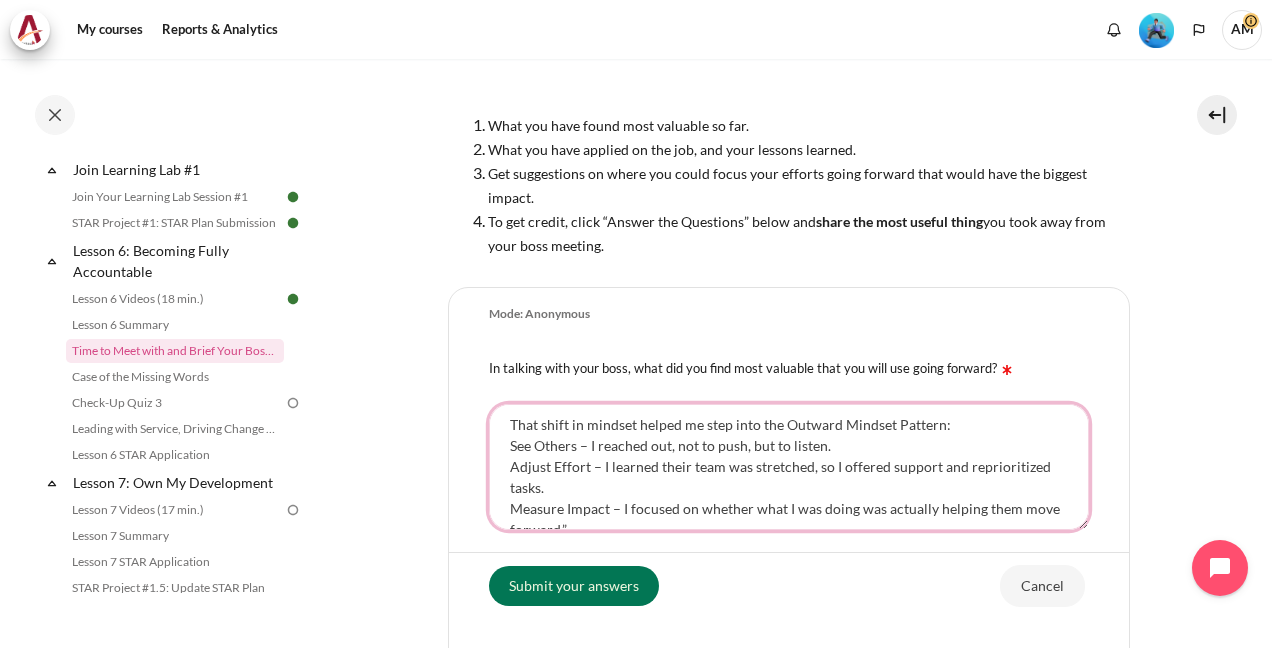 scroll, scrollTop: 30, scrollLeft: 0, axis: vertical 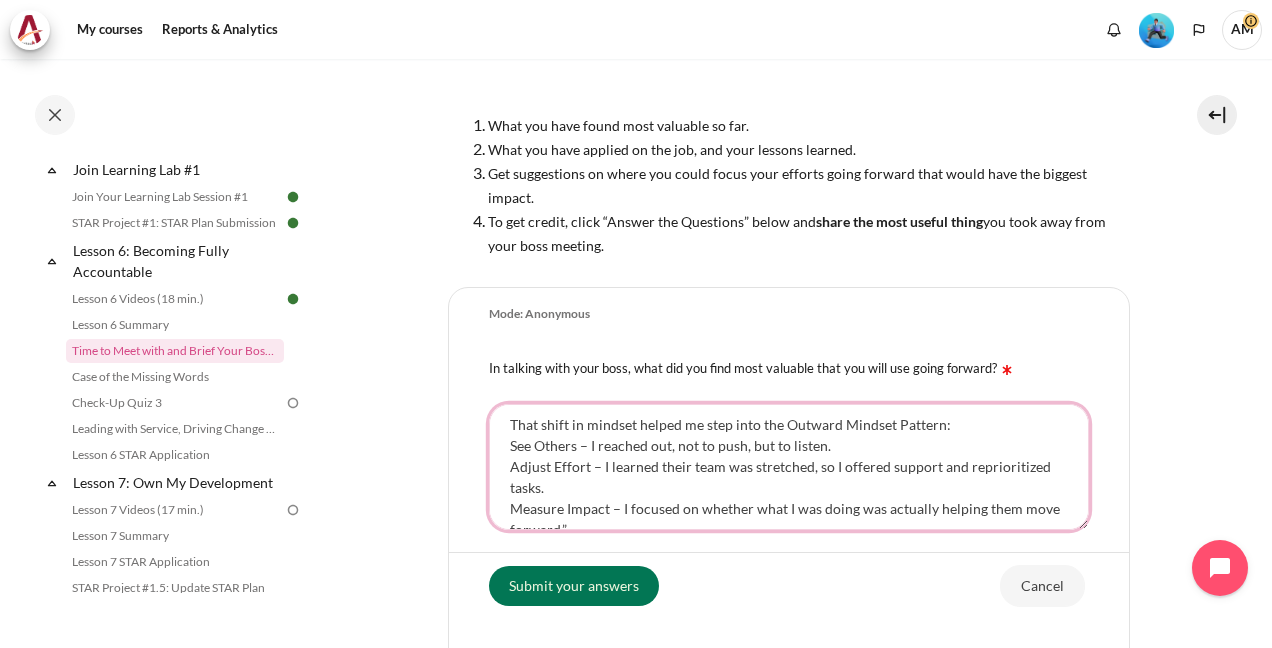 click on "That shift in mindset helped me step into the Outward Mindset Pattern:
See Others – I reached out, not to push, but to listen.
Adjust Effort – I learned their team was stretched, so I offered support and reprioritized tasks.
Measure Impact – I focused on whether what I was doing was actually helping them move forward.”" at bounding box center (789, 467) 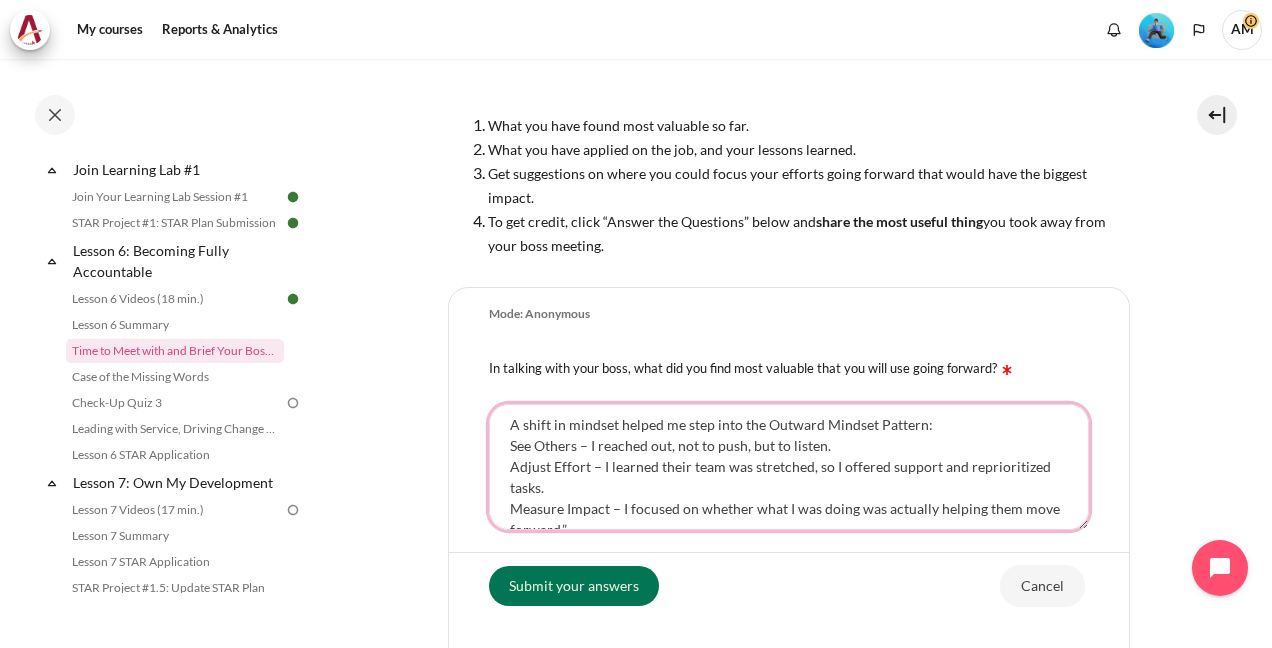 drag, startPoint x: 621, startPoint y: 425, endPoint x: 688, endPoint y: 428, distance: 67.06713 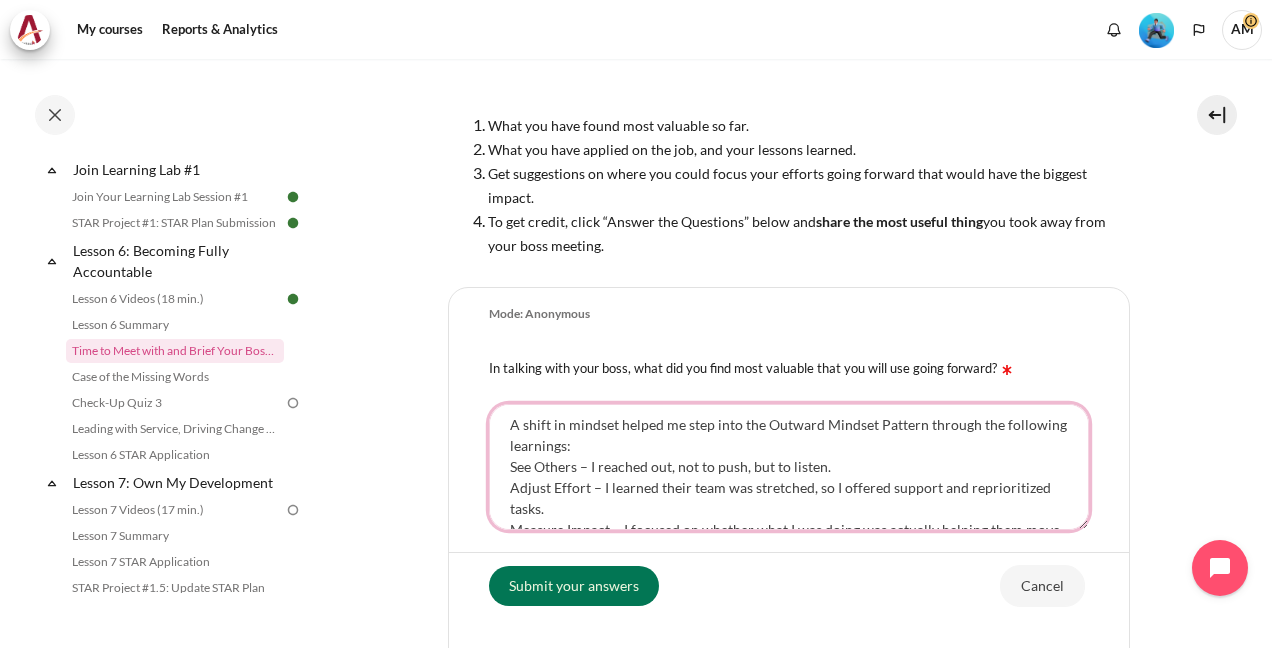 click on "A shift in mindset helped me step into the Outward Mindset Pattern through the following learnings:
See Others – I reached out, not to push, but to listen.
Adjust Effort – I learned their team was stretched, so I offered support and reprioritized tasks.
Measure Impact – I focused on whether what I was doing was actually helping them move forward.”" at bounding box center (789, 467) 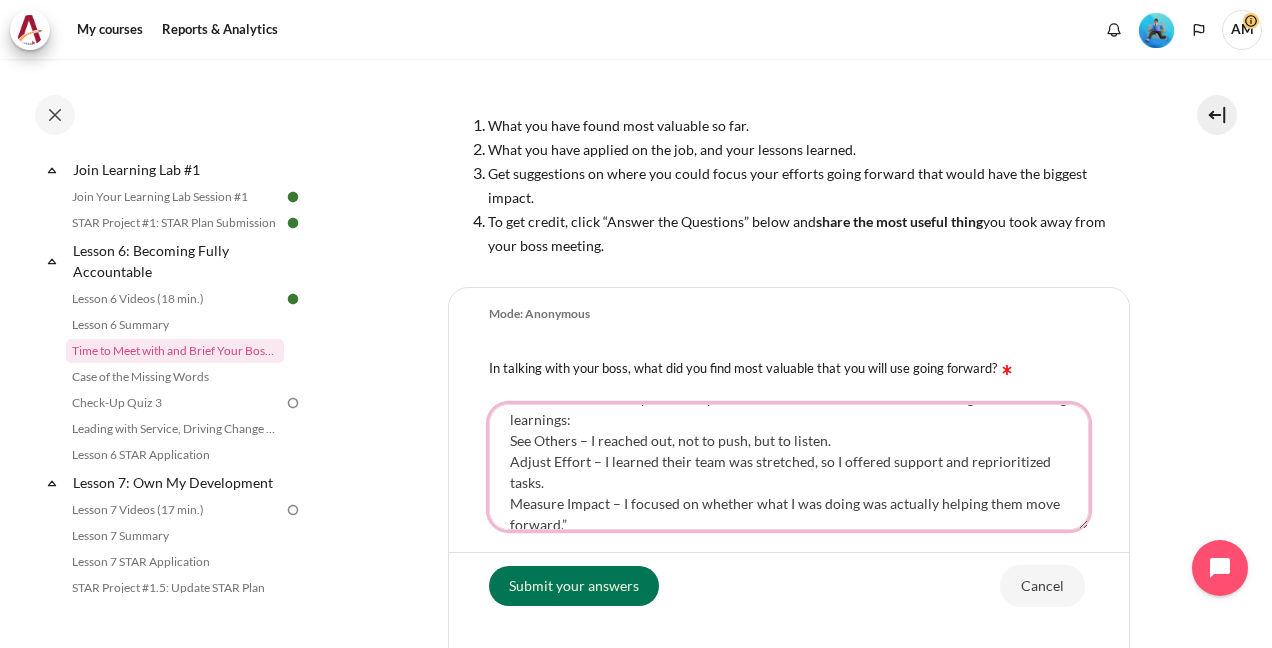 scroll, scrollTop: 20, scrollLeft: 0, axis: vertical 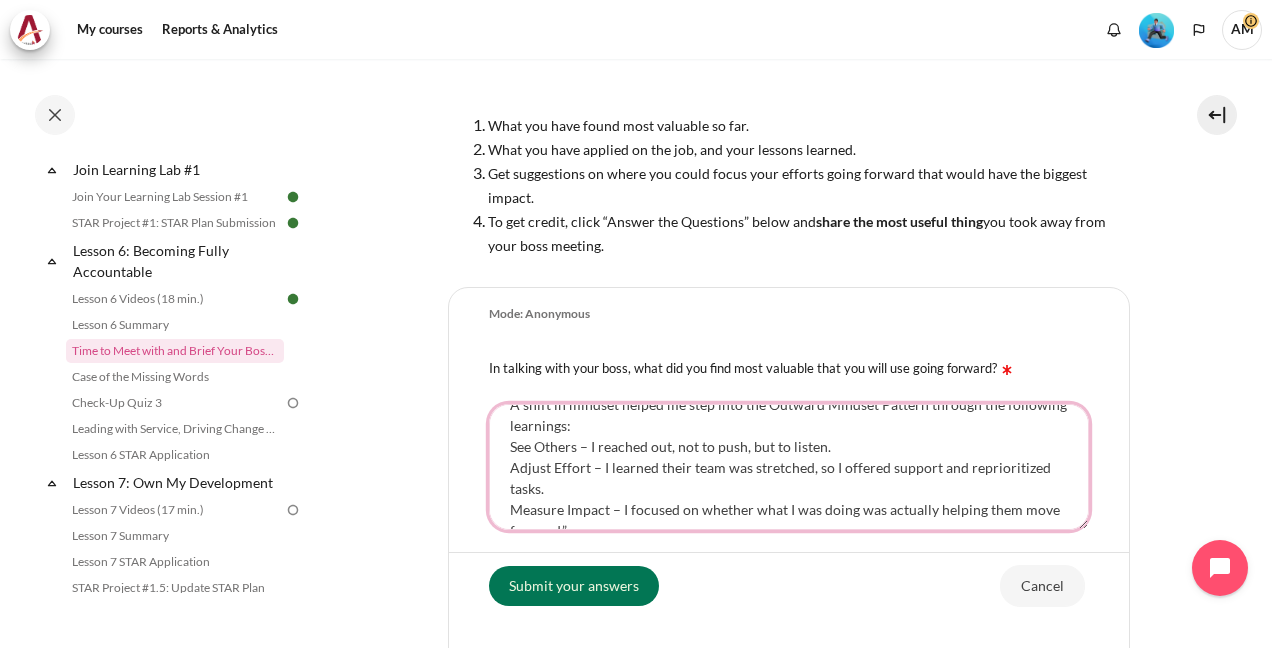 drag, startPoint x: 838, startPoint y: 466, endPoint x: 658, endPoint y: 468, distance: 180.01111 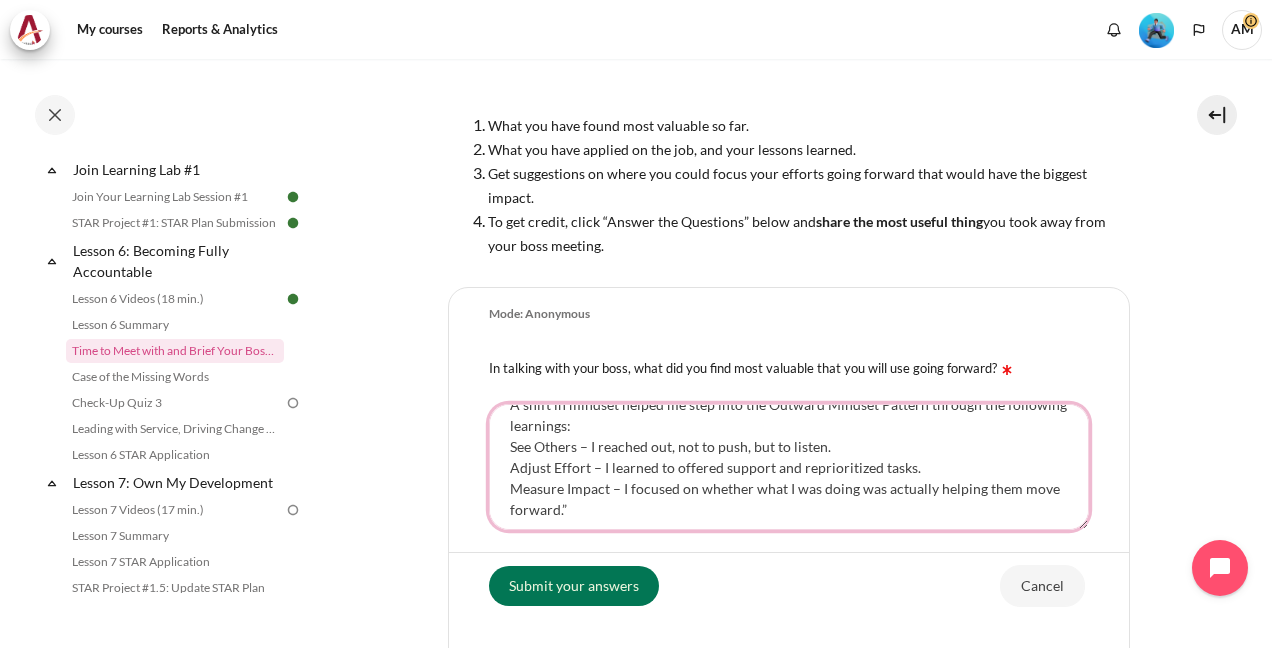 click on "A shift in mindset helped me step into the Outward Mindset Pattern through the following learnings:
See Others – I reached out, not to push, but to listen.
Adjust Effort – I learned to offered support and reprioritized tasks.
Measure Impact – I focused on whether what I was doing was actually helping them move forward.”" at bounding box center [789, 467] 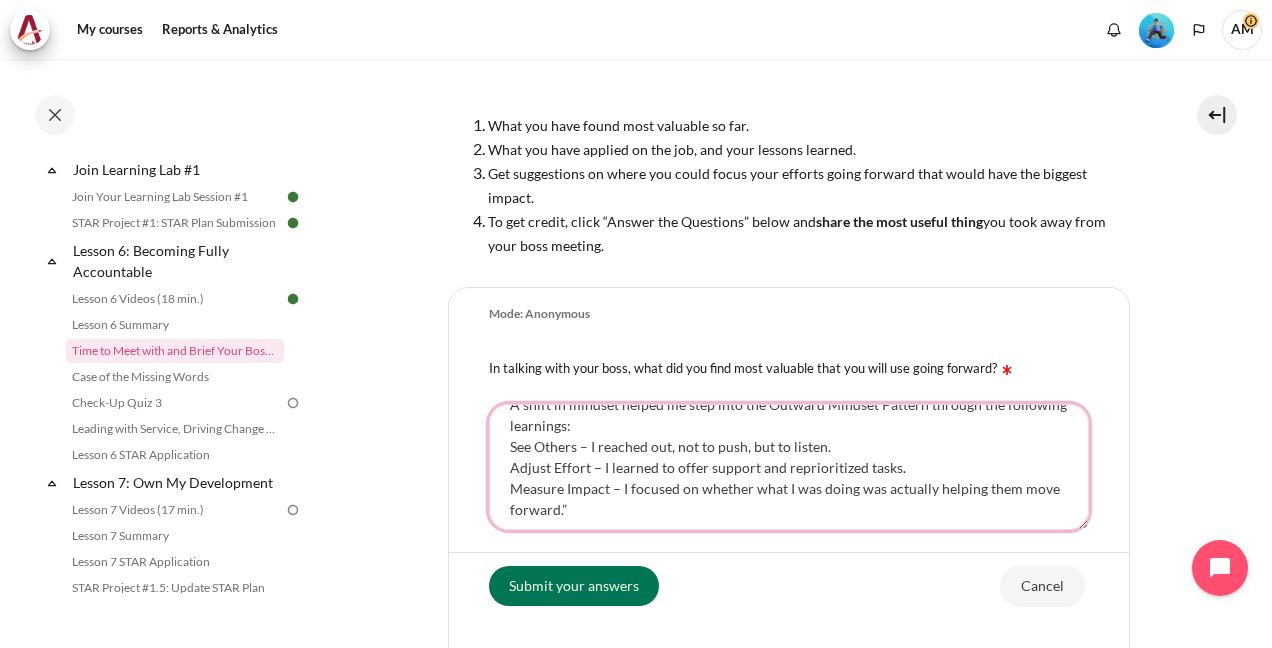 click on "A shift in mindset helped me step into the Outward Mindset Pattern through the following learnings:
See Others – I reached out, not to push, but to listen.
Adjust Effort – I learned to offer support and reprioritized tasks.
Measure Impact – I focused on whether what I was doing was actually helping them move forward.”" at bounding box center [789, 467] 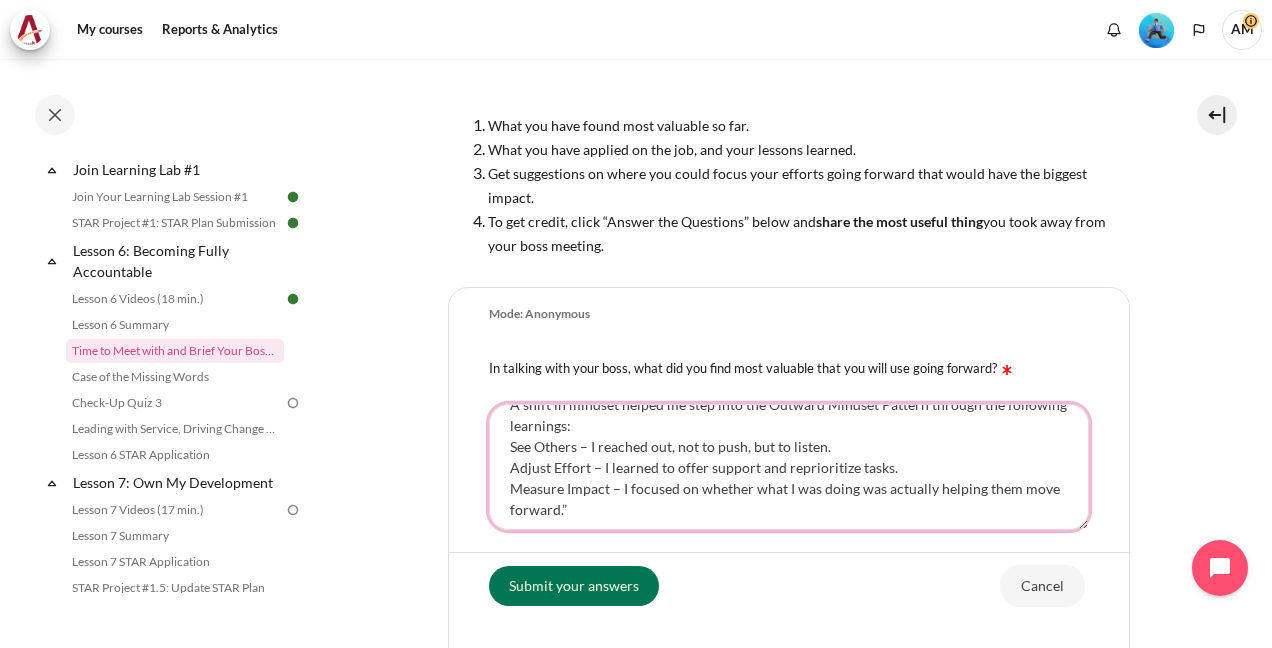click on "A shift in mindset helped me step into the Outward Mindset Pattern through the following learnings:
See Others – I reached out, not to push, but to listen.
Adjust Effort – I learned to offer support and reprioritize tasks.
Measure Impact – I focused on whether what I was doing was actually helping them move forward.”" at bounding box center [789, 467] 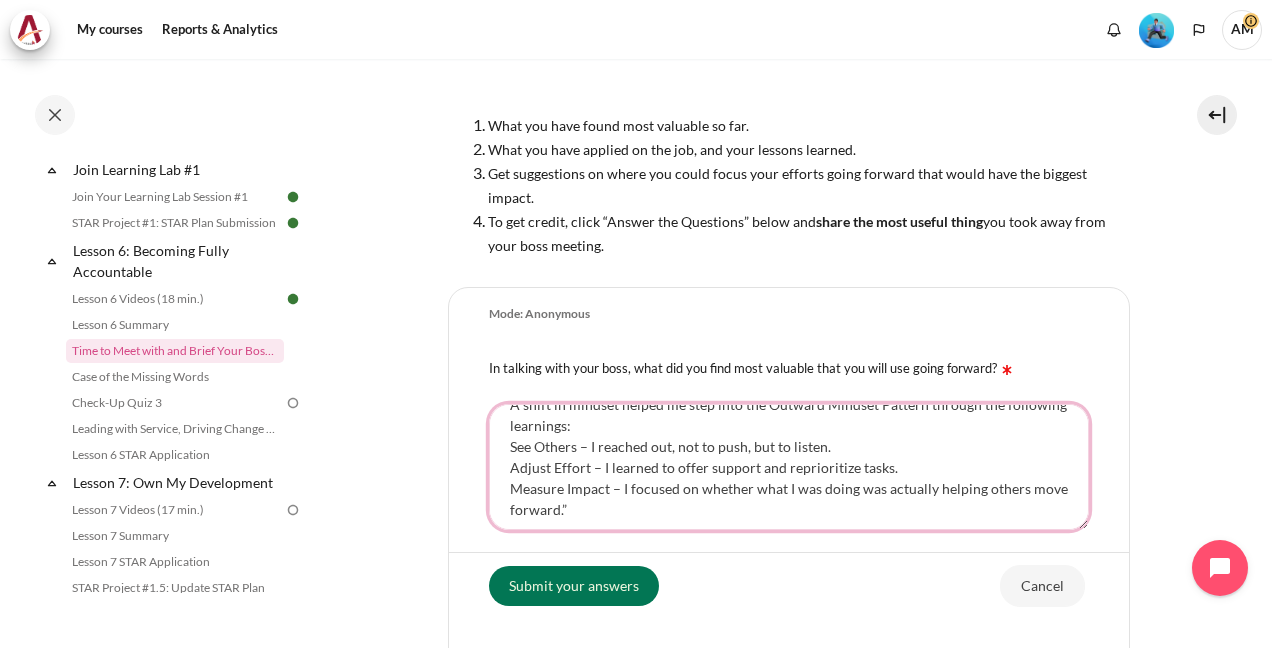 click on "A shift in mindset helped me step into the Outward Mindset Pattern through the following learnings:
See Others – I reached out, not to push, but to listen.
Adjust Effort – I learned to offer support and reprioritize tasks.
Measure Impact – I focused on whether what I was doing was actually helping others move forward.”" at bounding box center (789, 467) 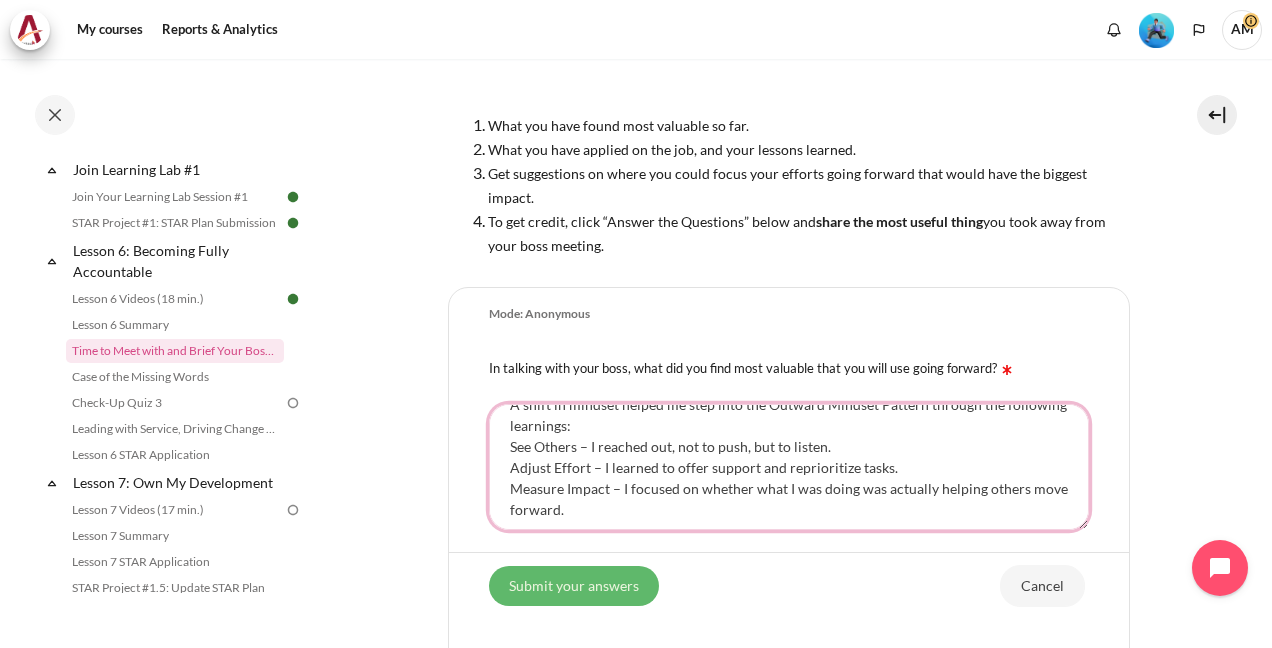 type on "A shift in mindset helped me step into the Outward Mindset Pattern through the following learnings:
See Others – I reached out, not to push, but to listen.
Adjust Effort – I learned to offer support and reprioritize tasks.
Measure Impact – I focused on whether what I was doing was actually helping others move forward." 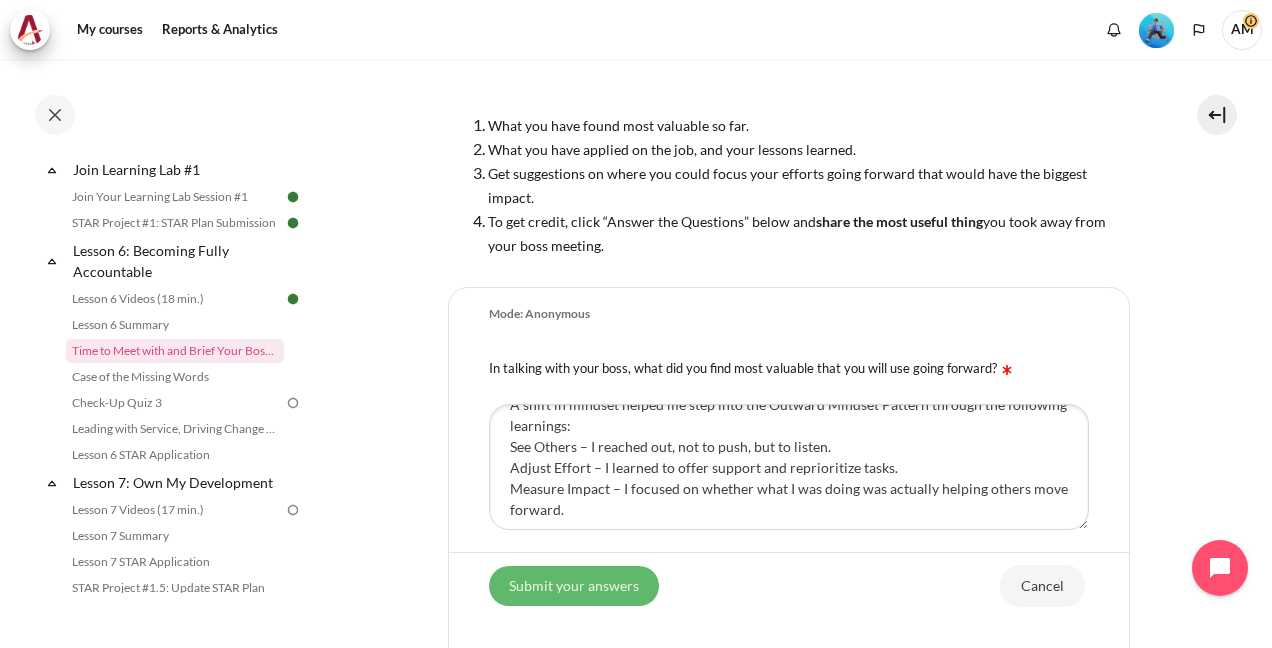 click on "Submit your answers" at bounding box center [574, 585] 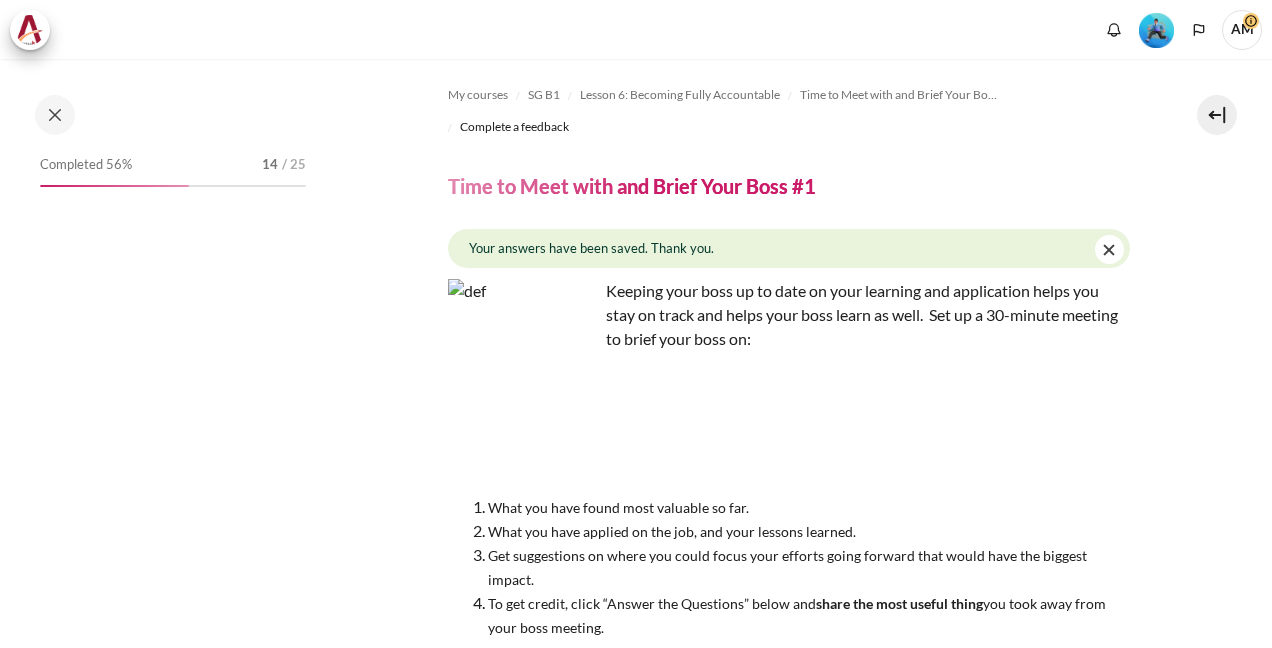 scroll, scrollTop: 0, scrollLeft: 0, axis: both 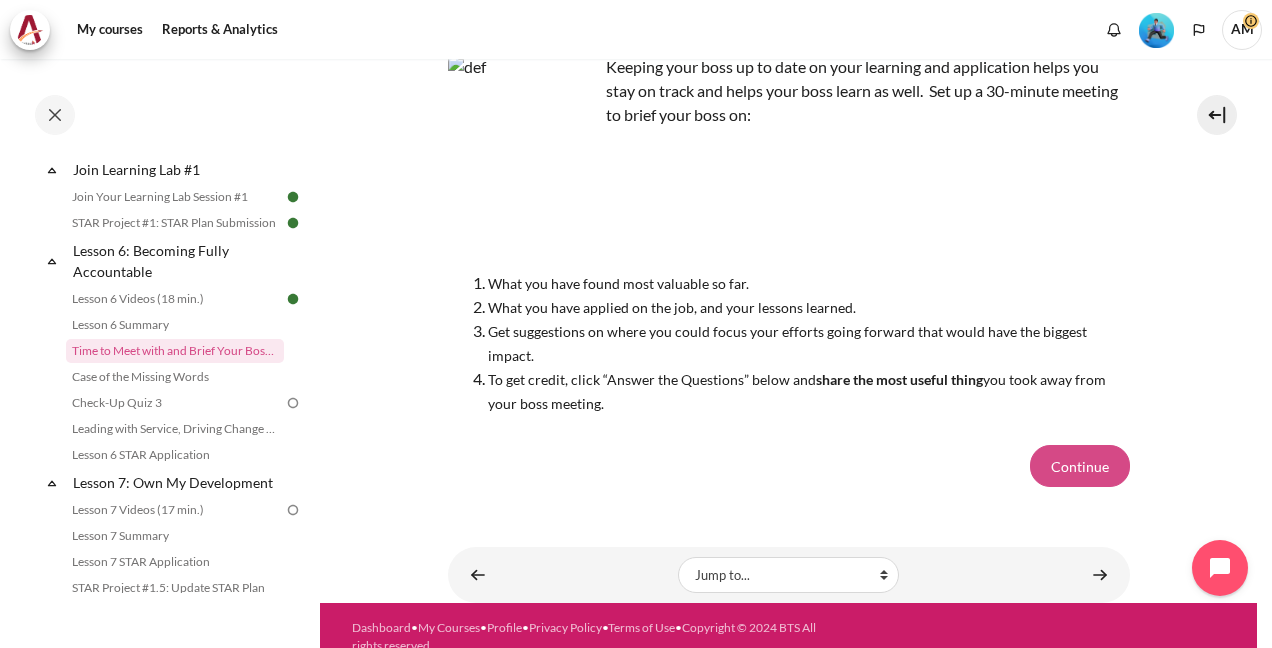 click on "Continue" at bounding box center [1080, 466] 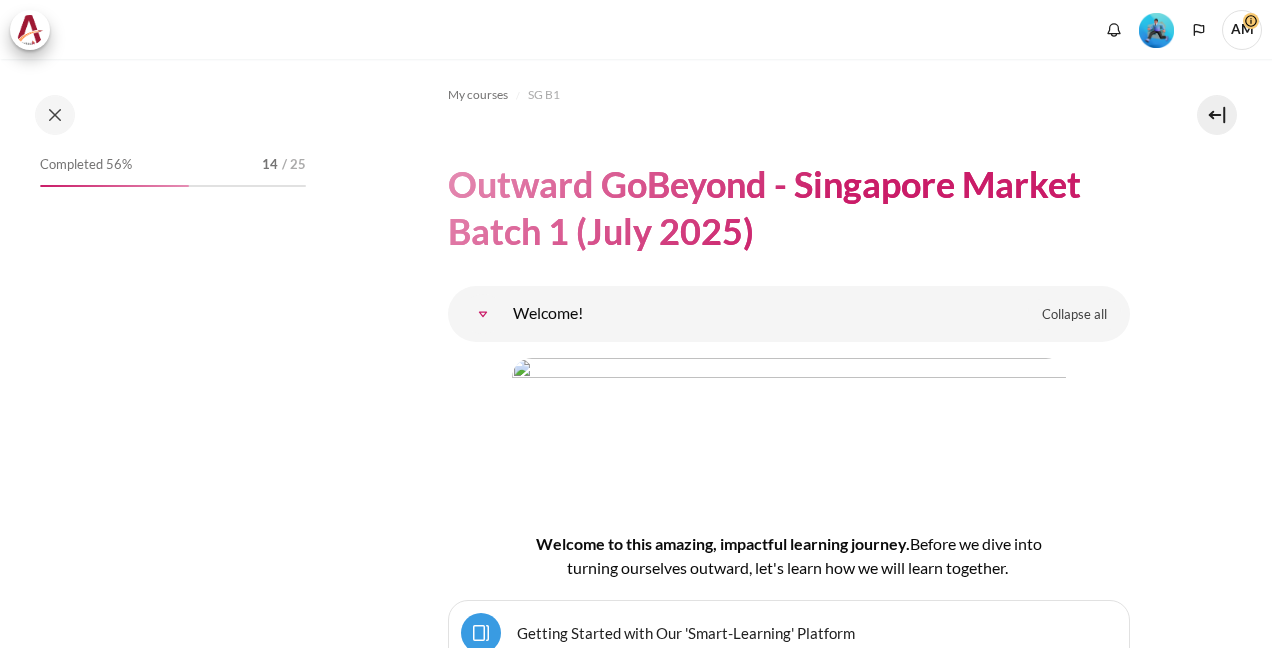 scroll, scrollTop: 0, scrollLeft: 0, axis: both 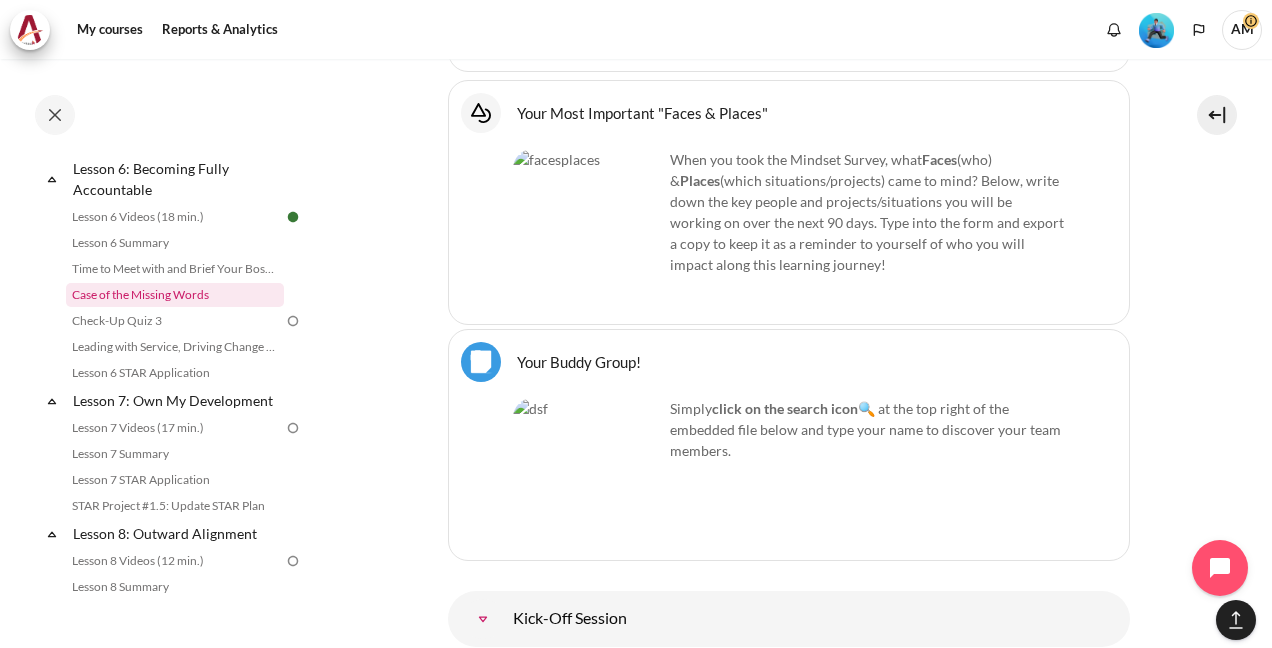 click on "Case of the Missing Words" at bounding box center (175, 295) 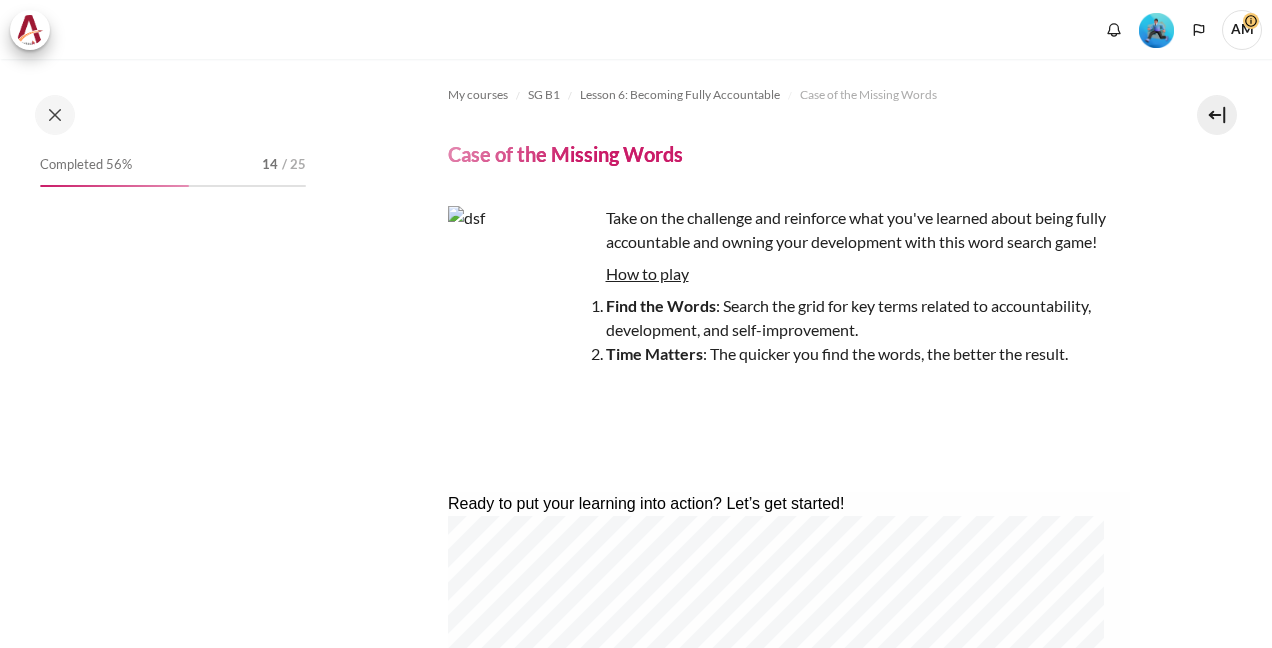 scroll, scrollTop: 0, scrollLeft: 0, axis: both 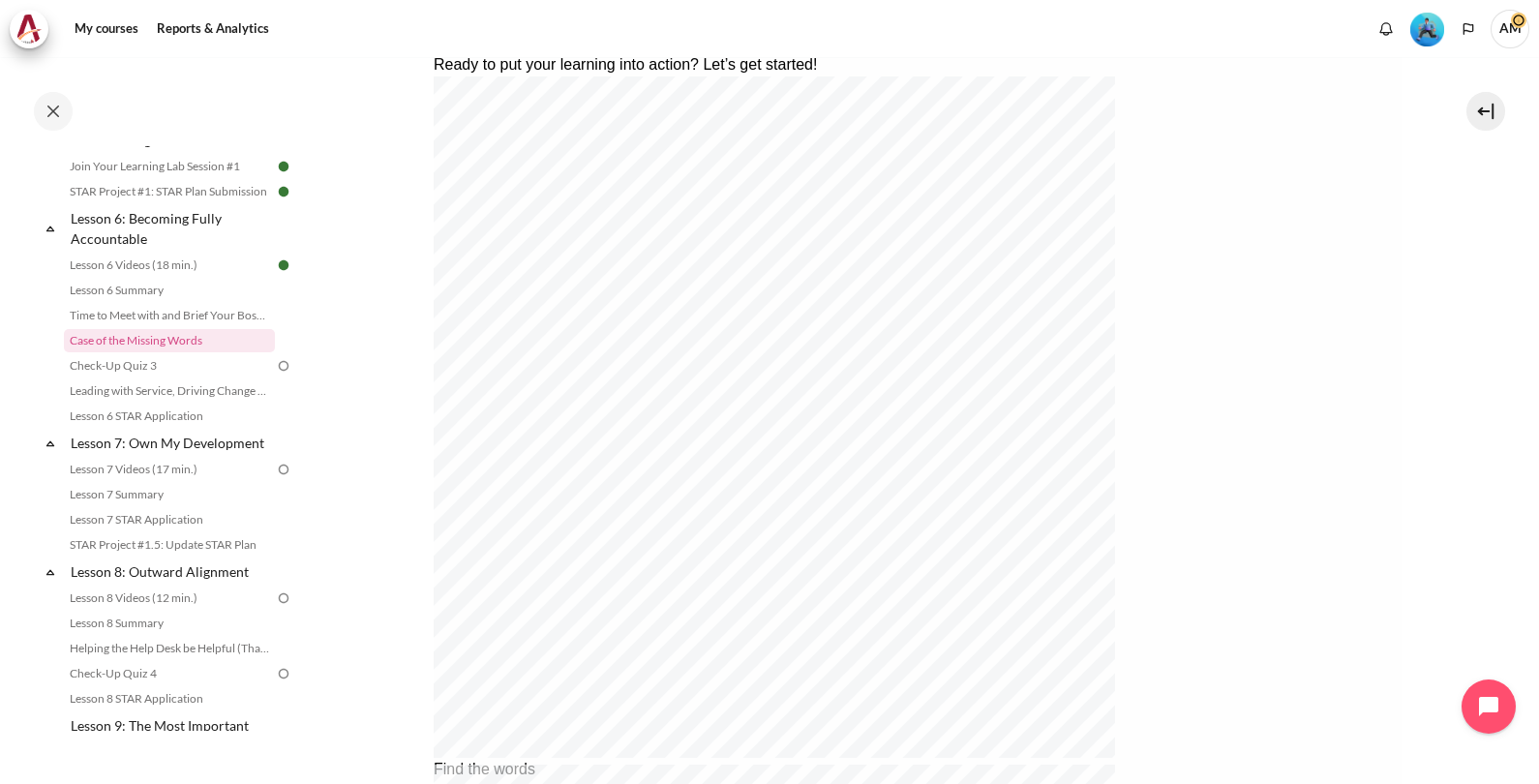 drag, startPoint x: 1085, startPoint y: 8, endPoint x: 886, endPoint y: 278, distance: 335.41169 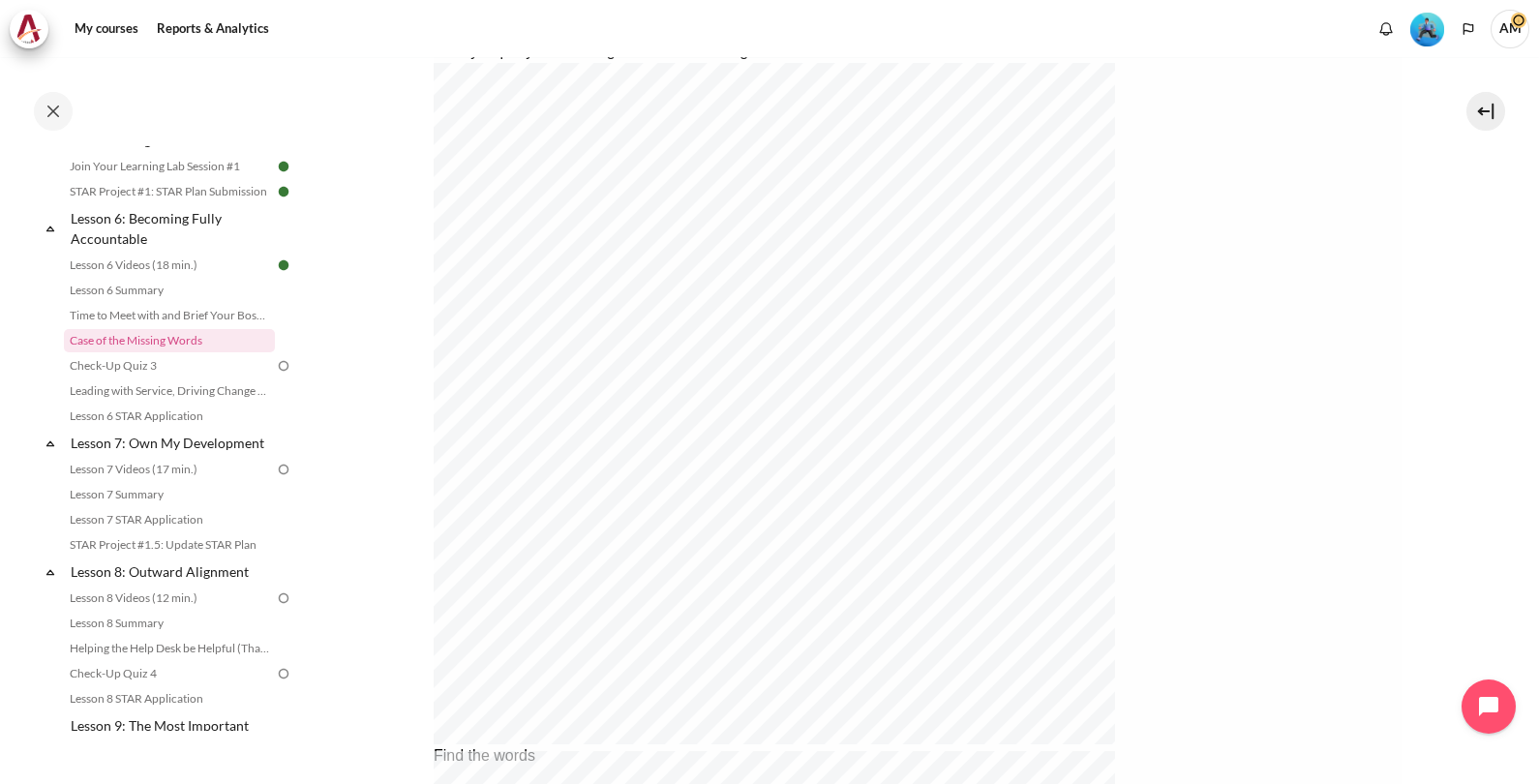scroll, scrollTop: 678, scrollLeft: 0, axis: vertical 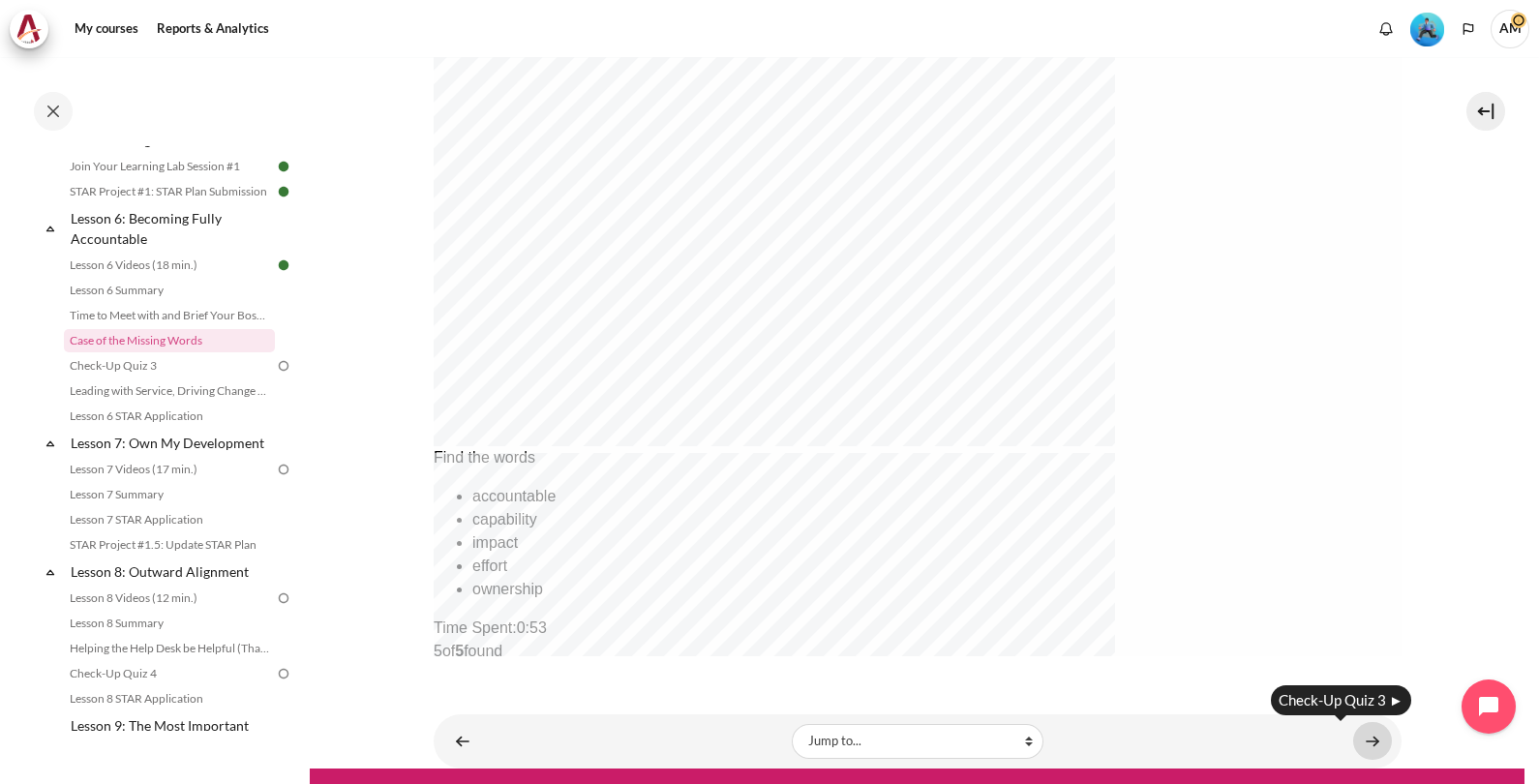 click at bounding box center [1373, 740] 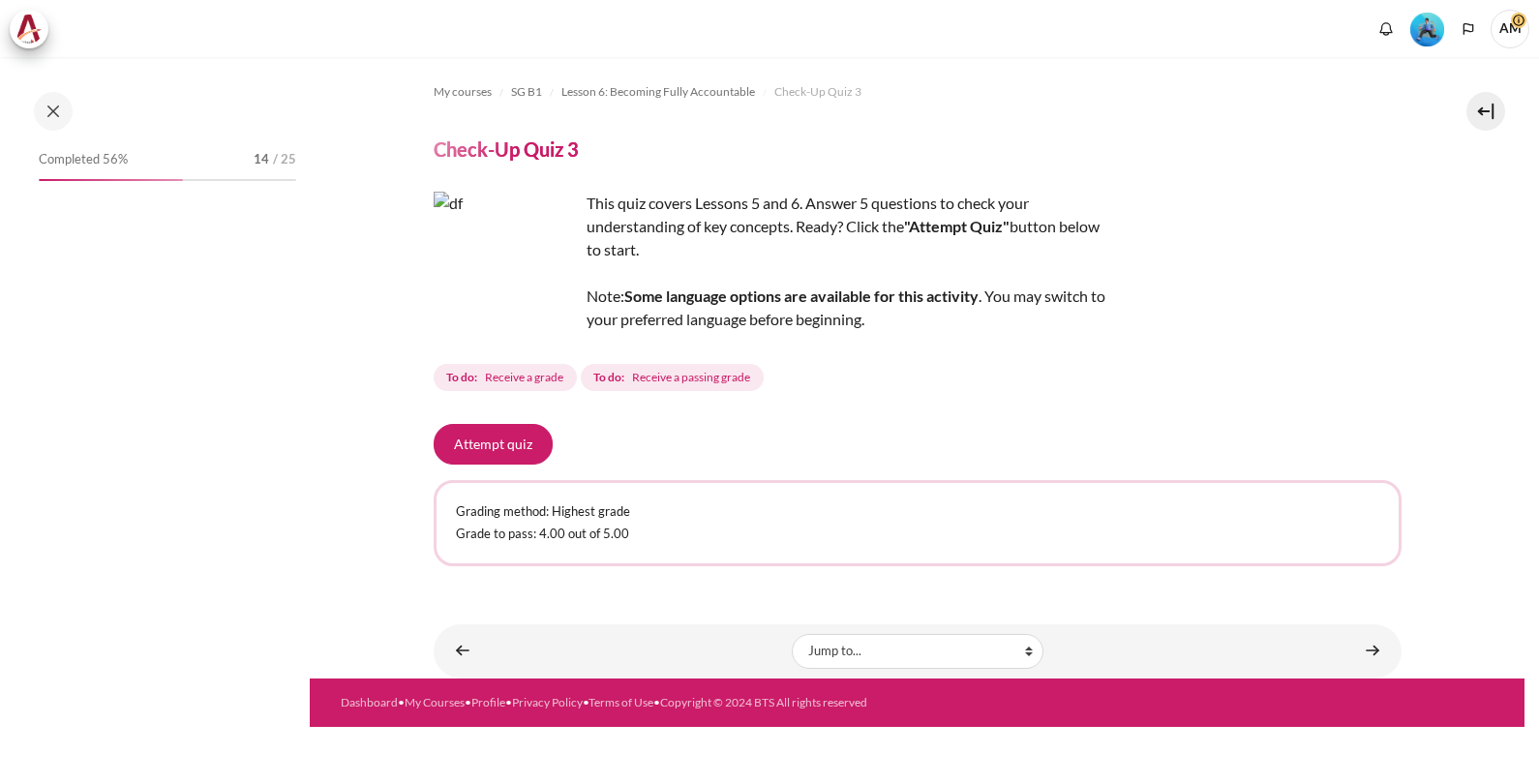 scroll, scrollTop: 0, scrollLeft: 0, axis: both 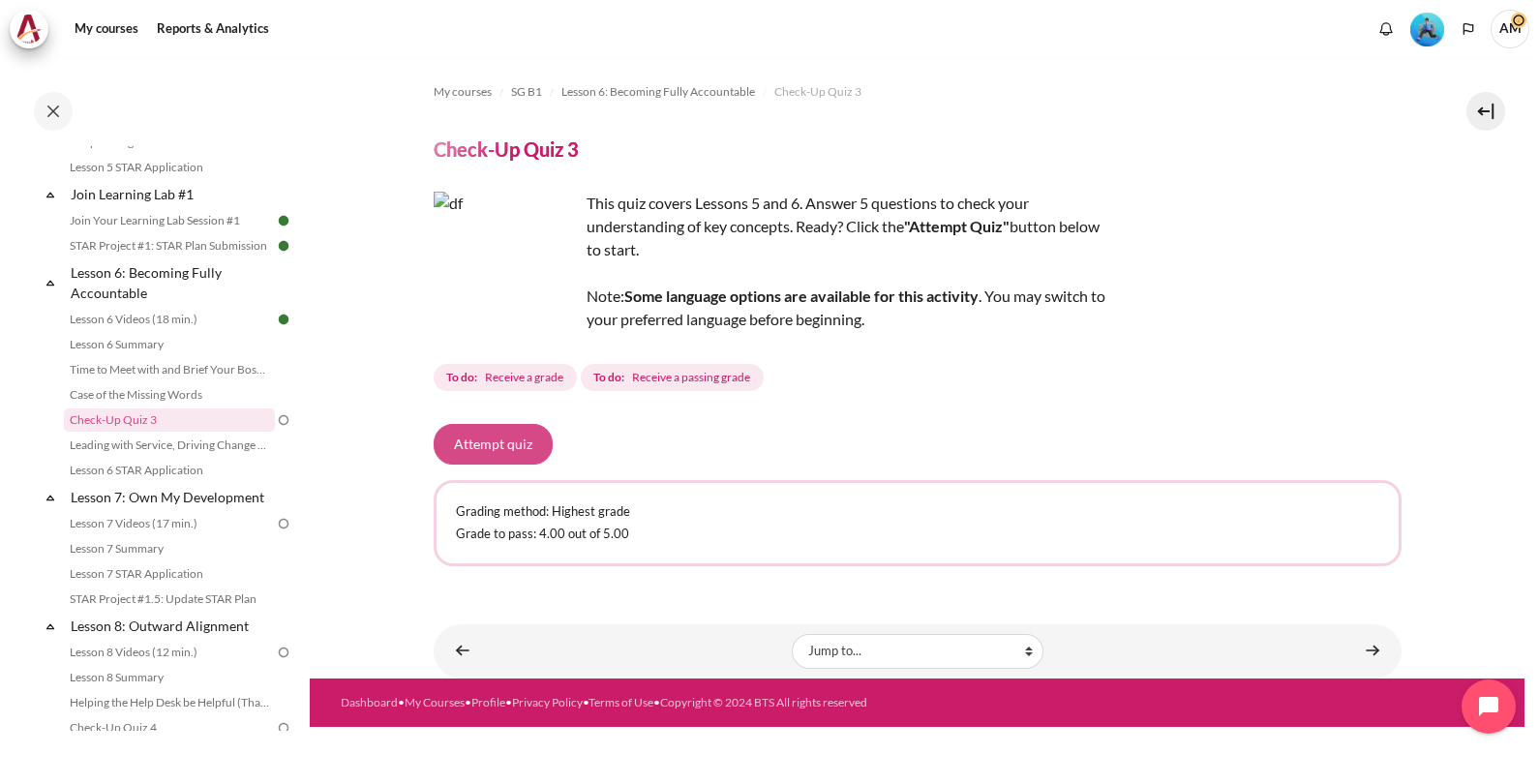 click on "Attempt quiz" at bounding box center [493, 444] 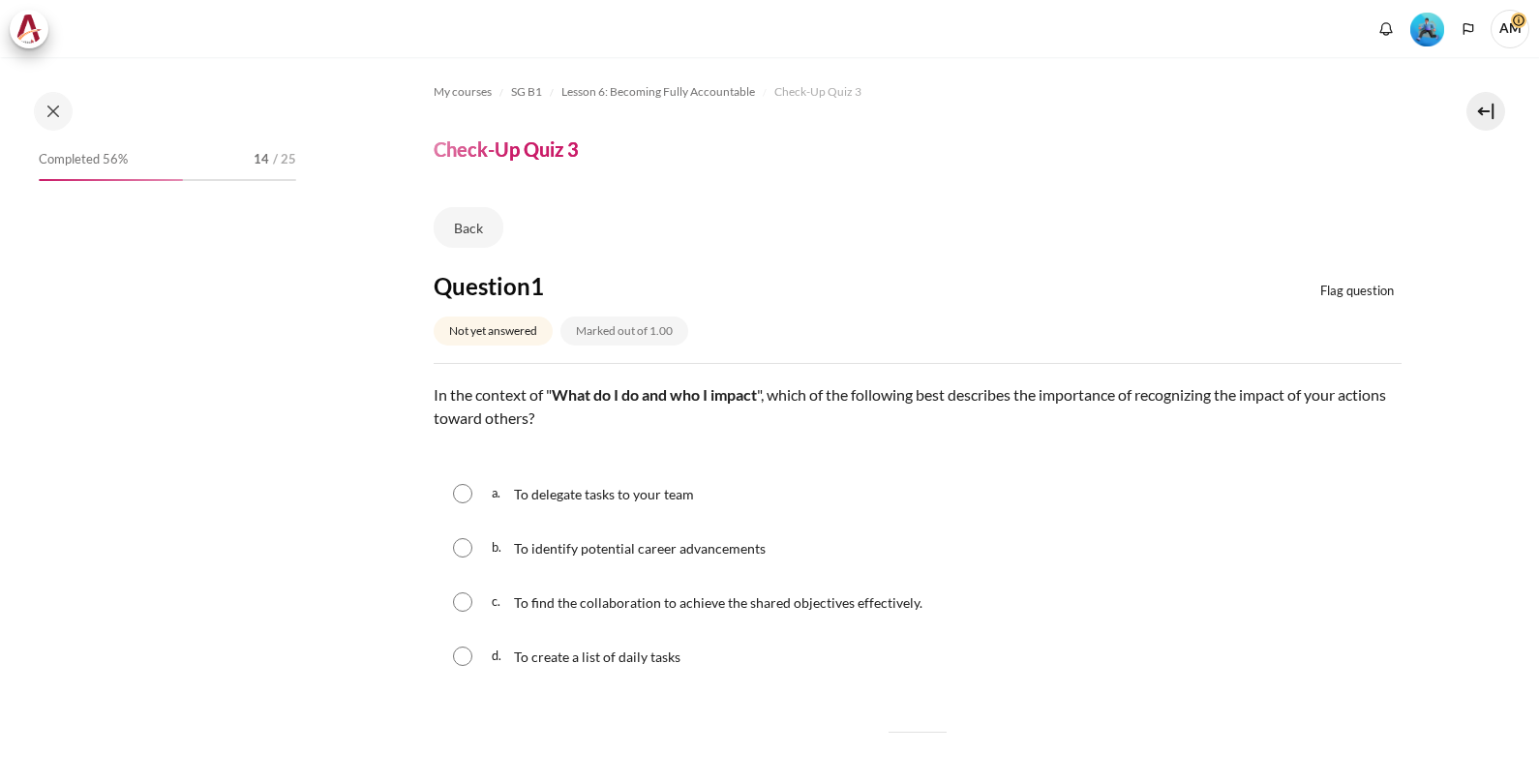 scroll, scrollTop: 0, scrollLeft: 0, axis: both 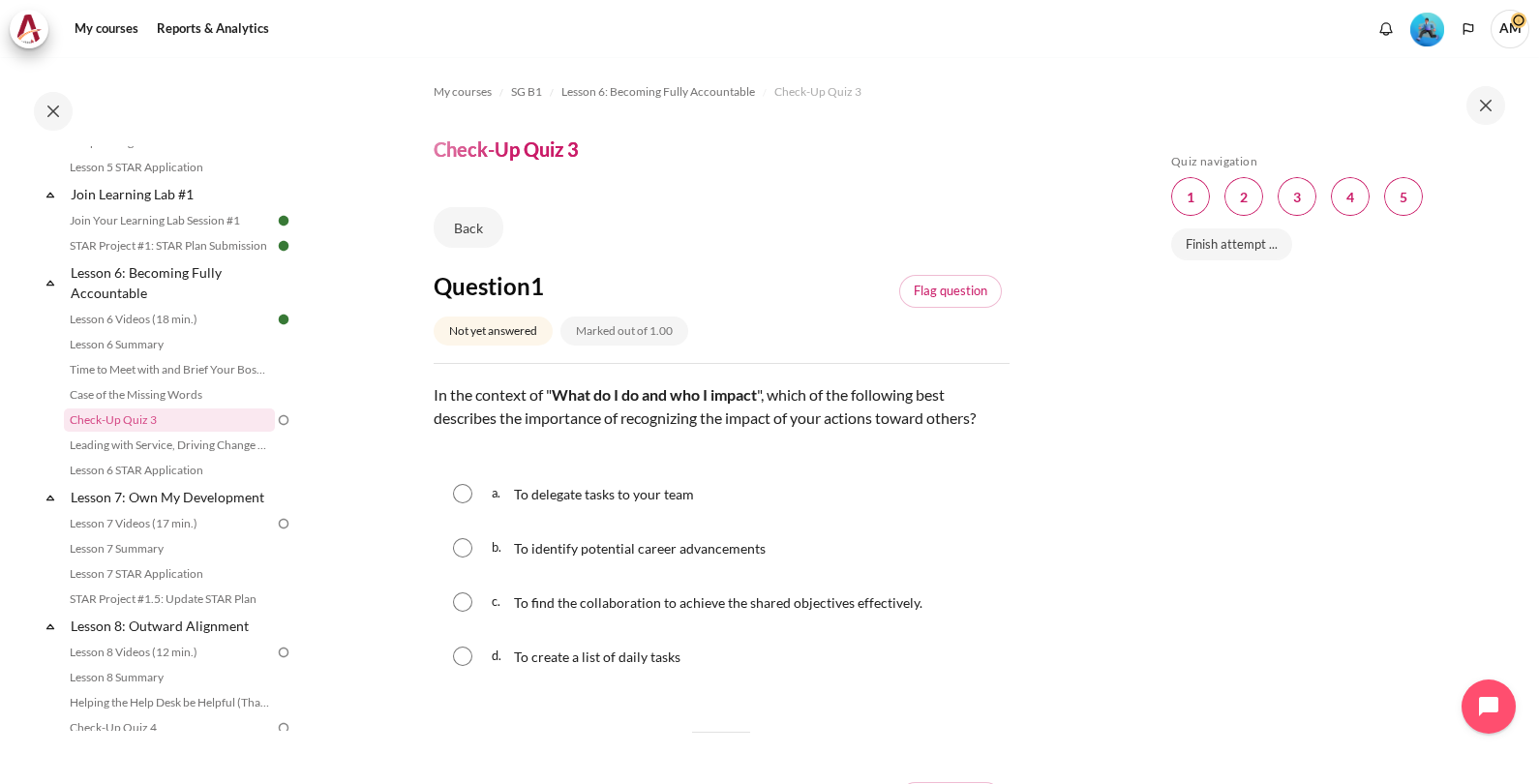 click at bounding box center (463, 602) 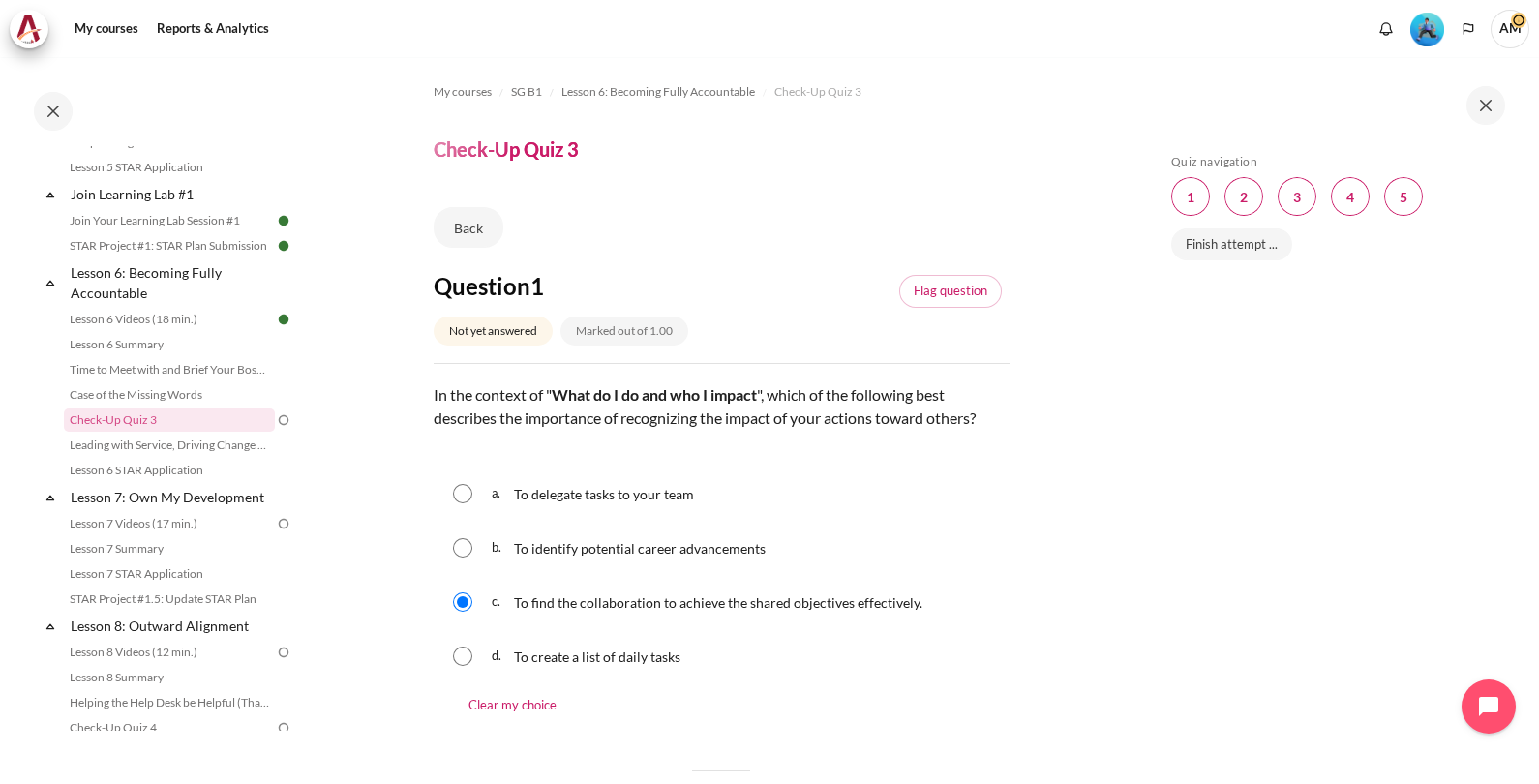 drag, startPoint x: 1308, startPoint y: 512, endPoint x: 1346, endPoint y: 231, distance: 283.55775 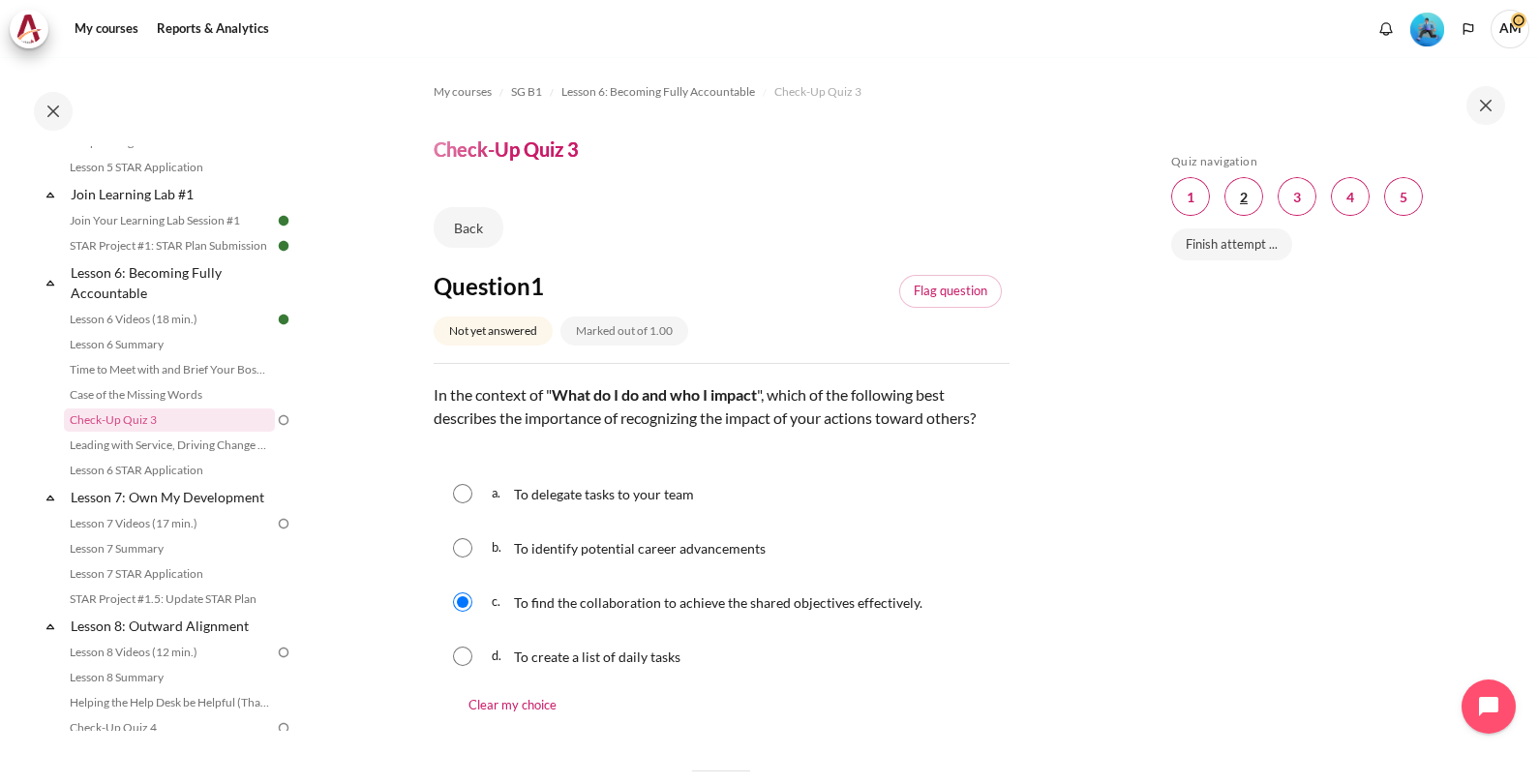 click at bounding box center (1244, 196) 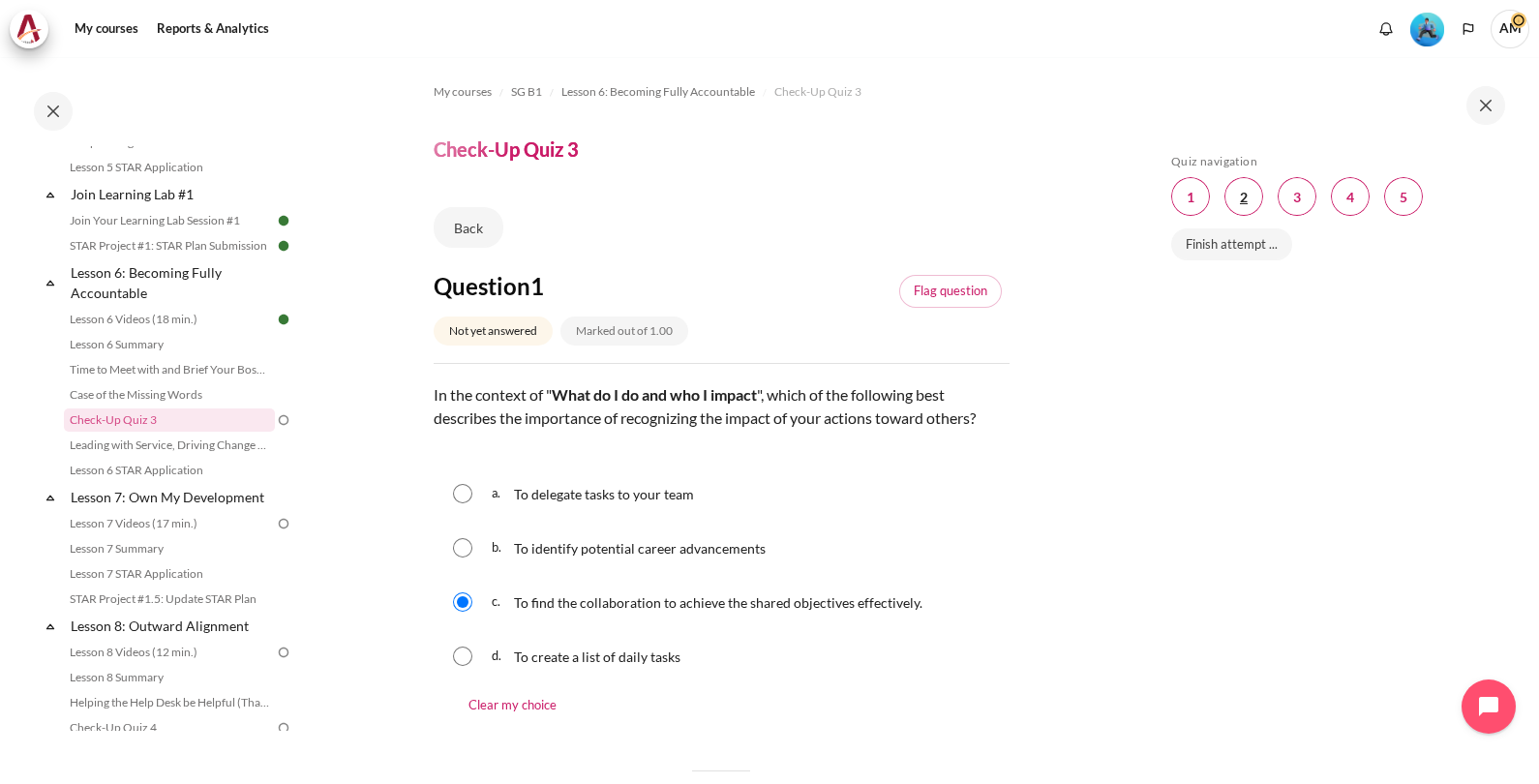 scroll, scrollTop: 759, scrollLeft: 0, axis: vertical 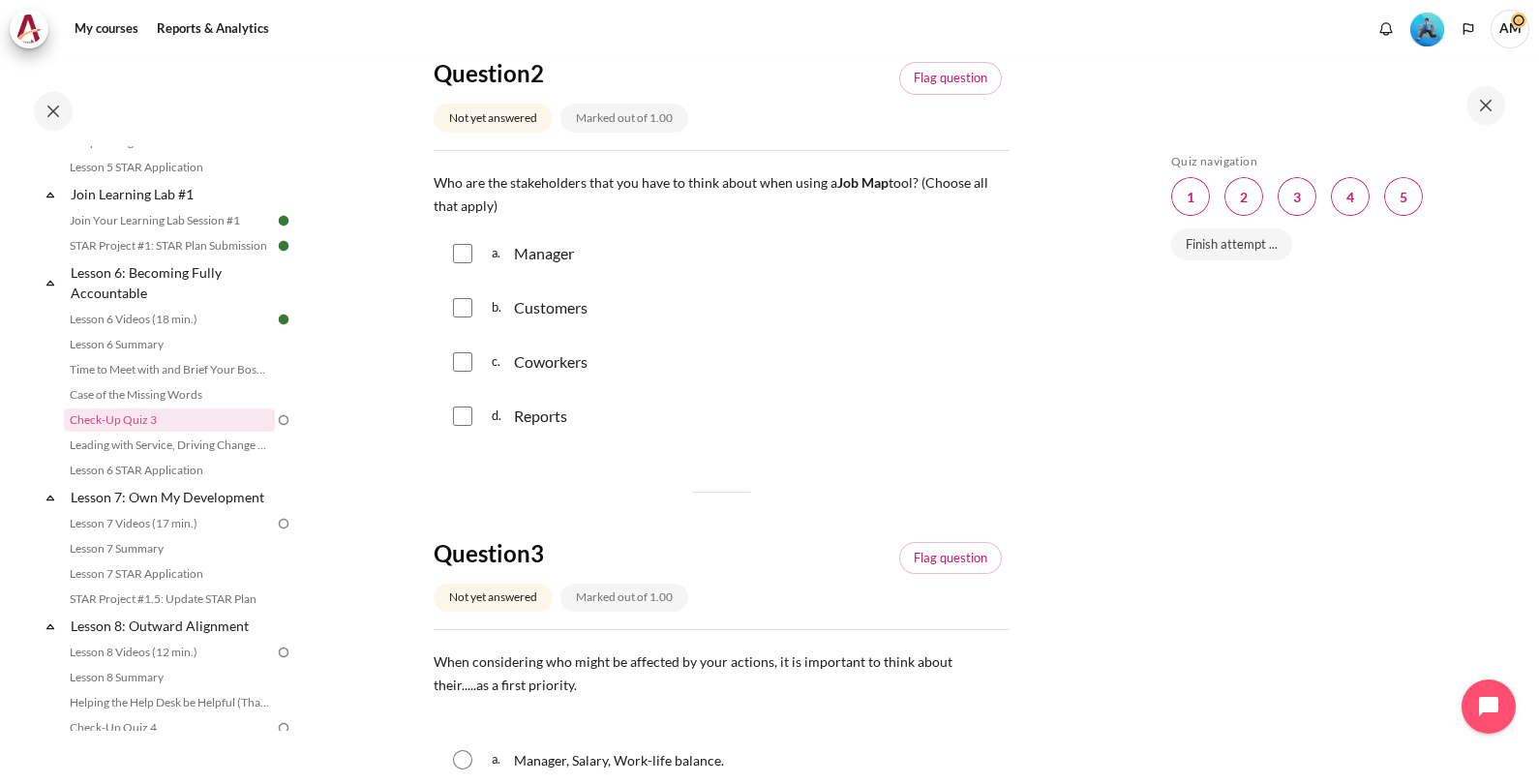 click at bounding box center (463, 254) 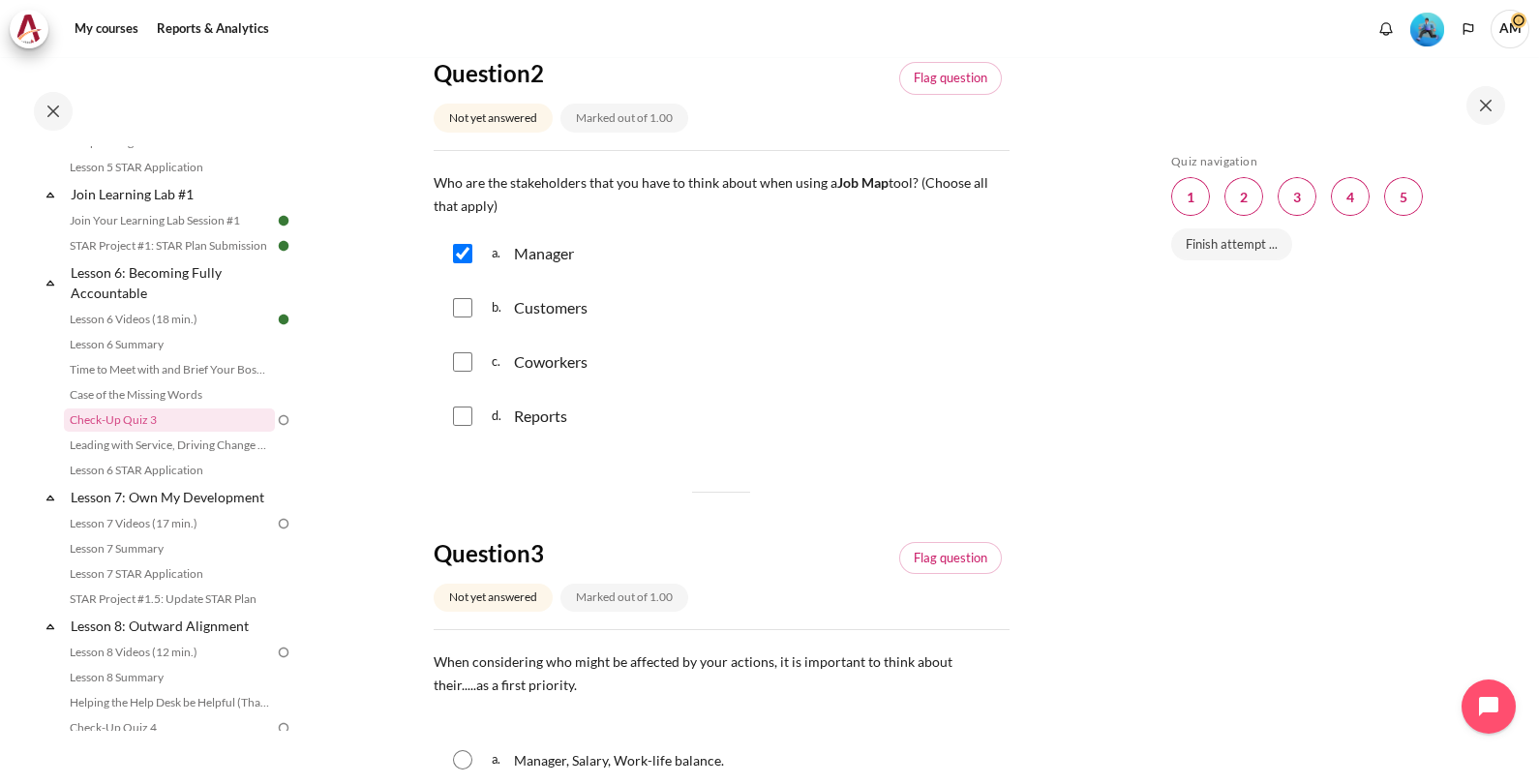 click at bounding box center (463, 362) 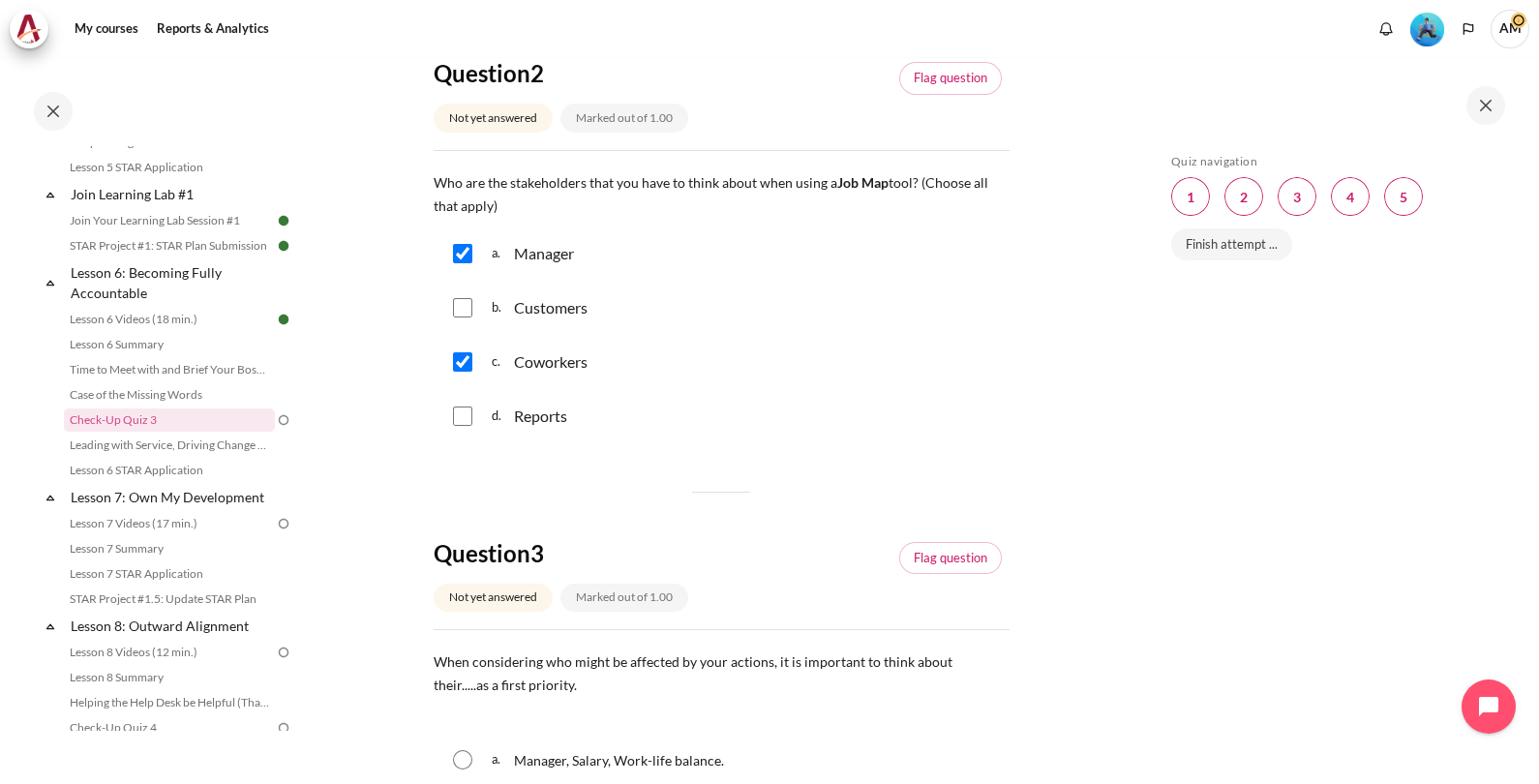 click at bounding box center [463, 308] 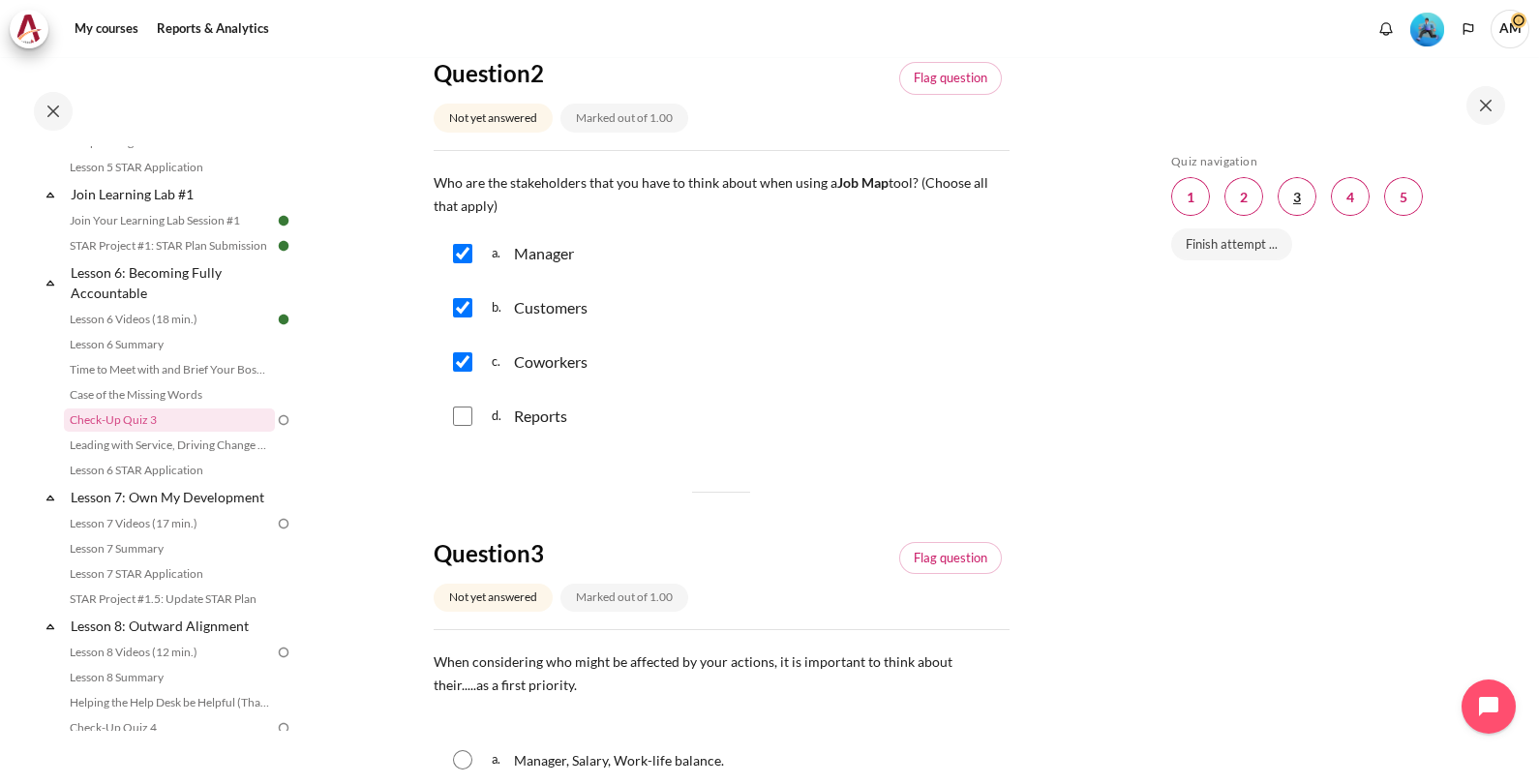 click at bounding box center (1297, 196) 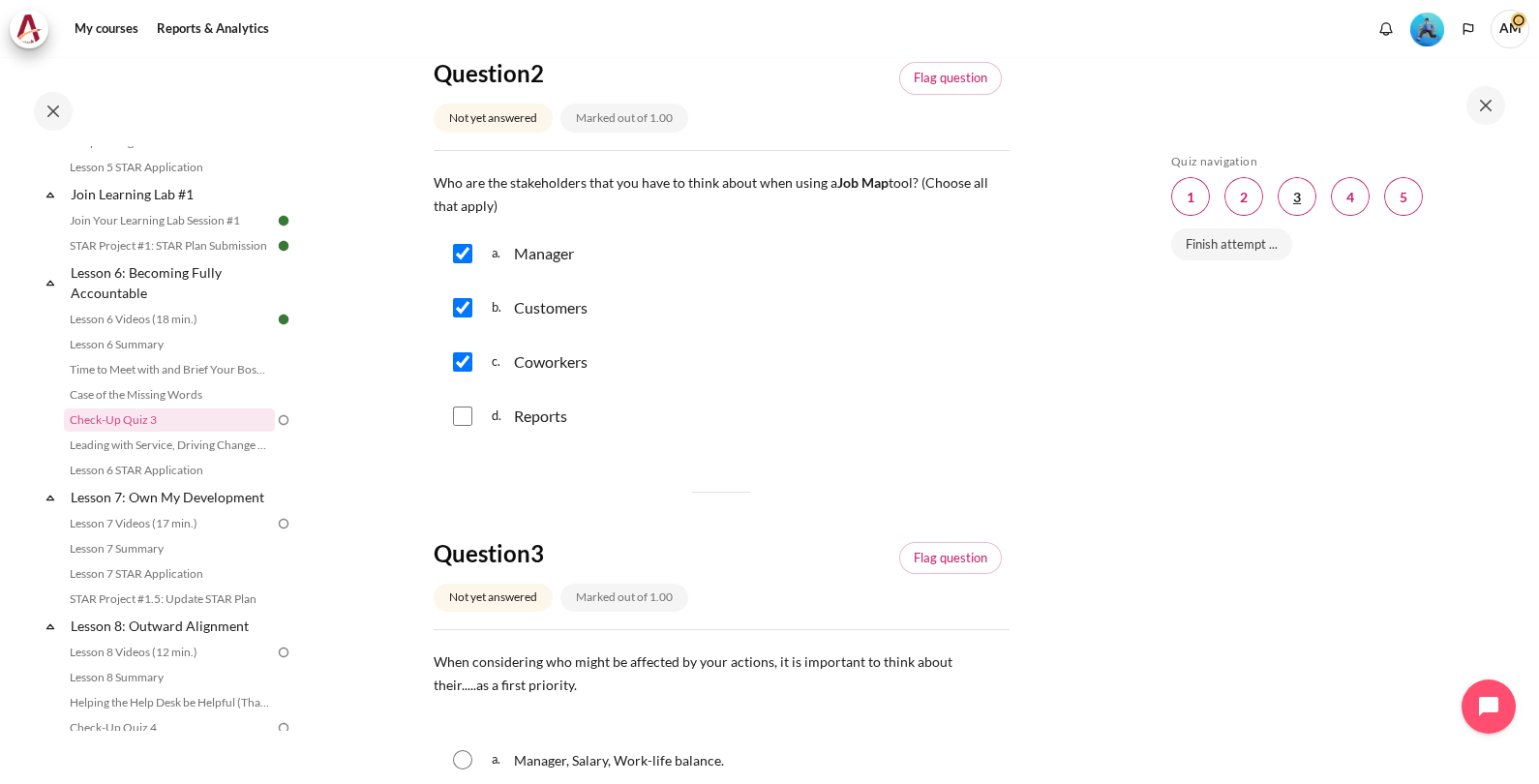 scroll, scrollTop: 1239, scrollLeft: 0, axis: vertical 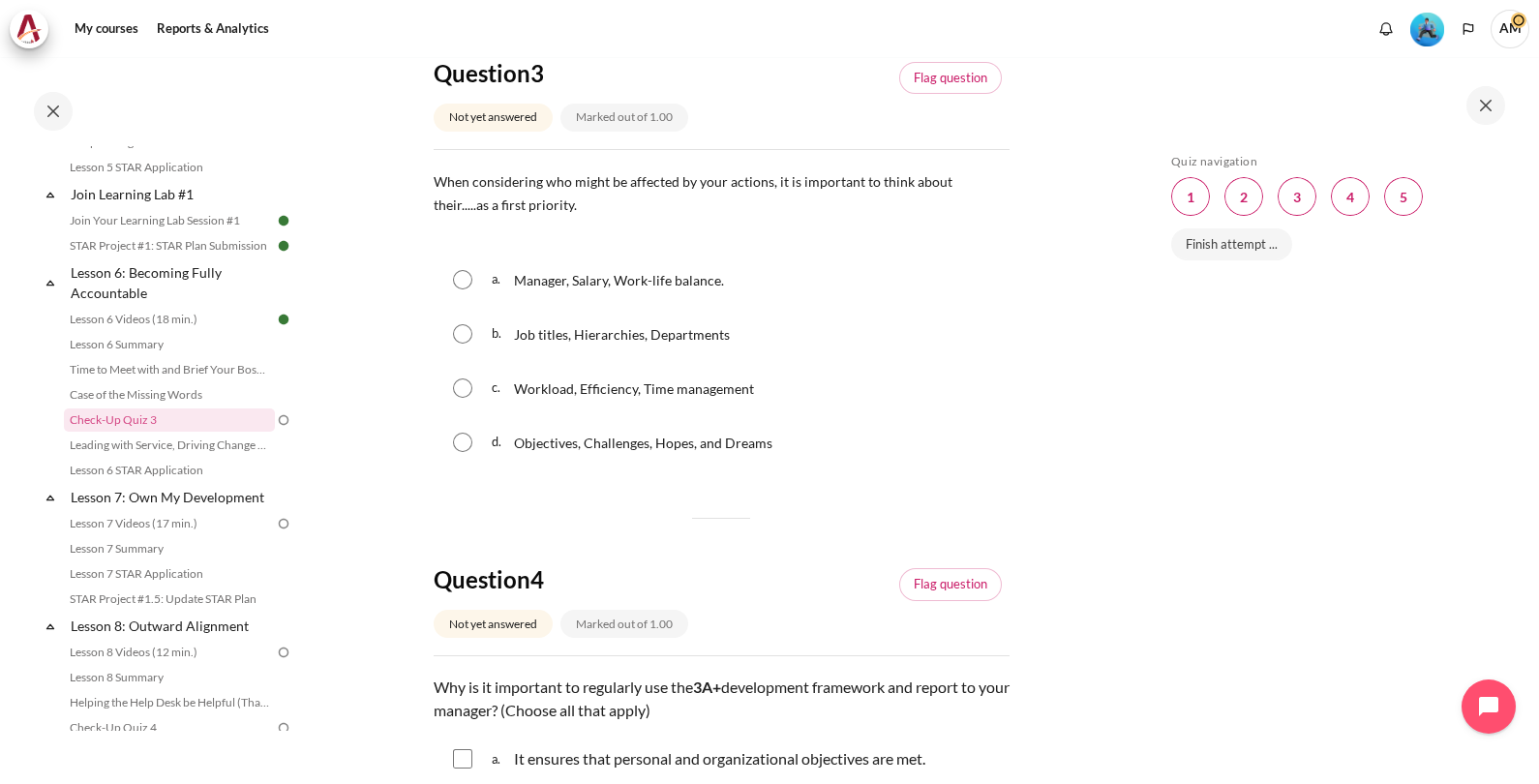 click at bounding box center [463, 442] 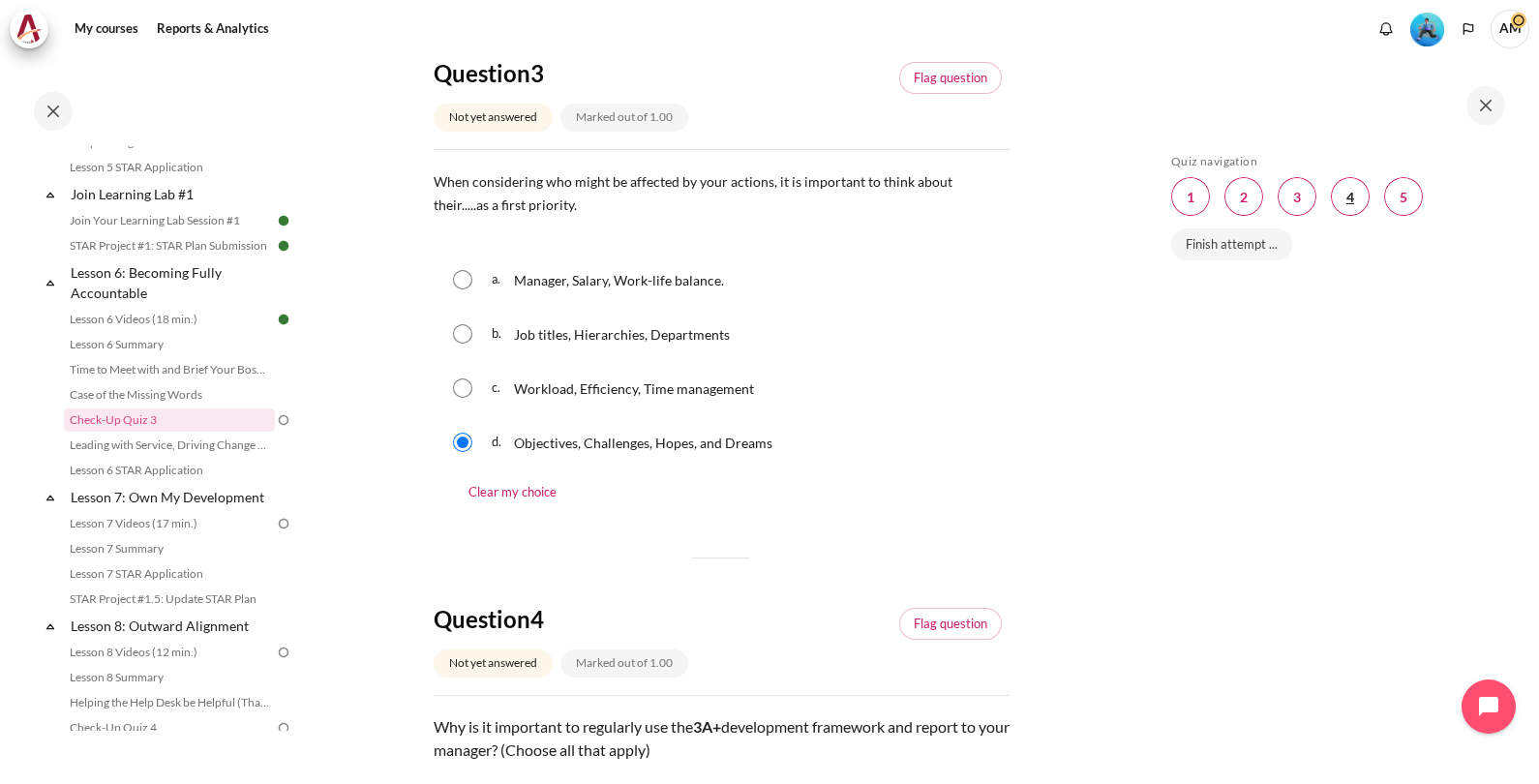 click at bounding box center (1350, 196) 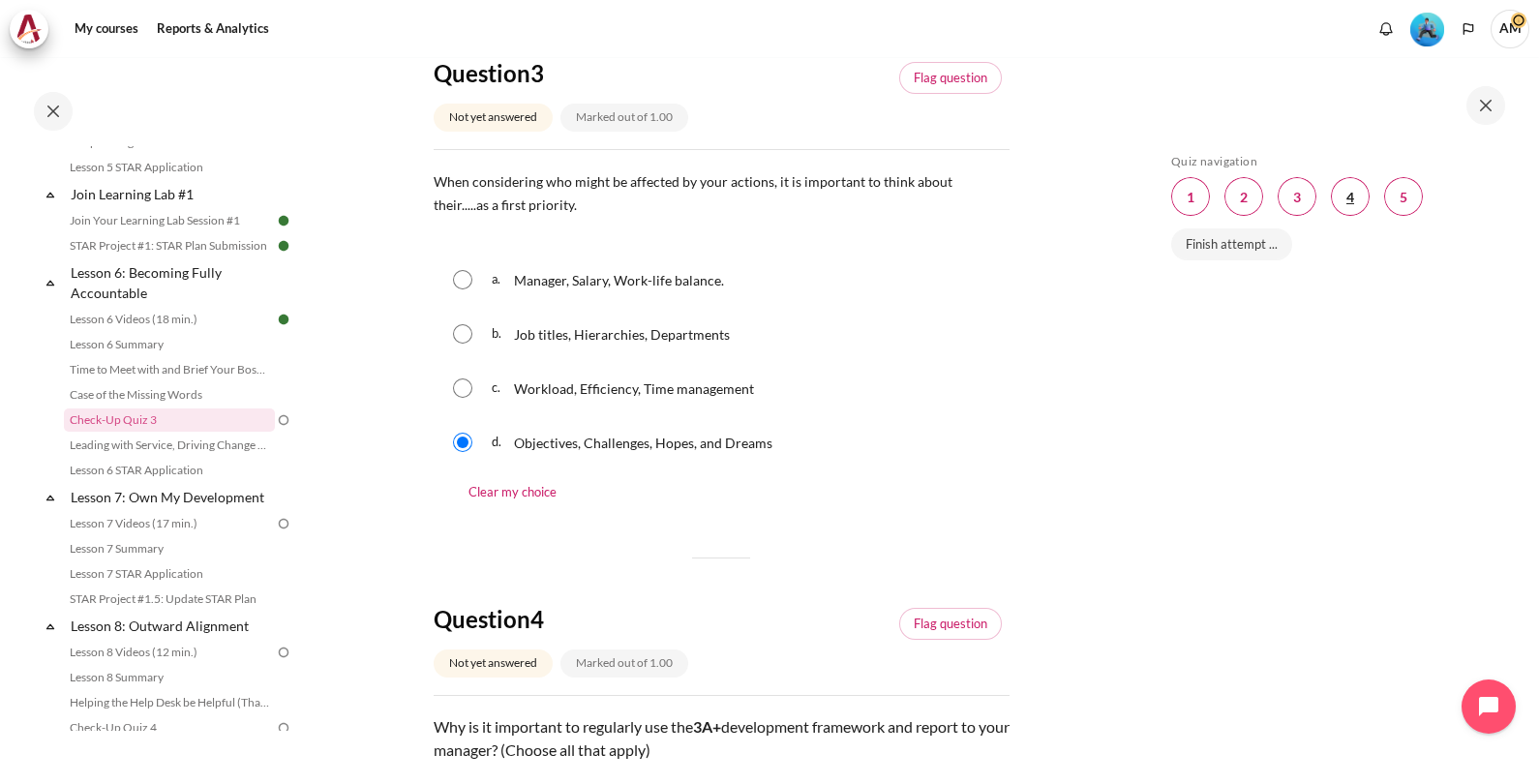 scroll, scrollTop: 1784, scrollLeft: 0, axis: vertical 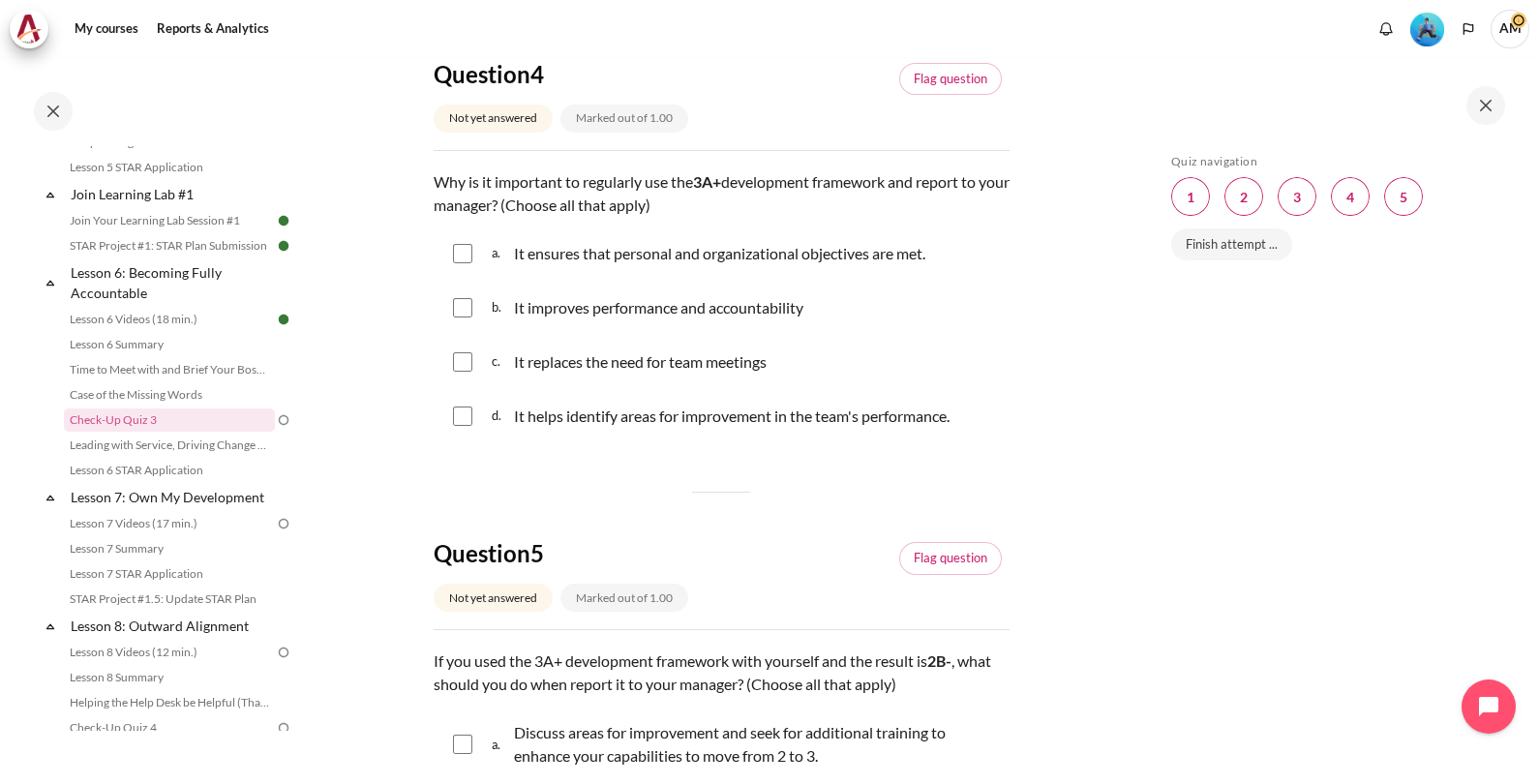 click at bounding box center (463, 254) 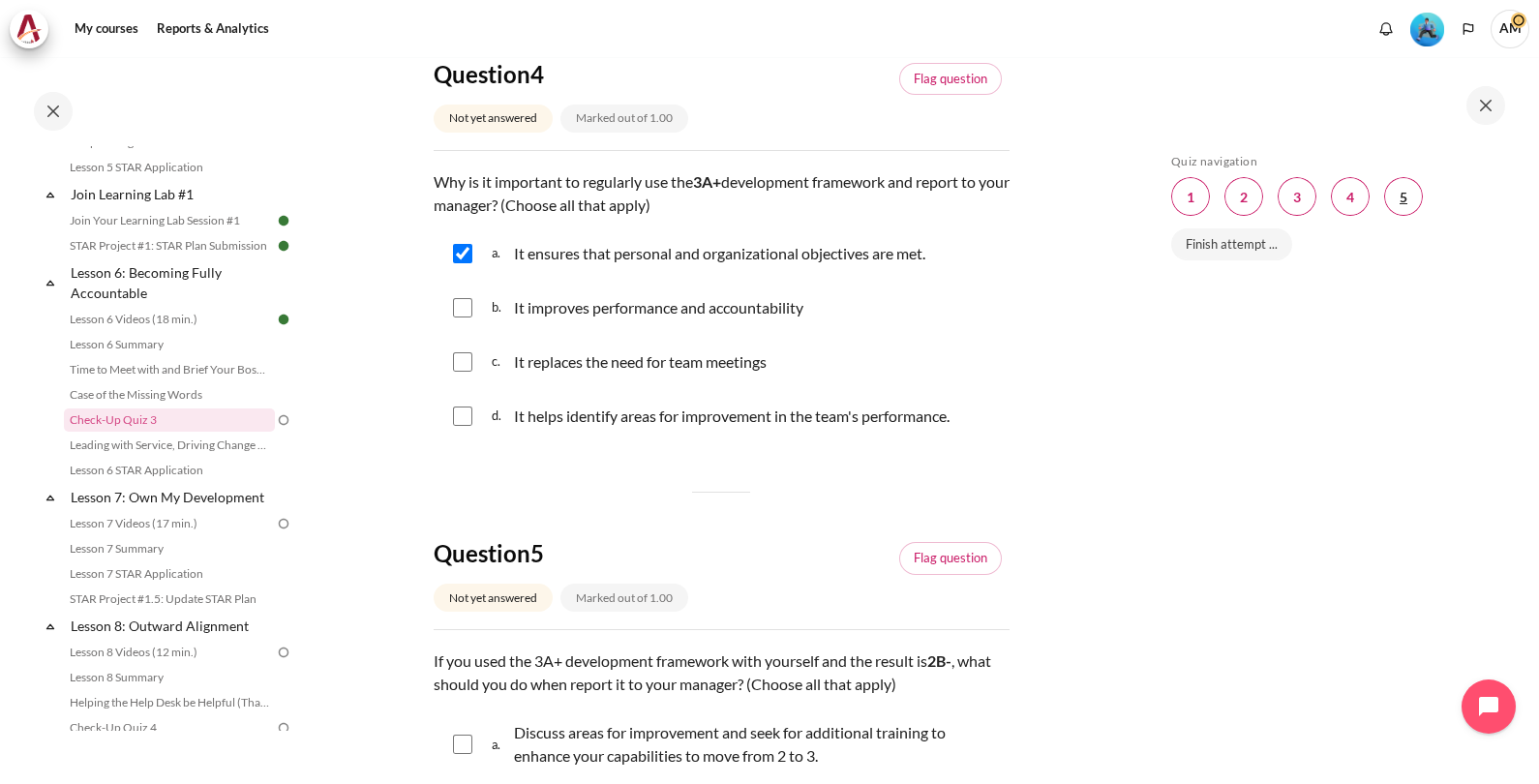 click at bounding box center [1403, 196] 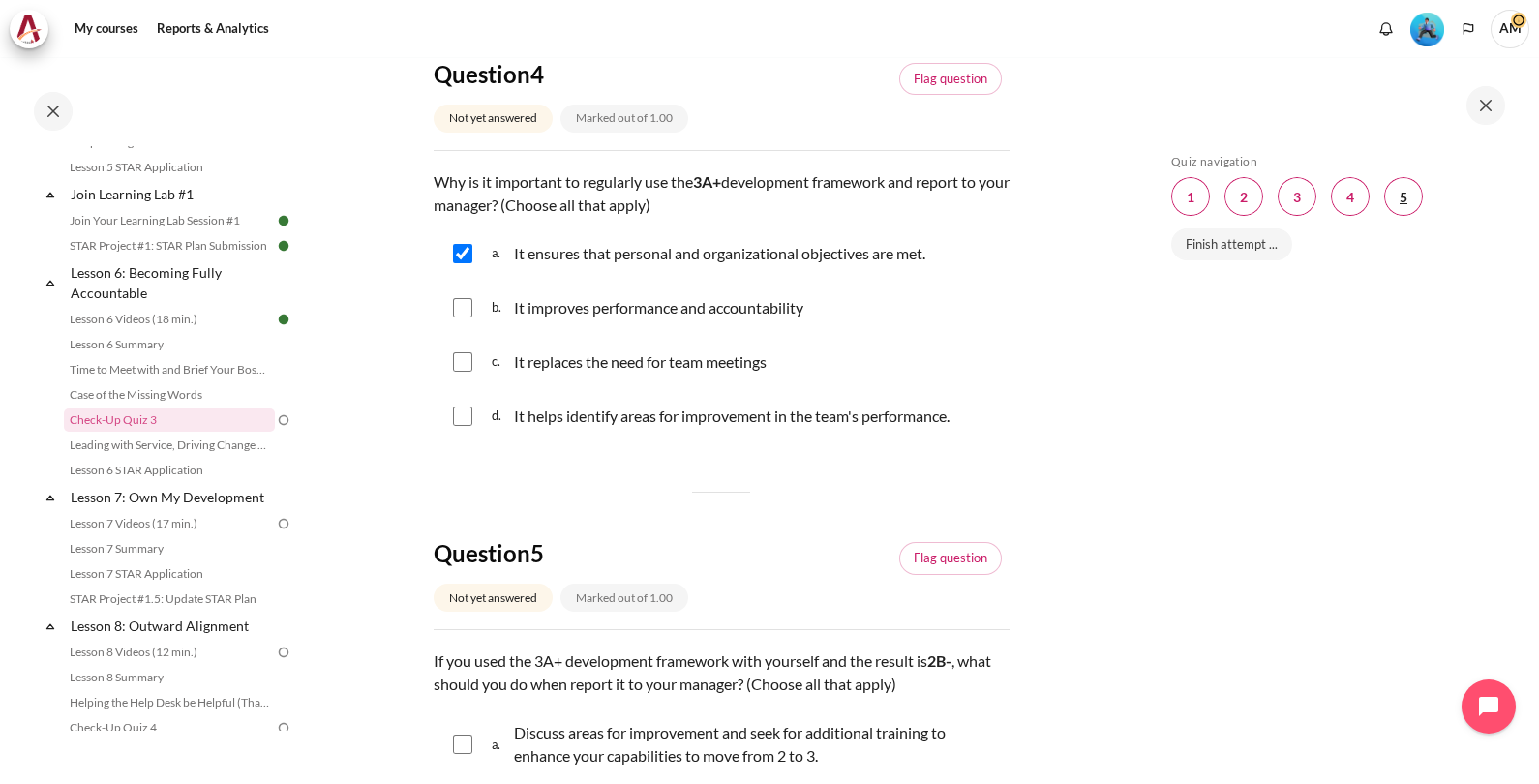 scroll, scrollTop: 2163, scrollLeft: 0, axis: vertical 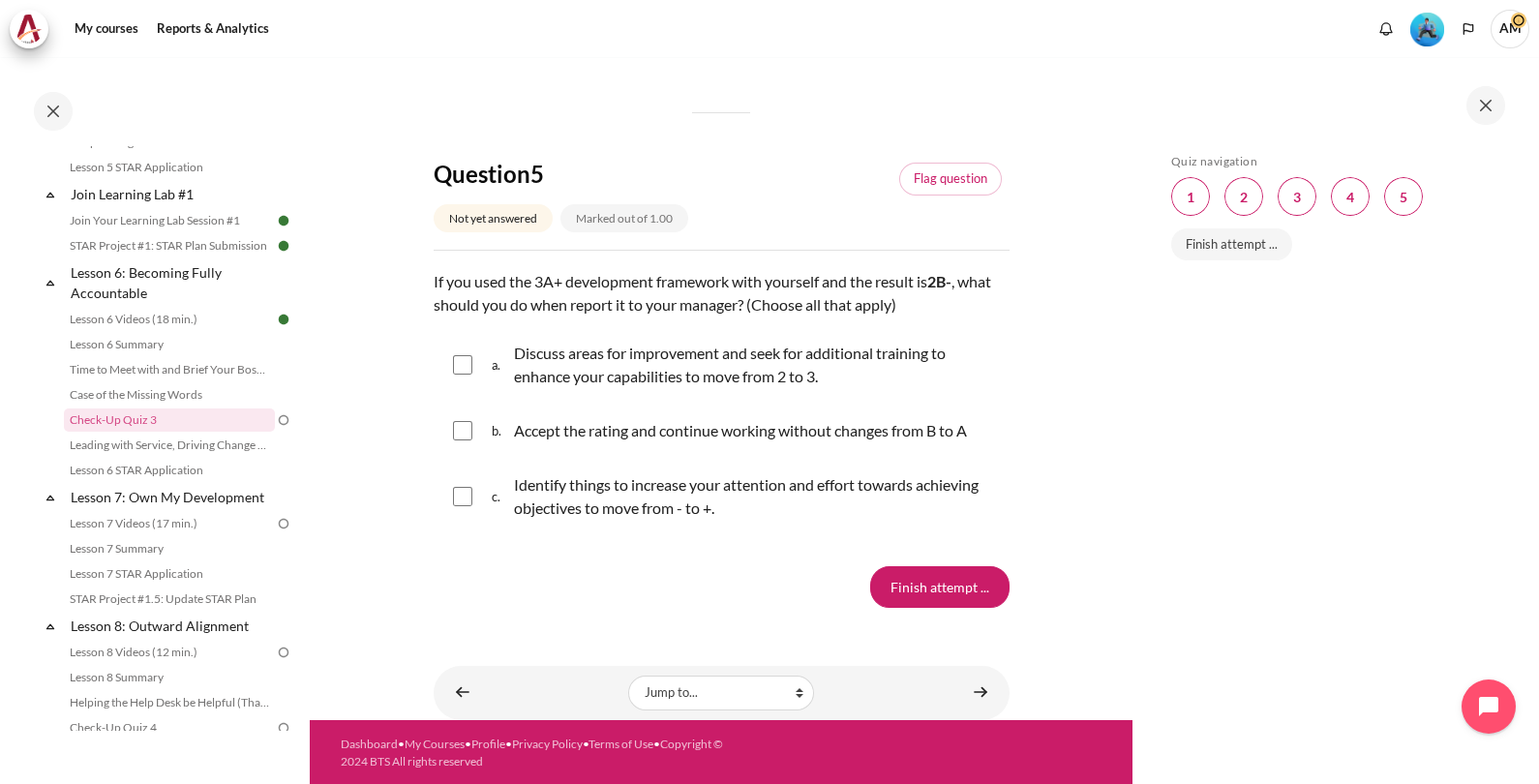 click at bounding box center (463, 365) 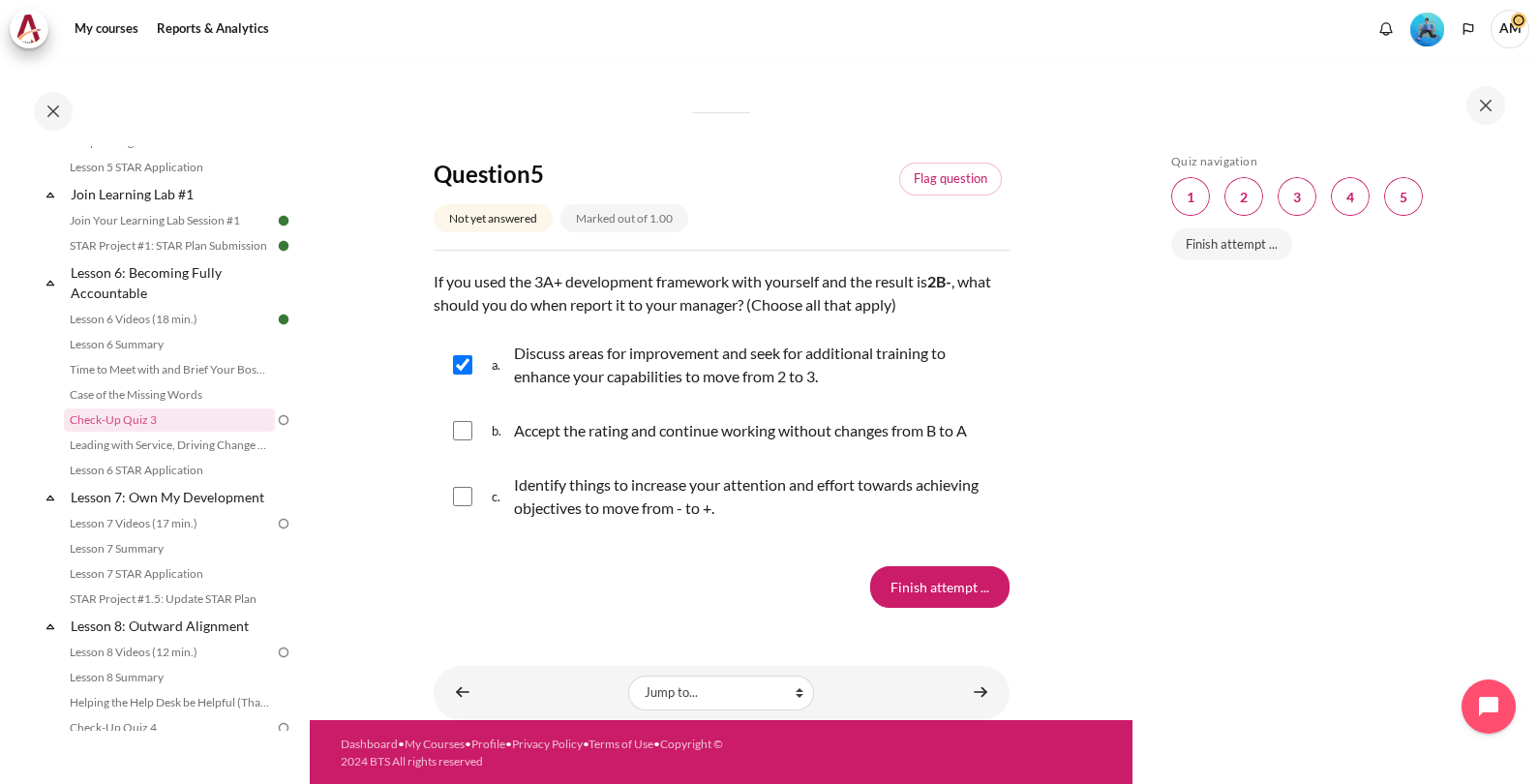 click on "c.  Identify things to increase your attention and effort towards achieving objectives to move from - to +." at bounding box center [721, 497] 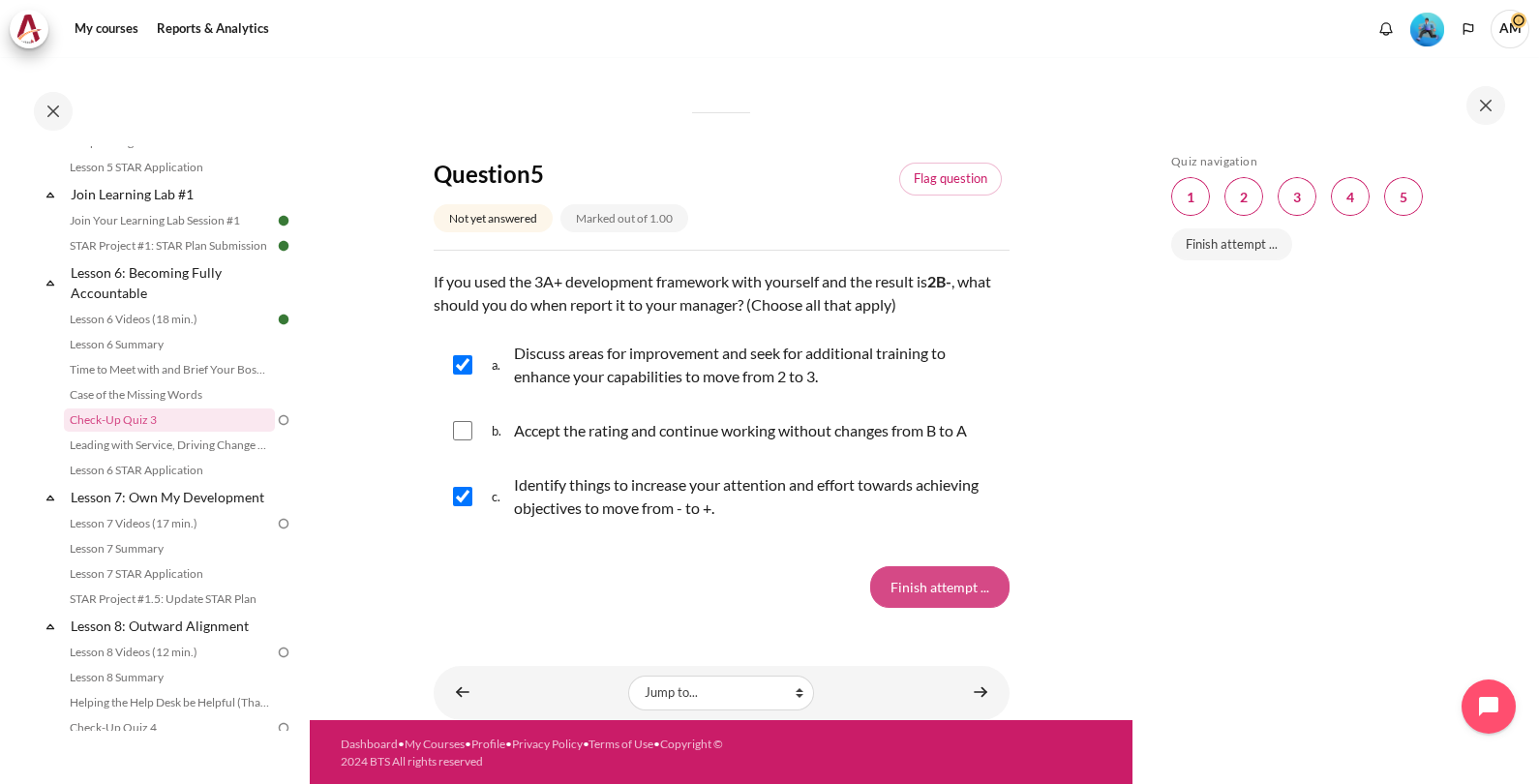 click on "Finish attempt ..." at bounding box center [940, 587] 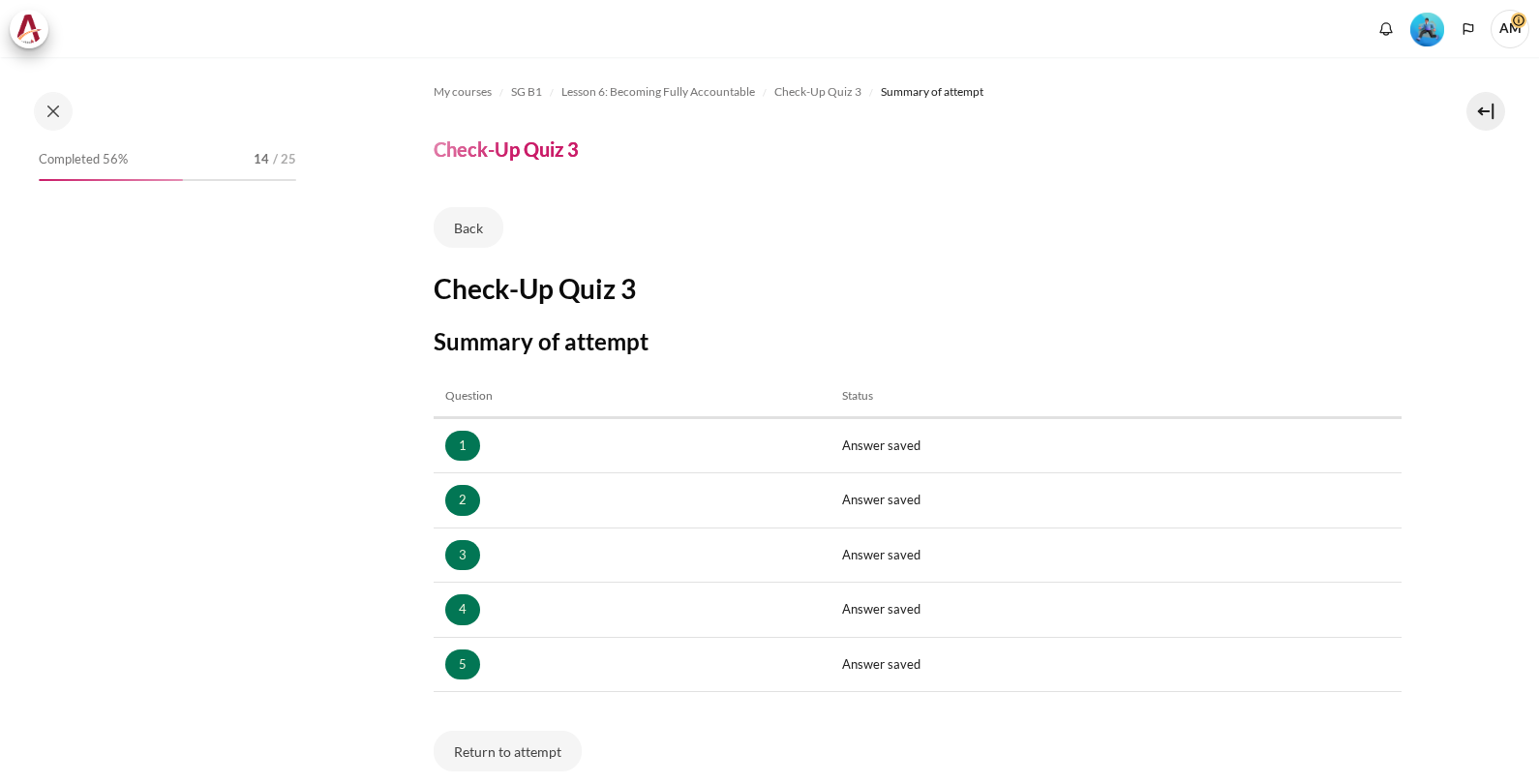 scroll, scrollTop: 0, scrollLeft: 0, axis: both 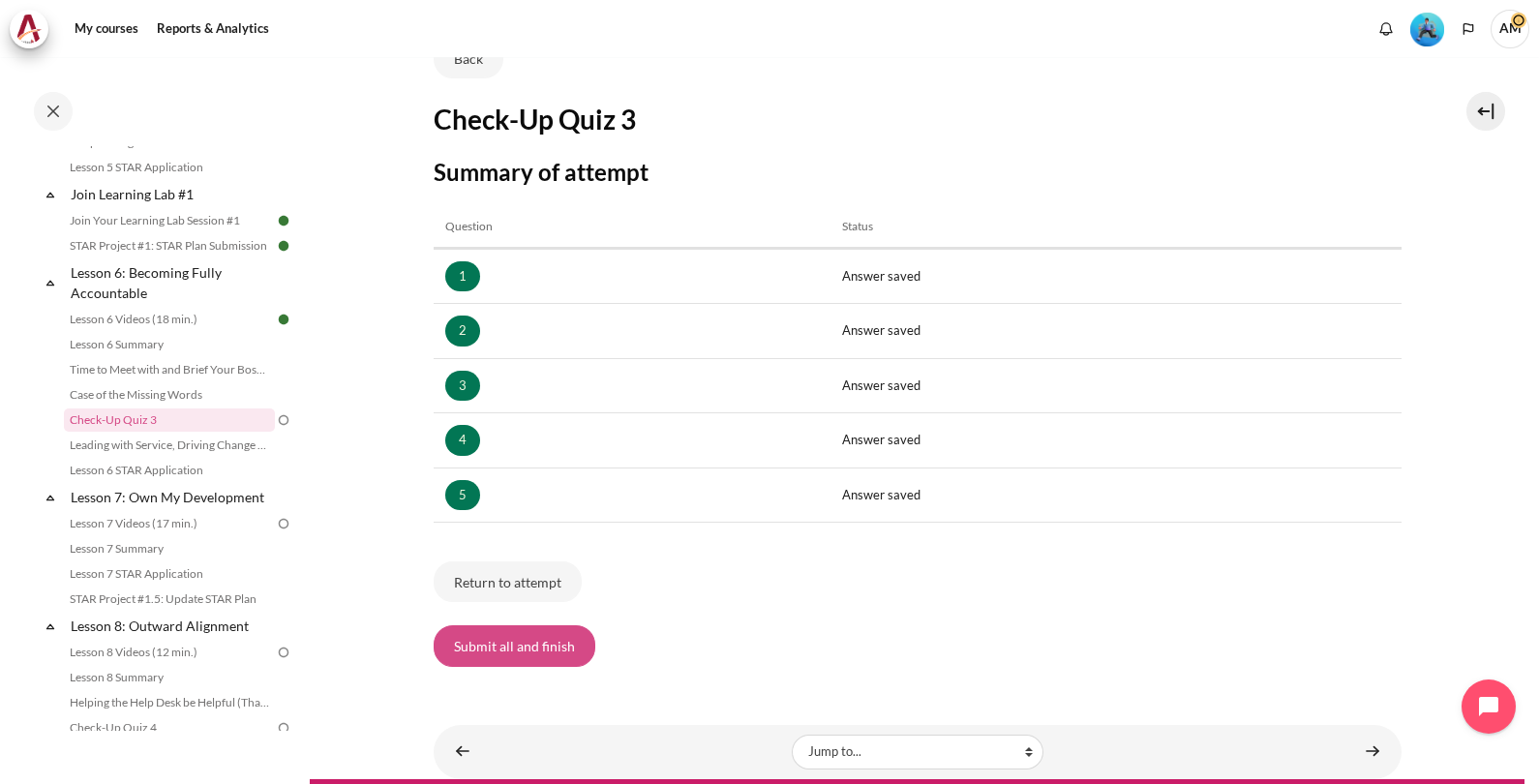 click on "Submit all and finish" at bounding box center (514, 646) 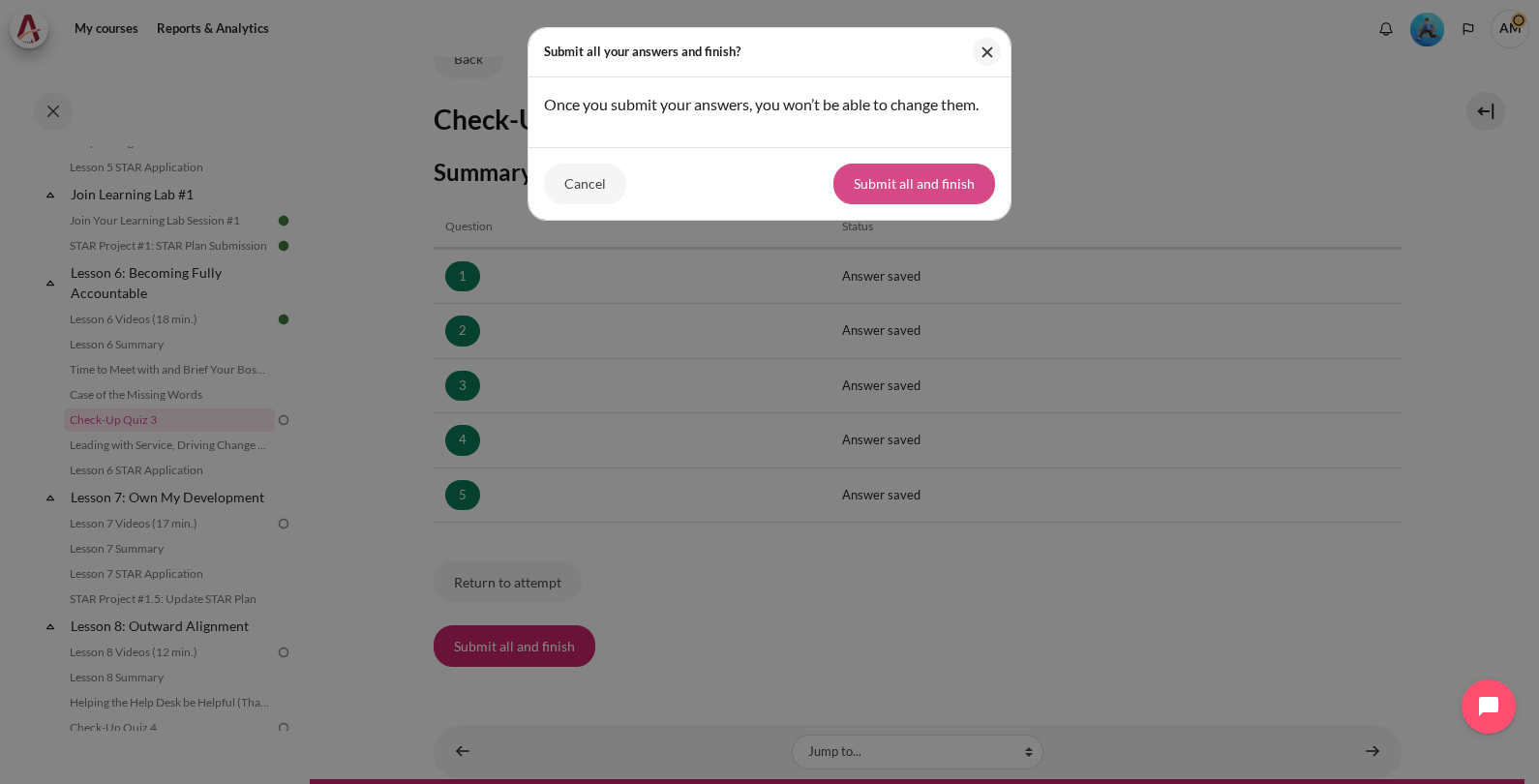 click on "Submit all and finish" at bounding box center [914, 184] 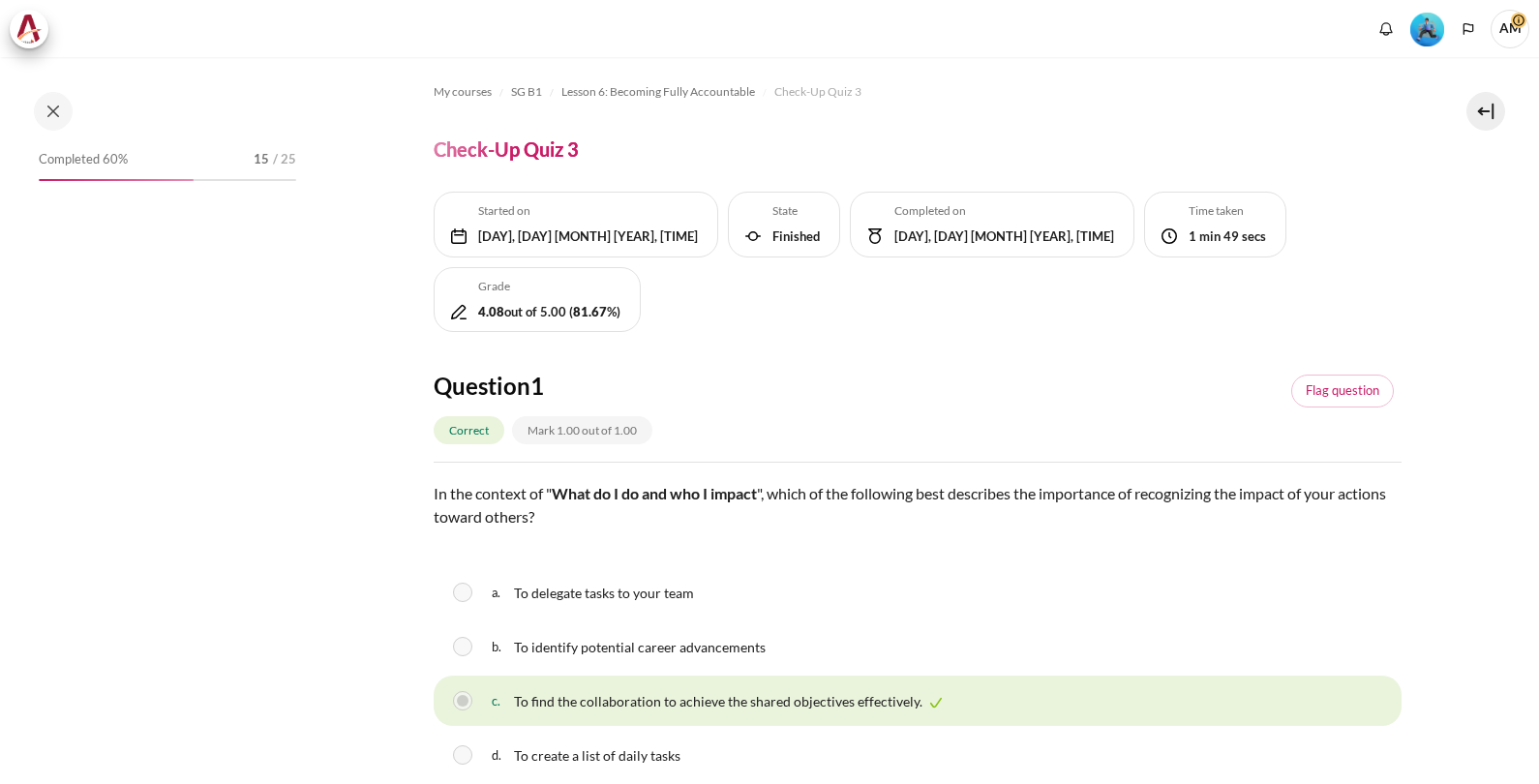 scroll, scrollTop: 0, scrollLeft: 0, axis: both 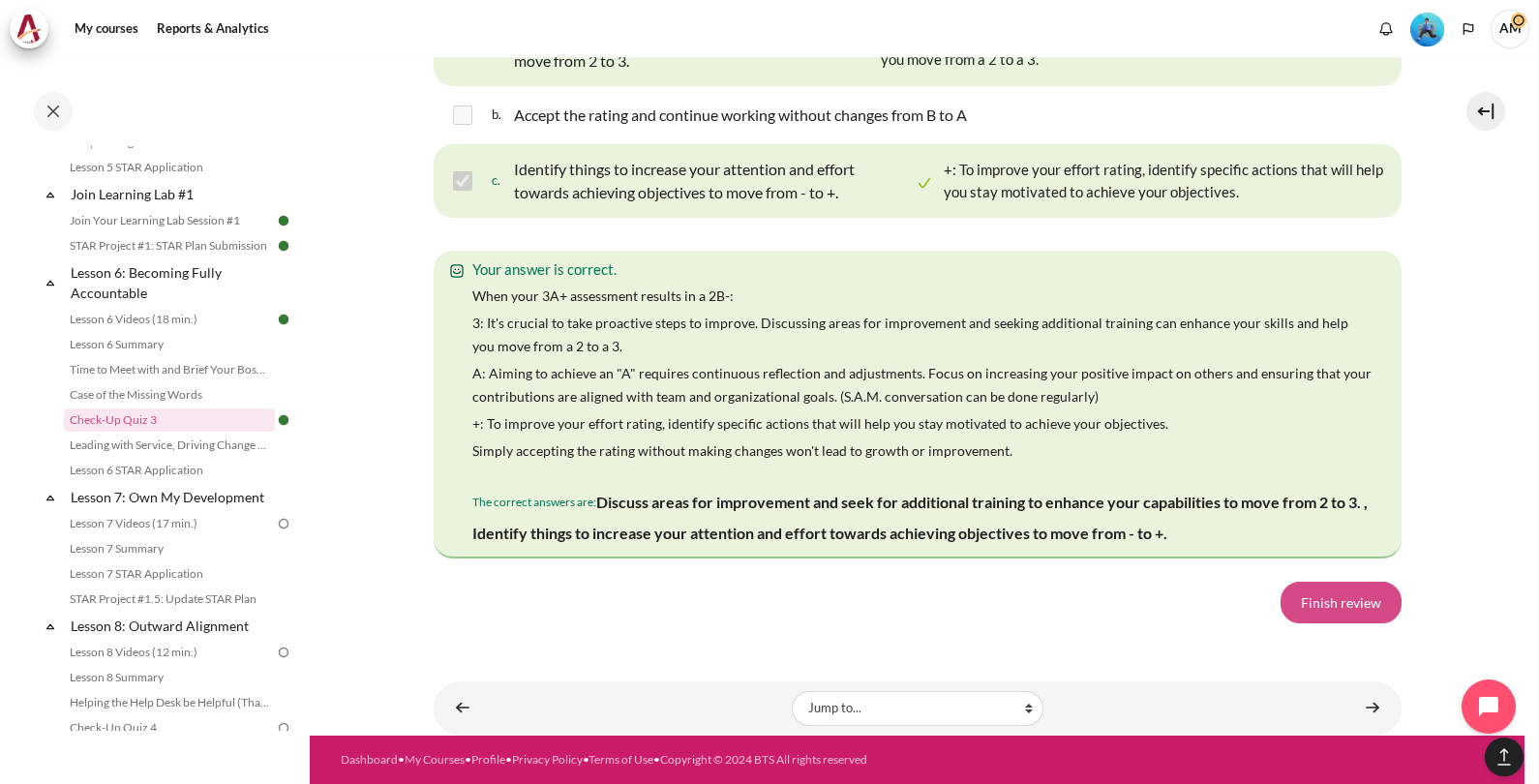 click on "Finish review" at bounding box center [1341, 602] 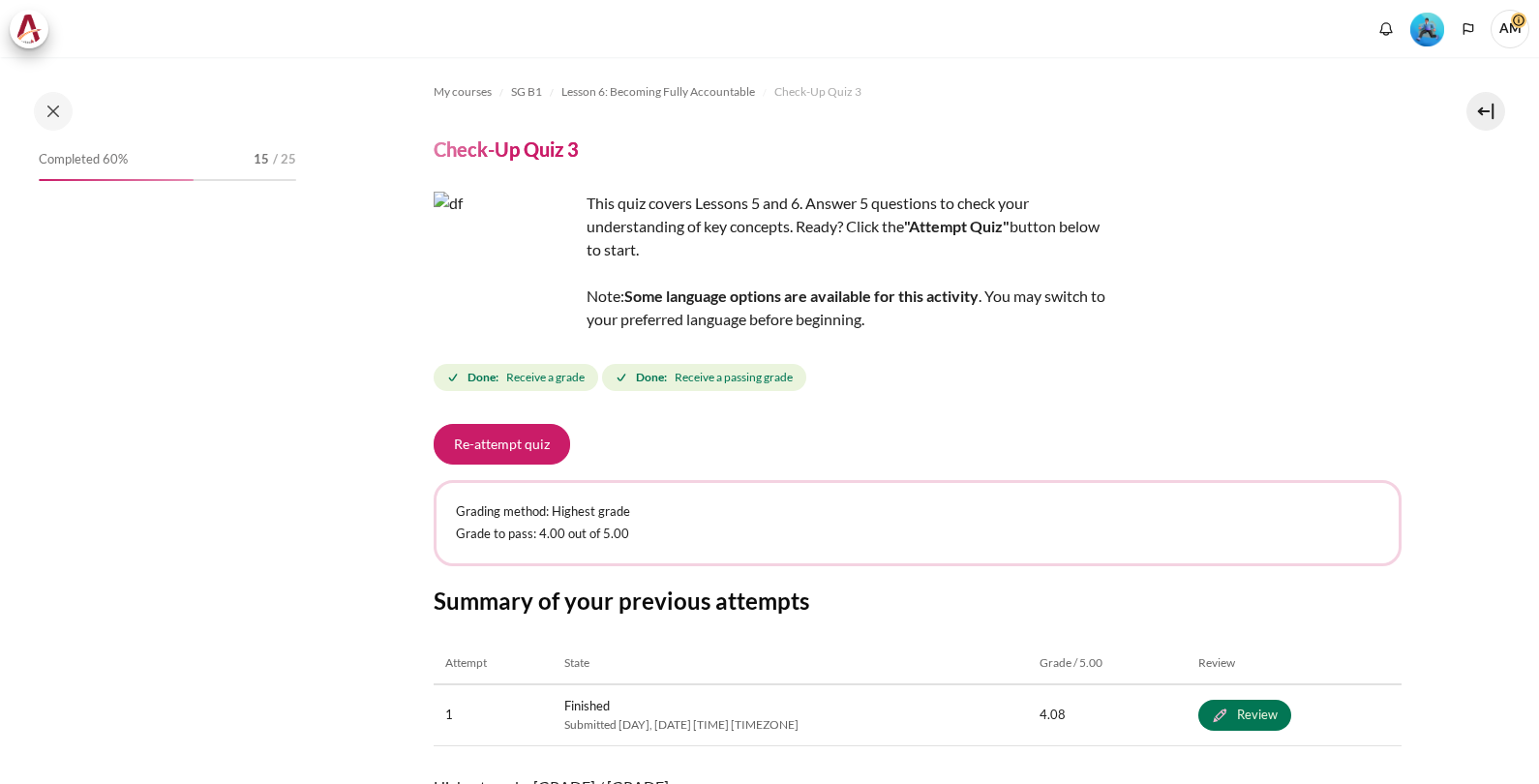 scroll, scrollTop: 0, scrollLeft: 0, axis: both 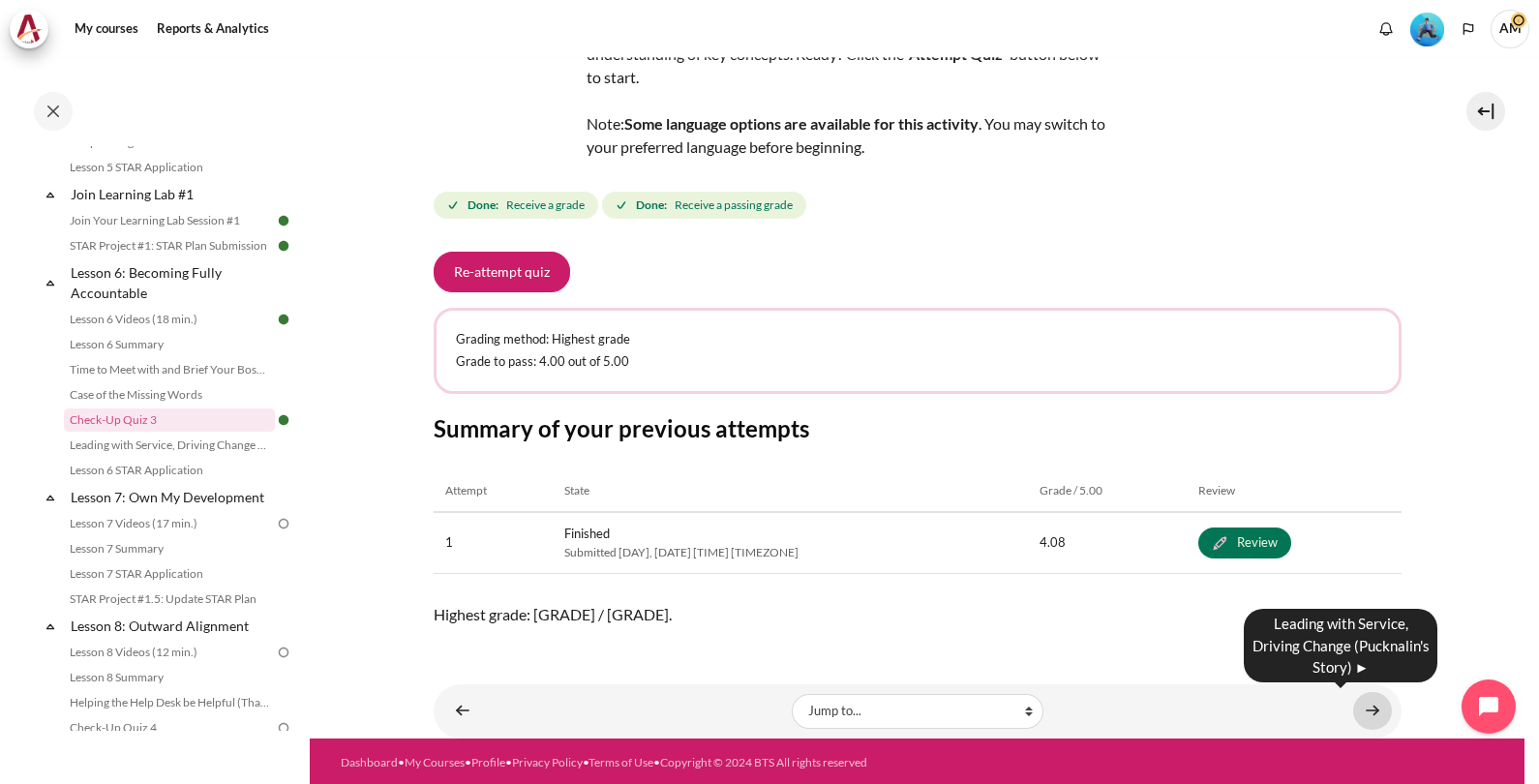 click at bounding box center (1373, 710) 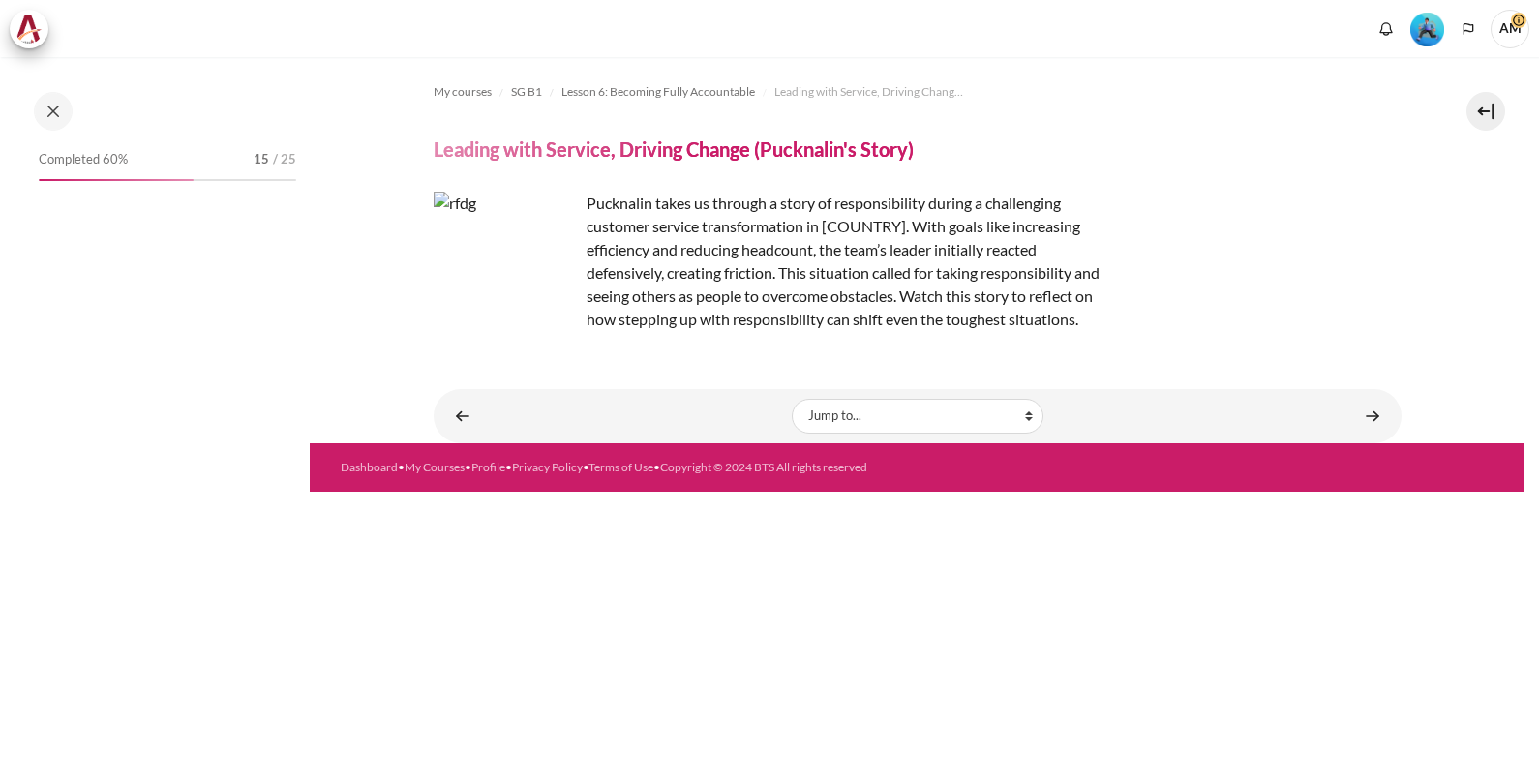 scroll, scrollTop: 0, scrollLeft: 0, axis: both 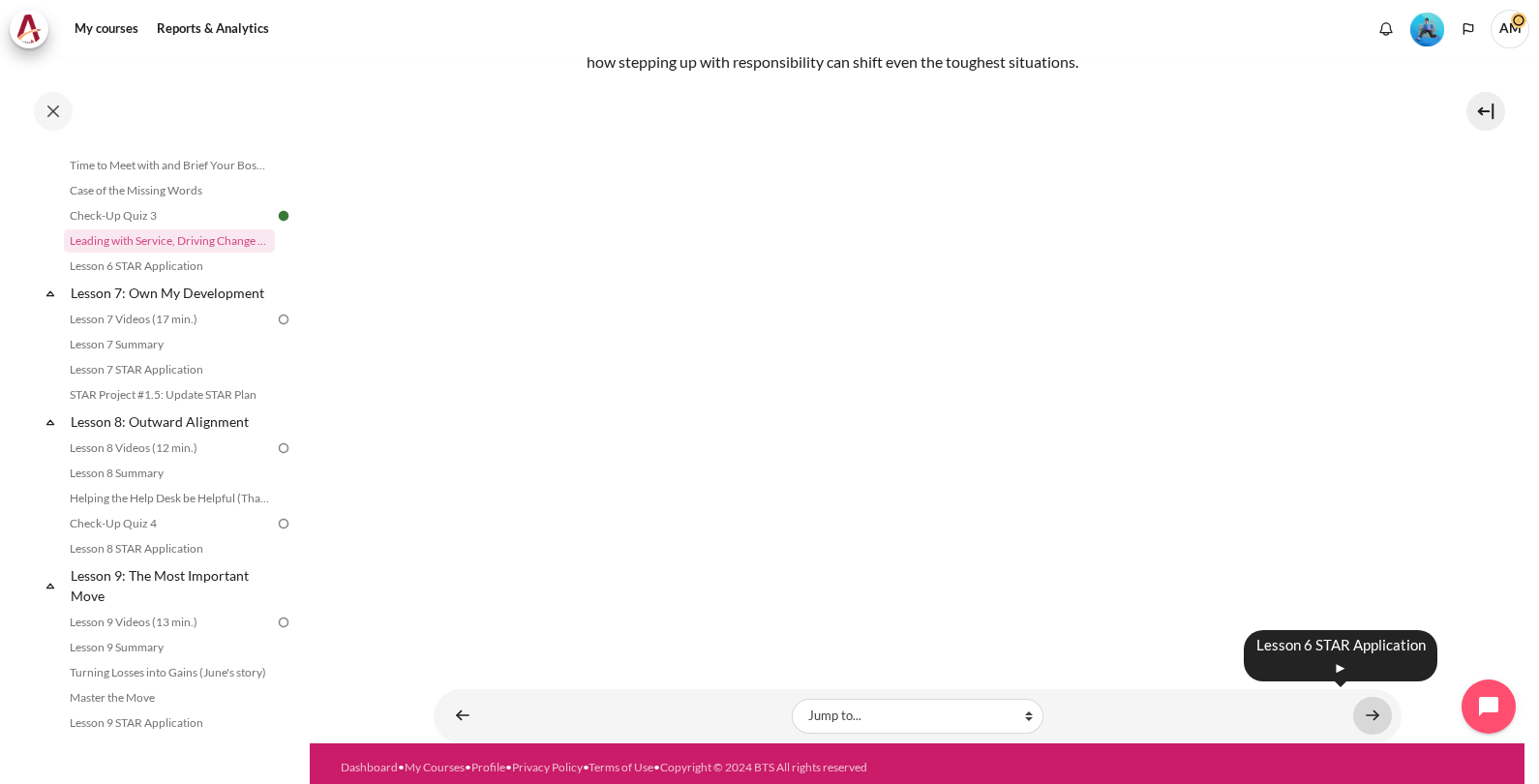 click at bounding box center [1373, 715] 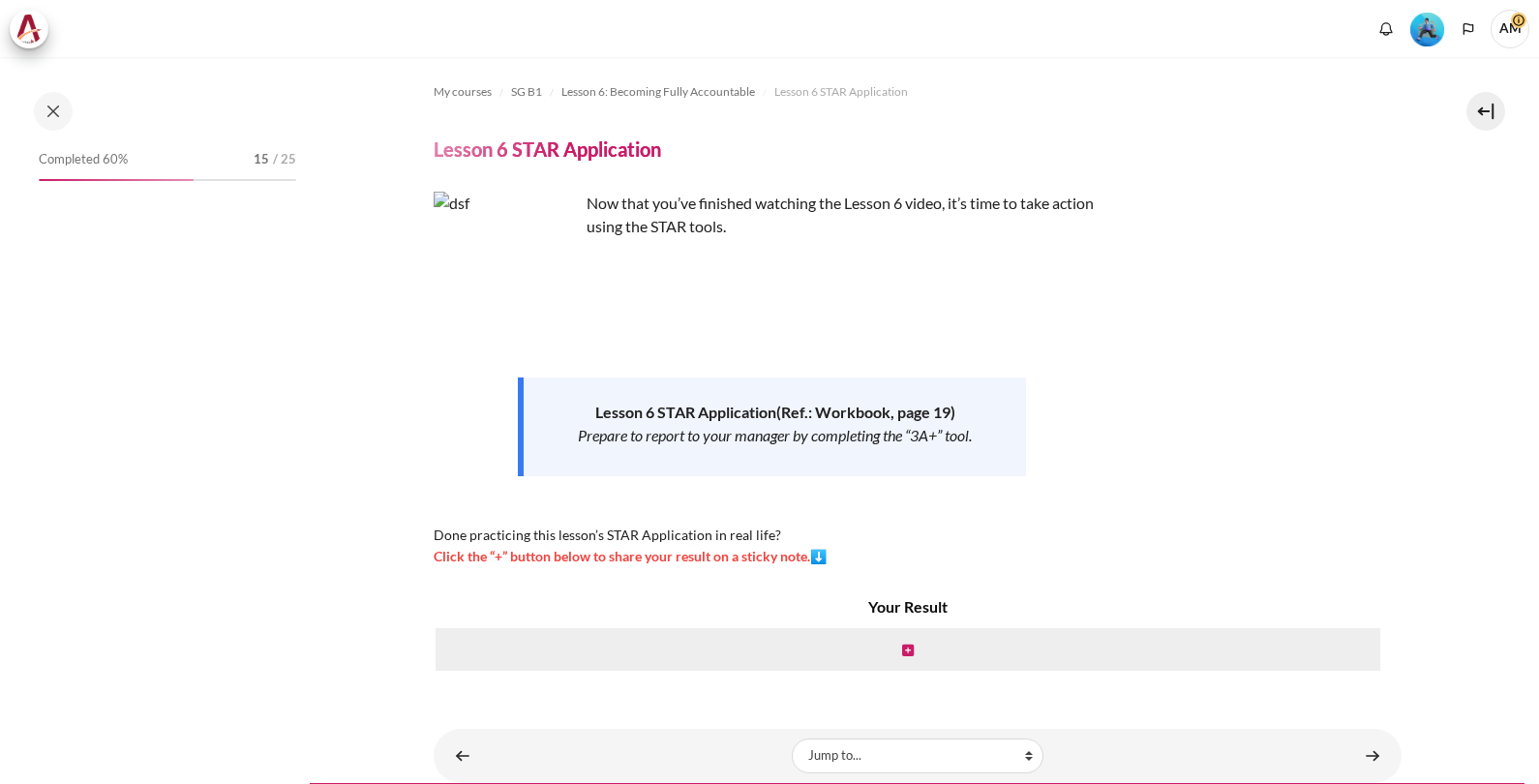 scroll, scrollTop: 0, scrollLeft: 0, axis: both 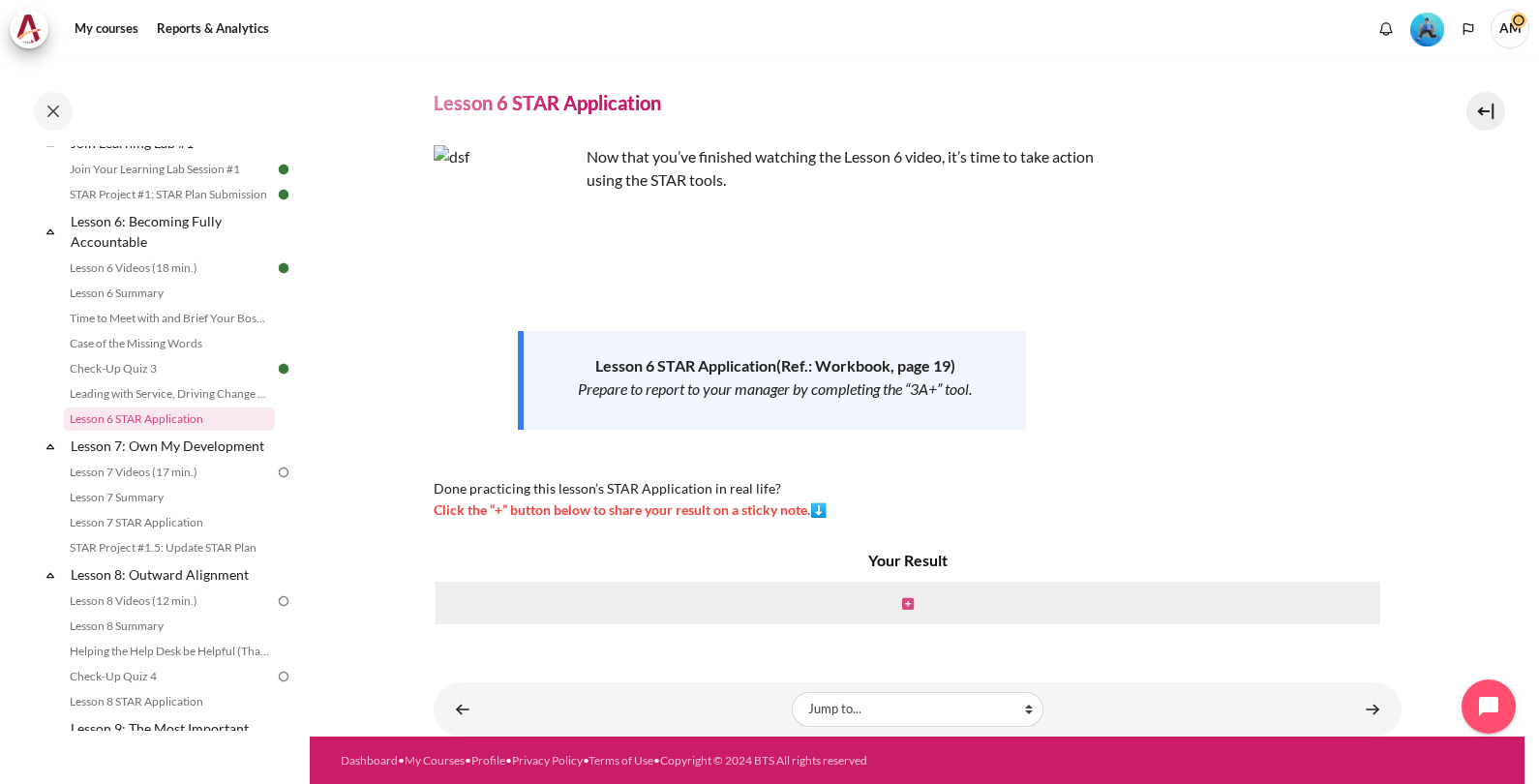 click at bounding box center [908, 604] 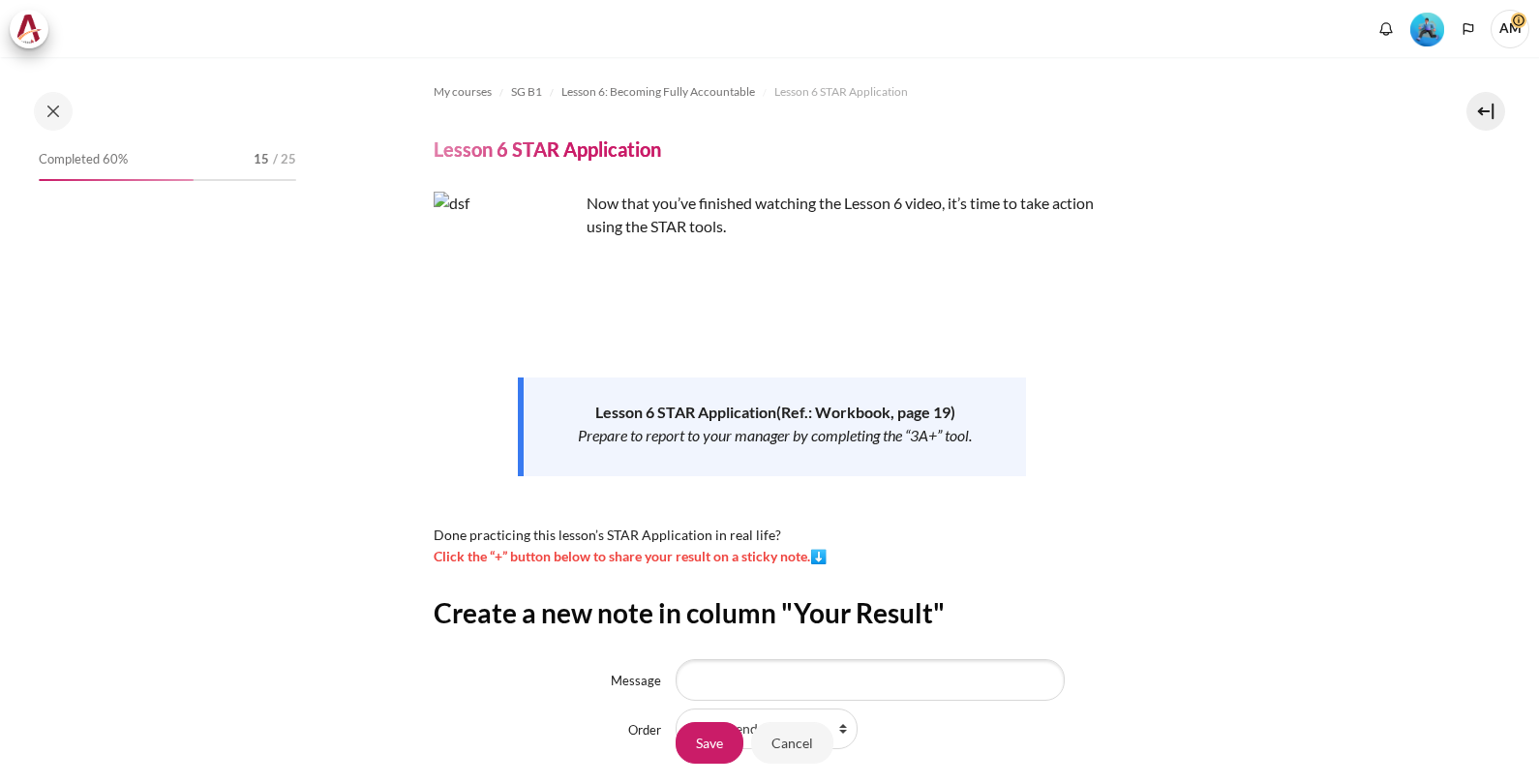 scroll, scrollTop: 0, scrollLeft: 0, axis: both 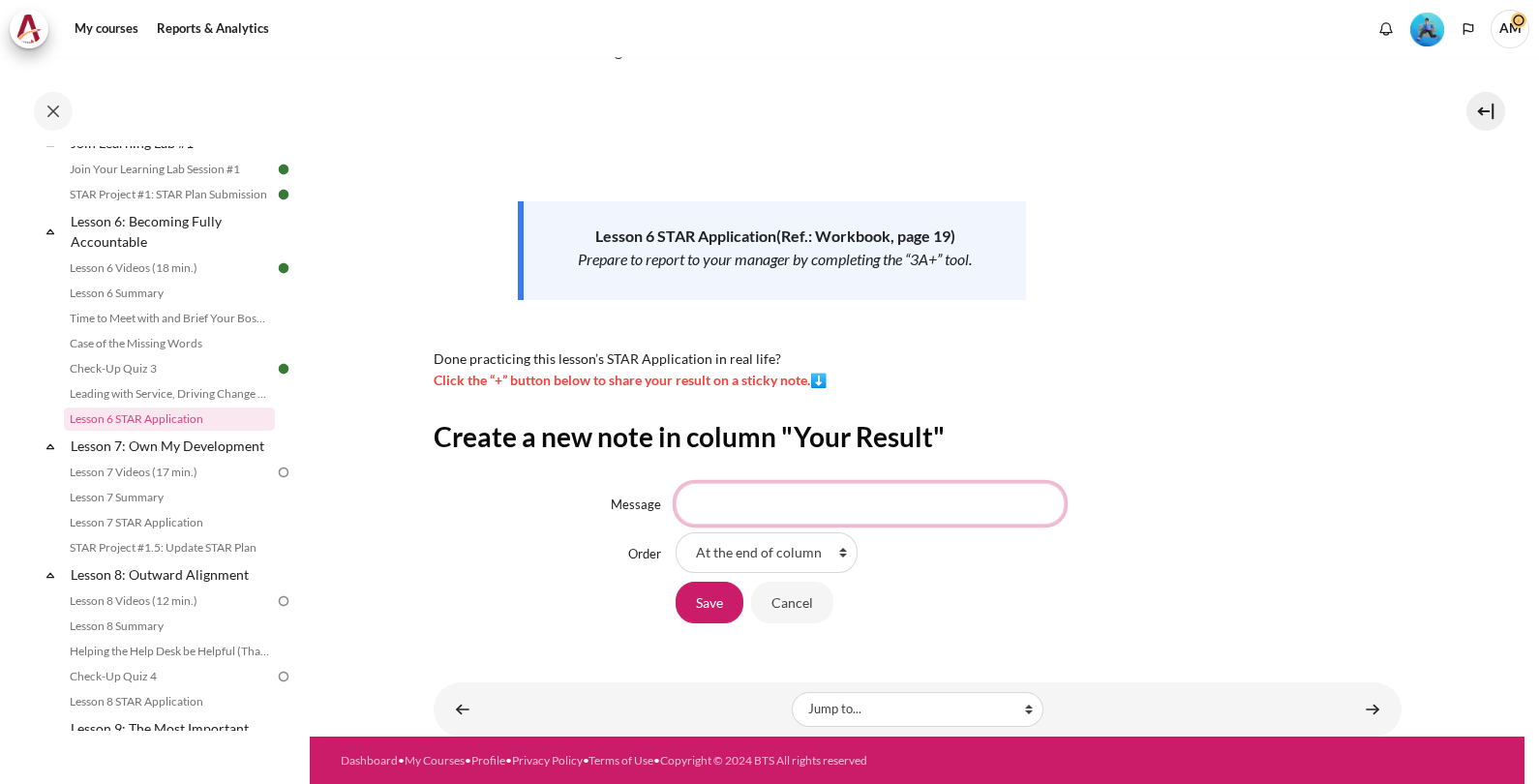 click on "Message" at bounding box center [870, 503] 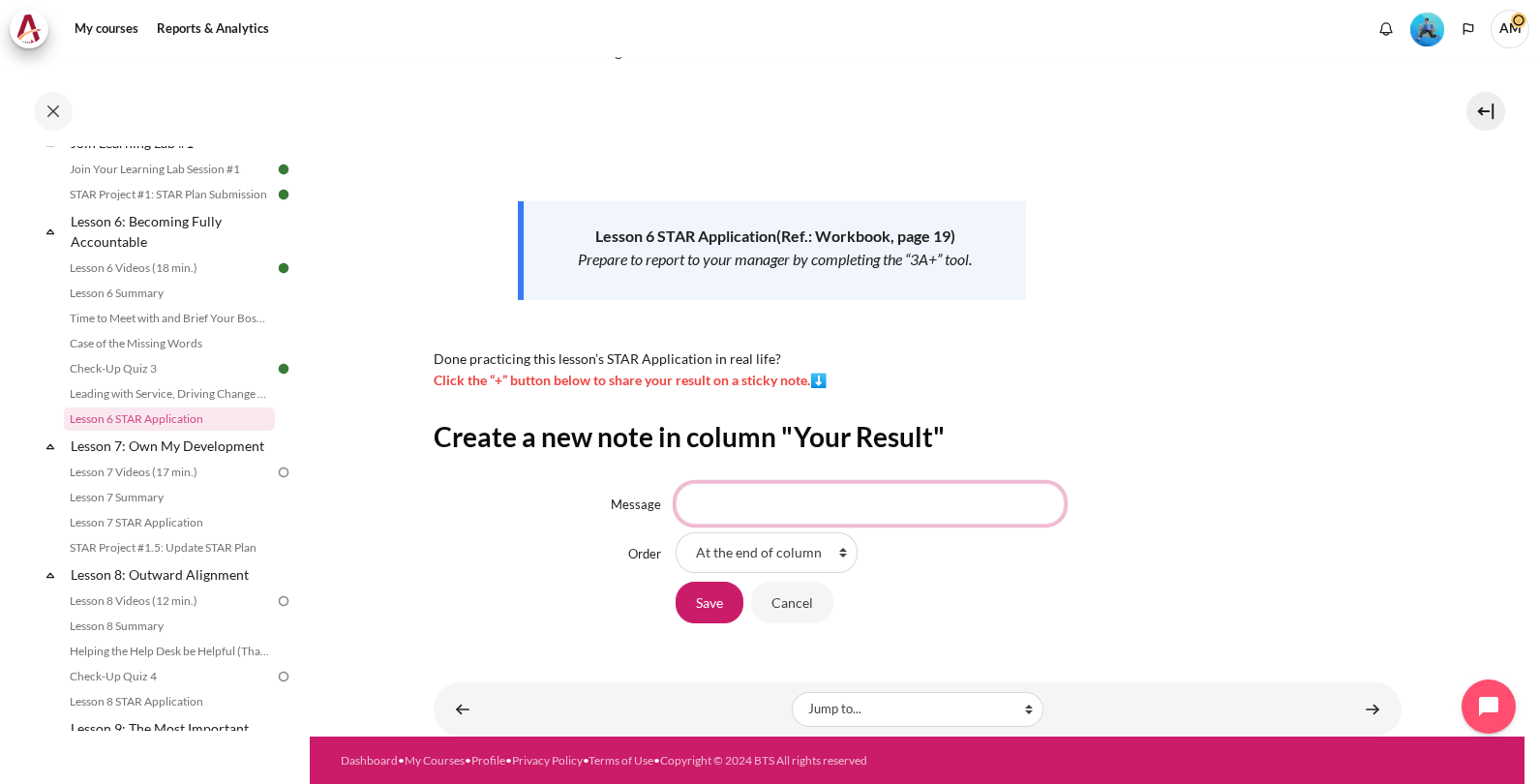 paste on "shift in mindset helped me step into the Outward Mindset Pattern" 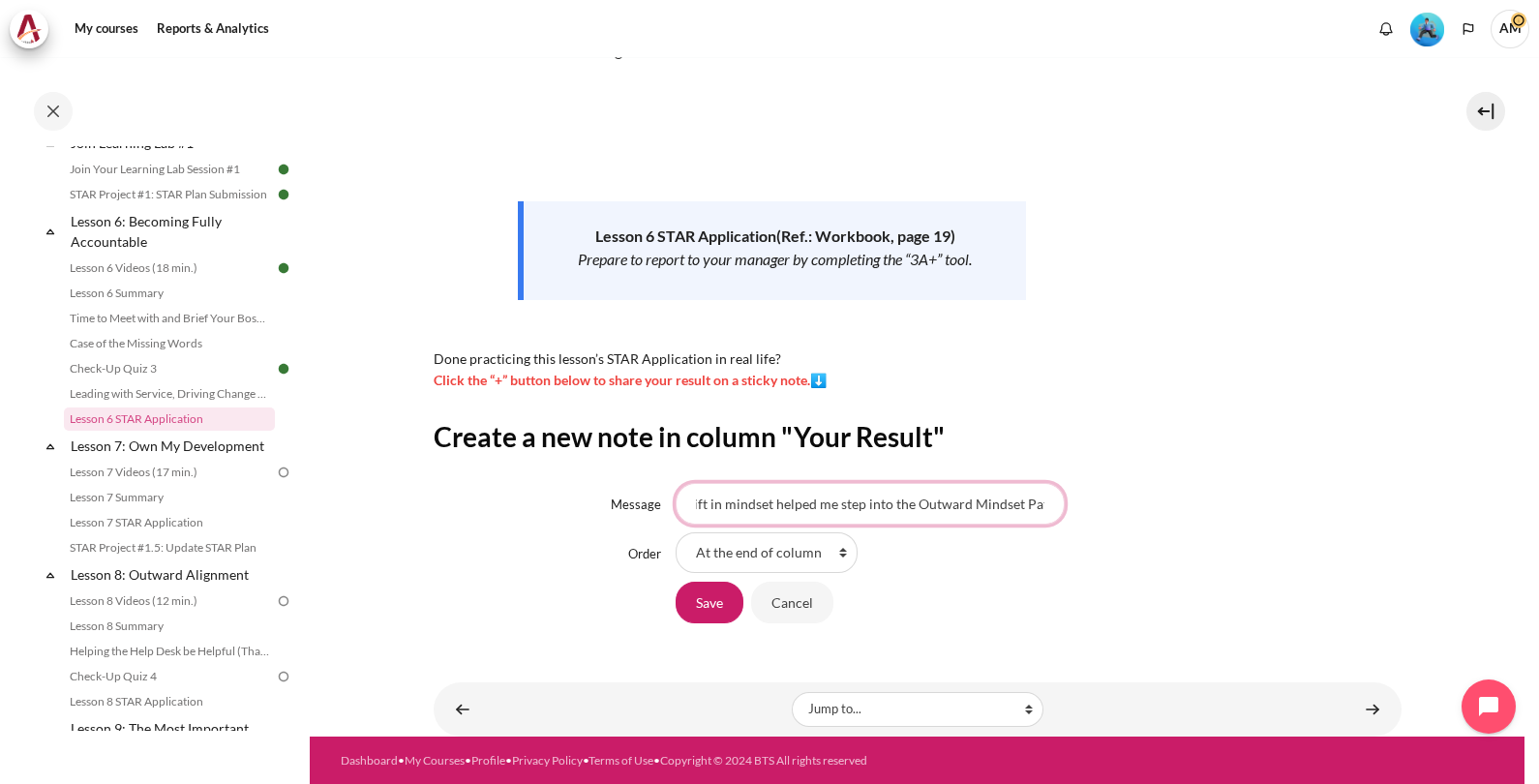 scroll, scrollTop: 0, scrollLeft: 0, axis: both 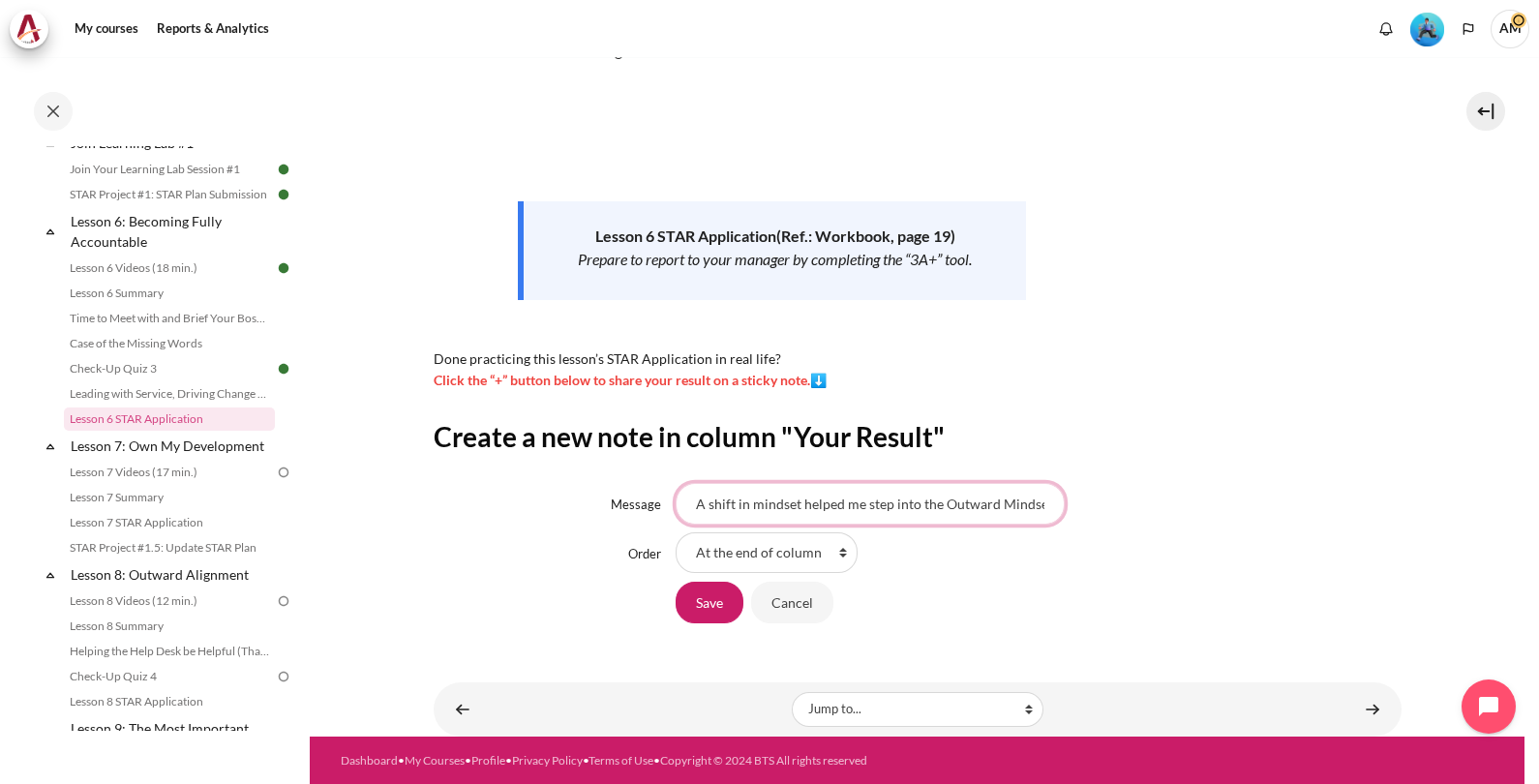 type on "A shift in mindset helped me step into the Outward Mindset Pattern" 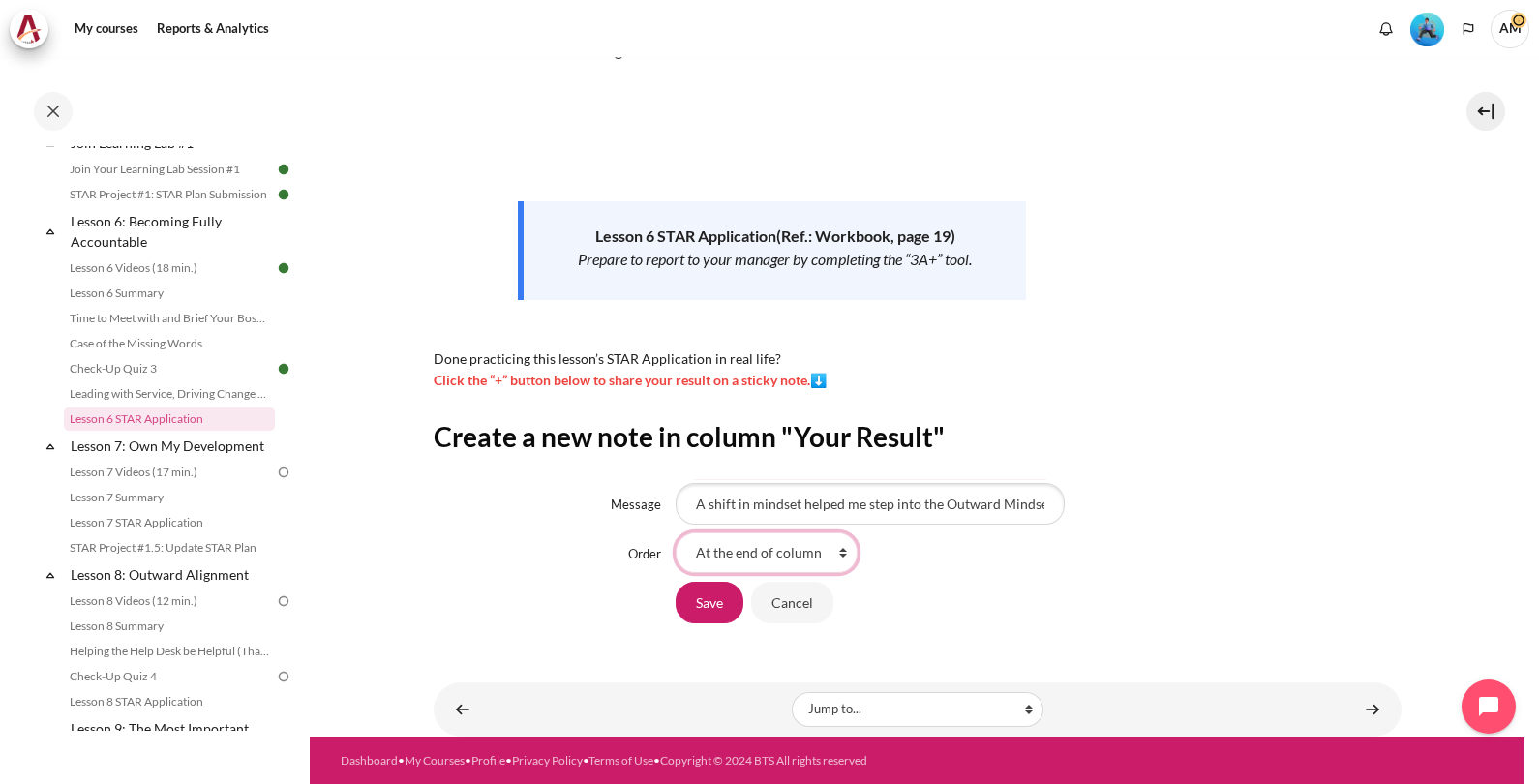 click on "At the end of column
First place in column" at bounding box center (767, 553) 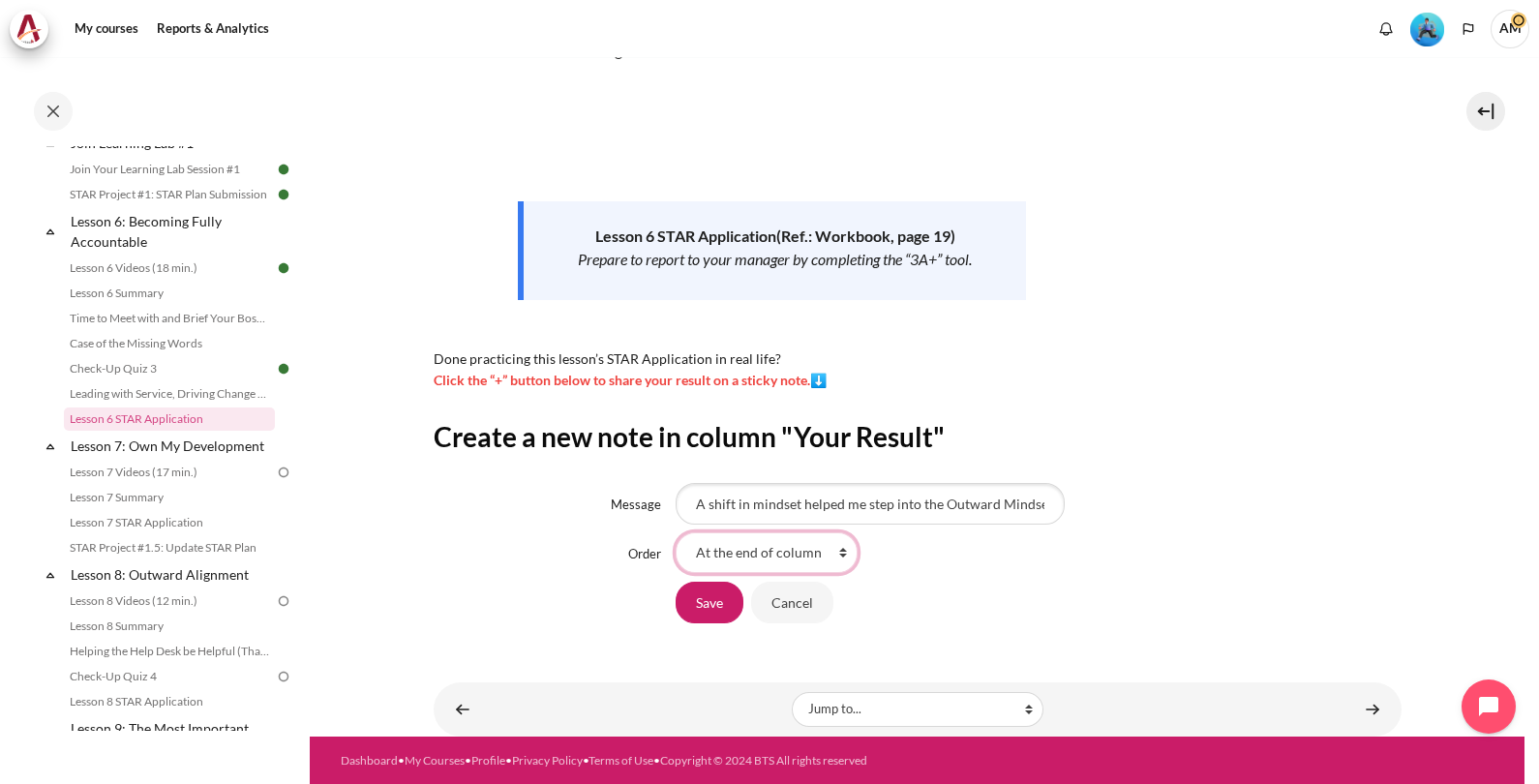 select on "1" 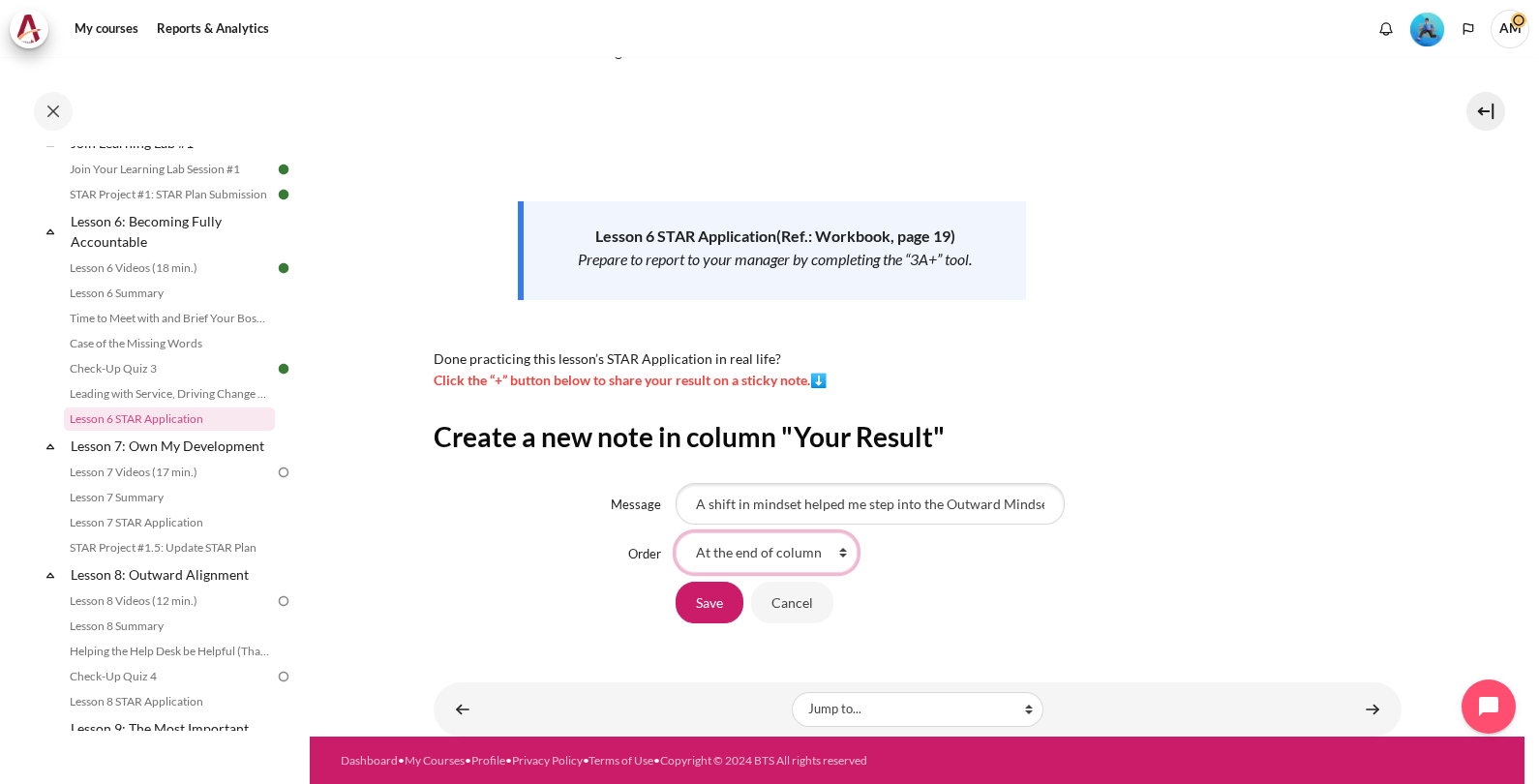 click on "At the end of column
First place in column" at bounding box center [767, 553] 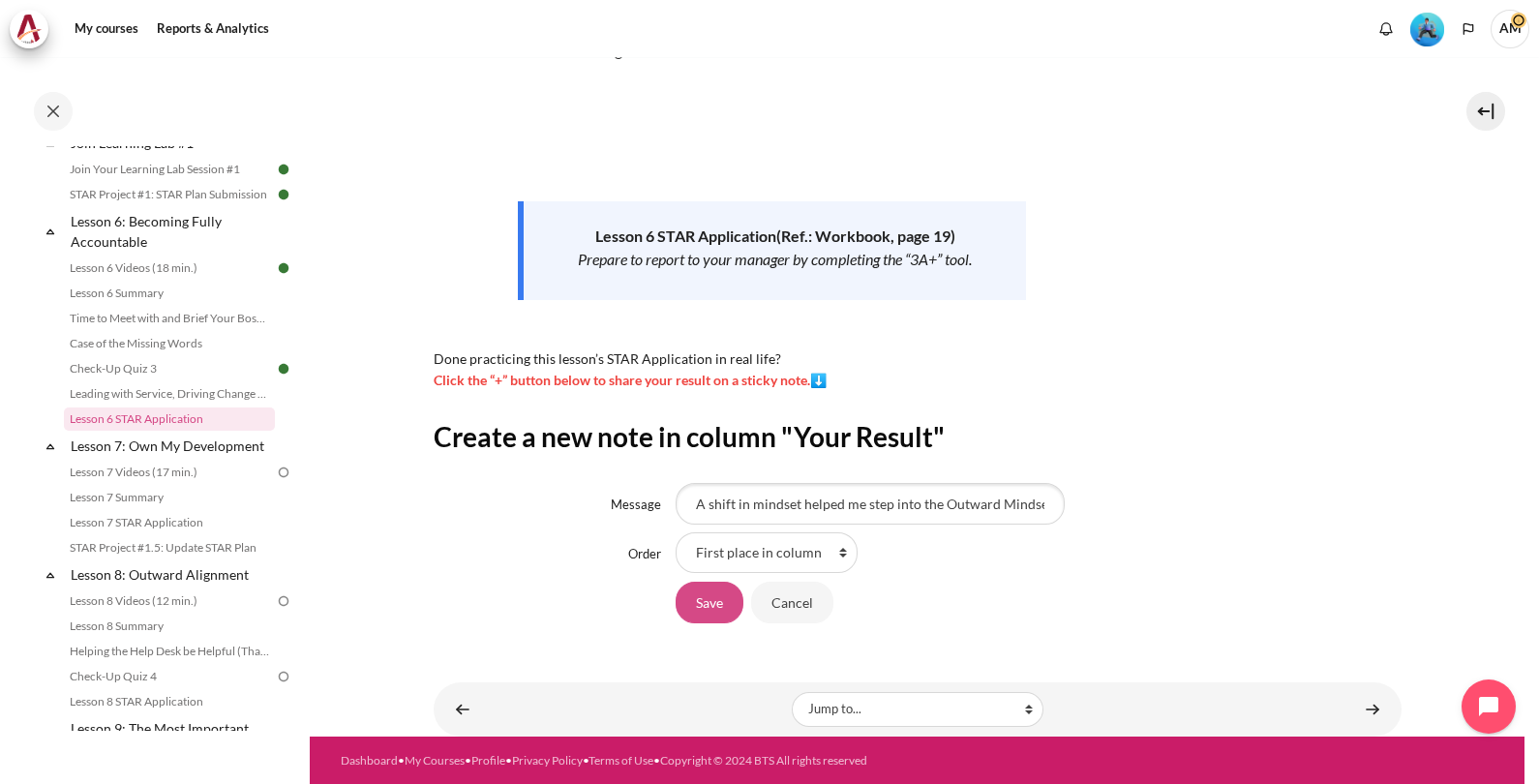 click on "Save" at bounding box center (709, 602) 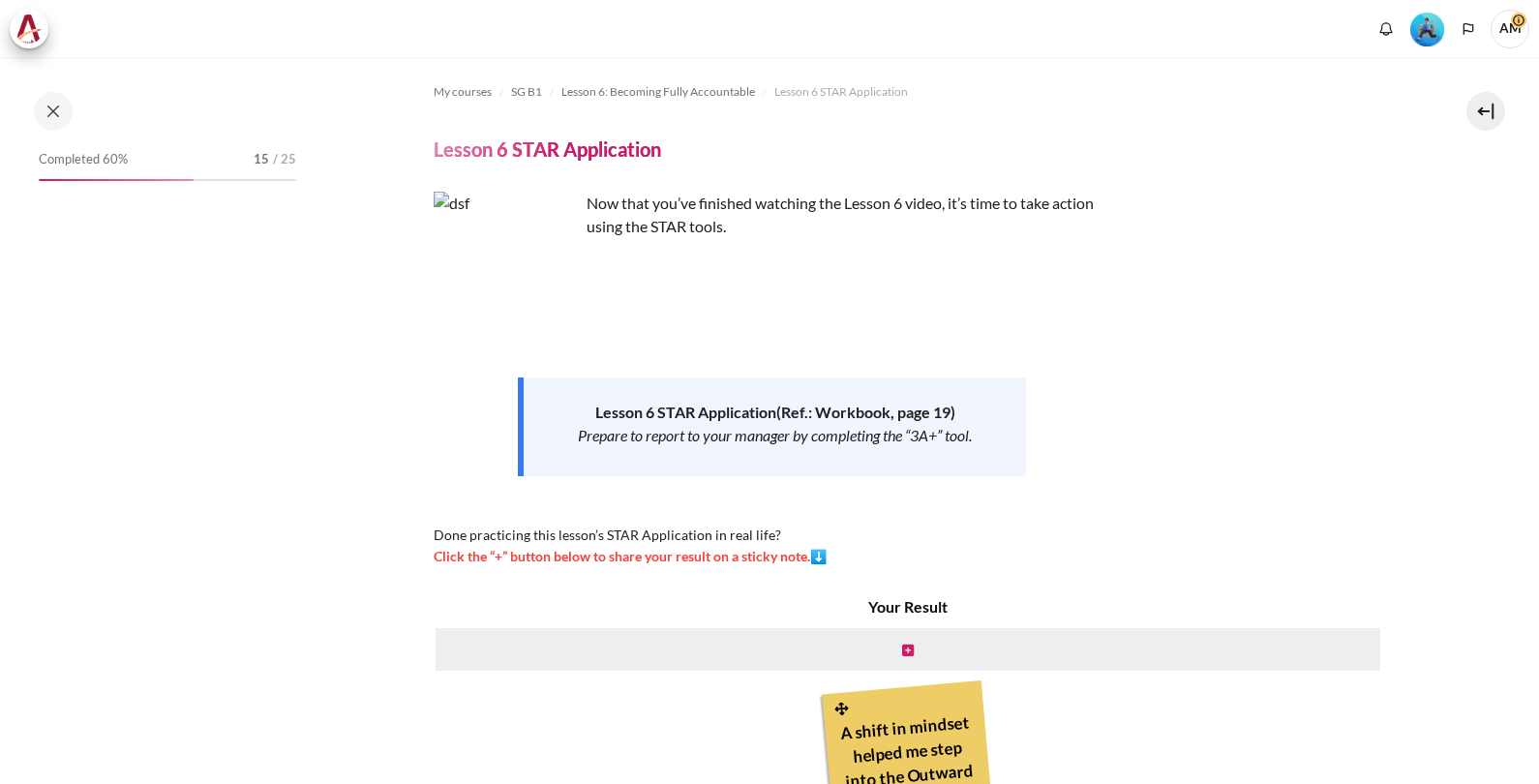 scroll, scrollTop: 0, scrollLeft: 0, axis: both 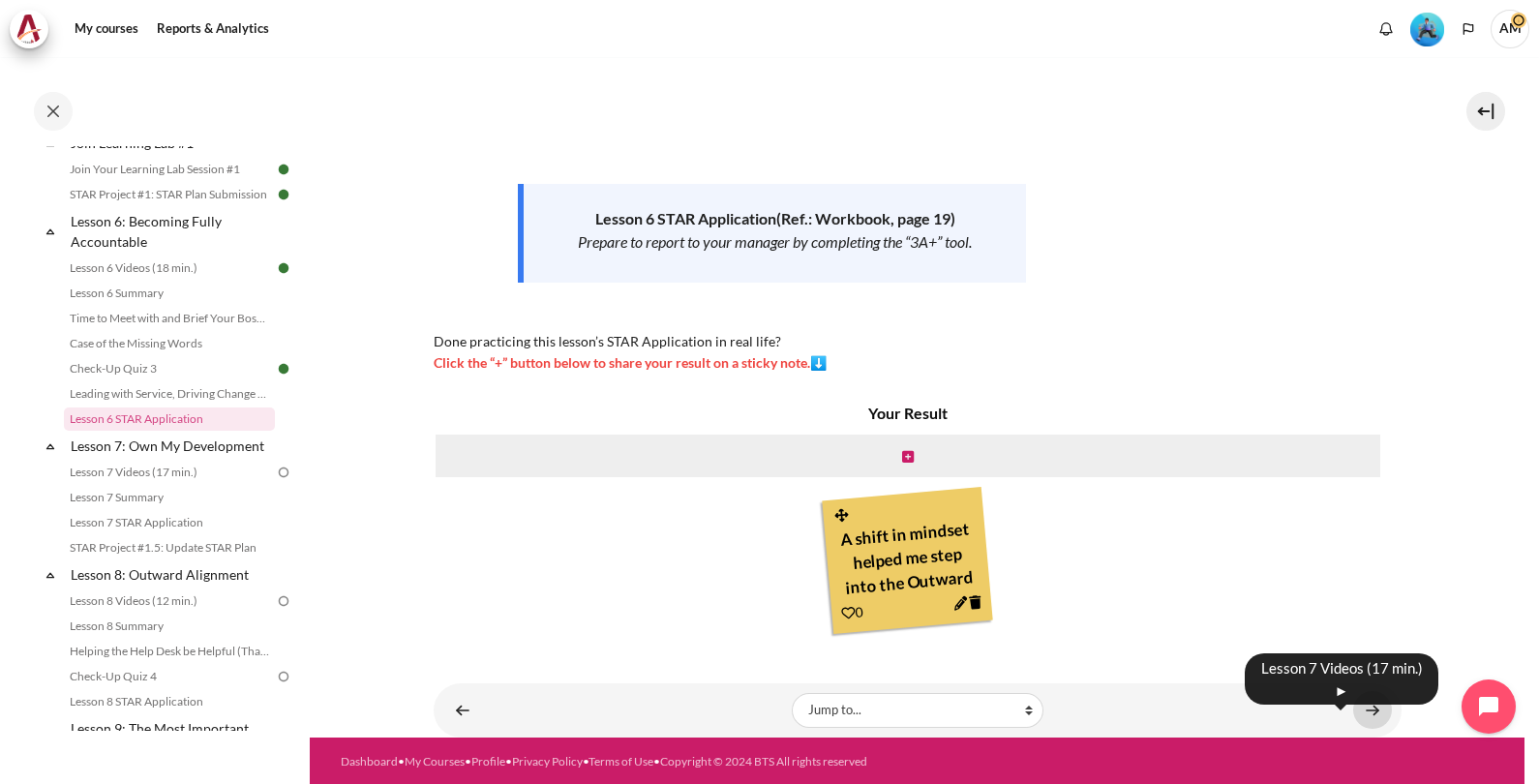 click at bounding box center [1373, 709] 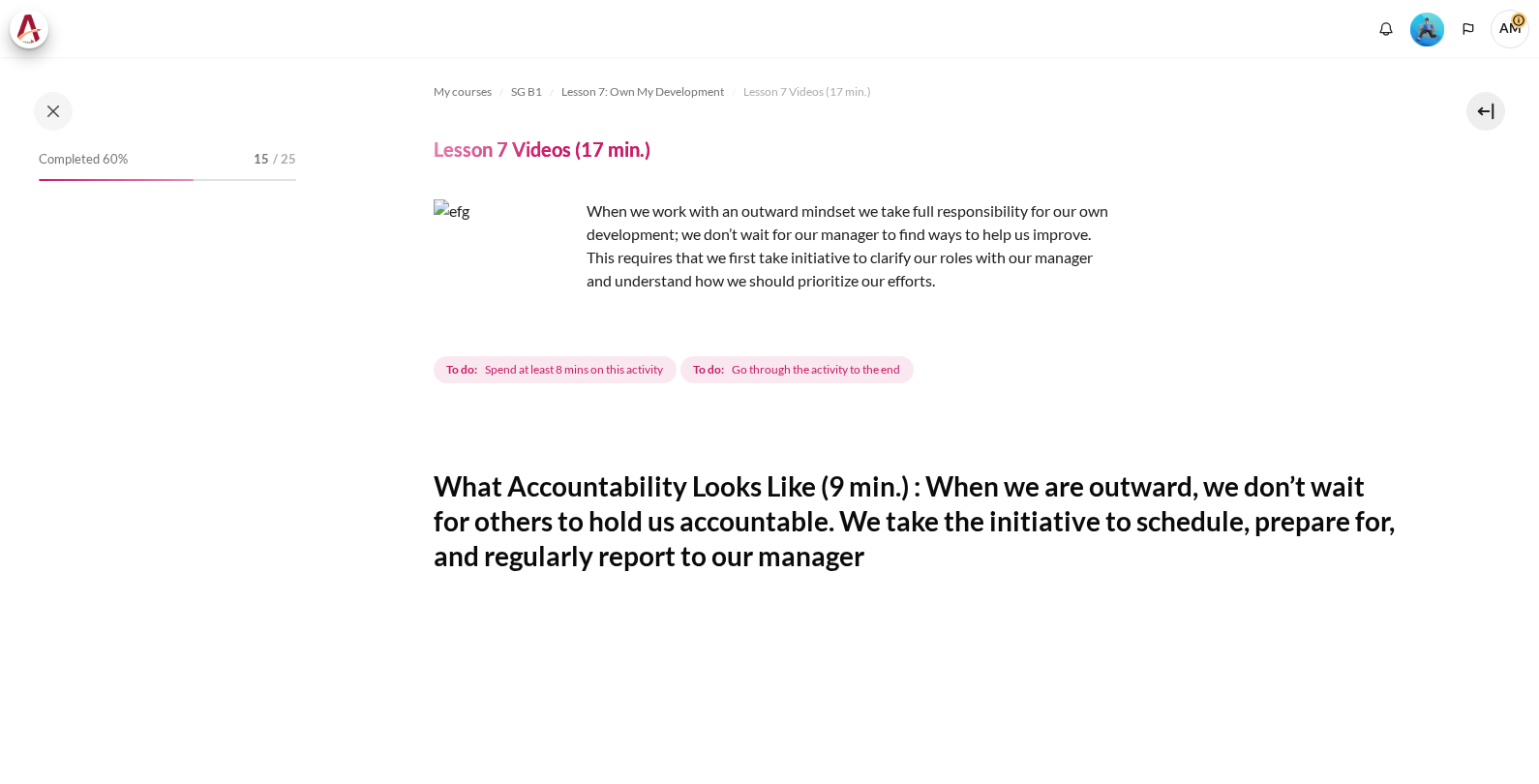 scroll, scrollTop: 0, scrollLeft: 0, axis: both 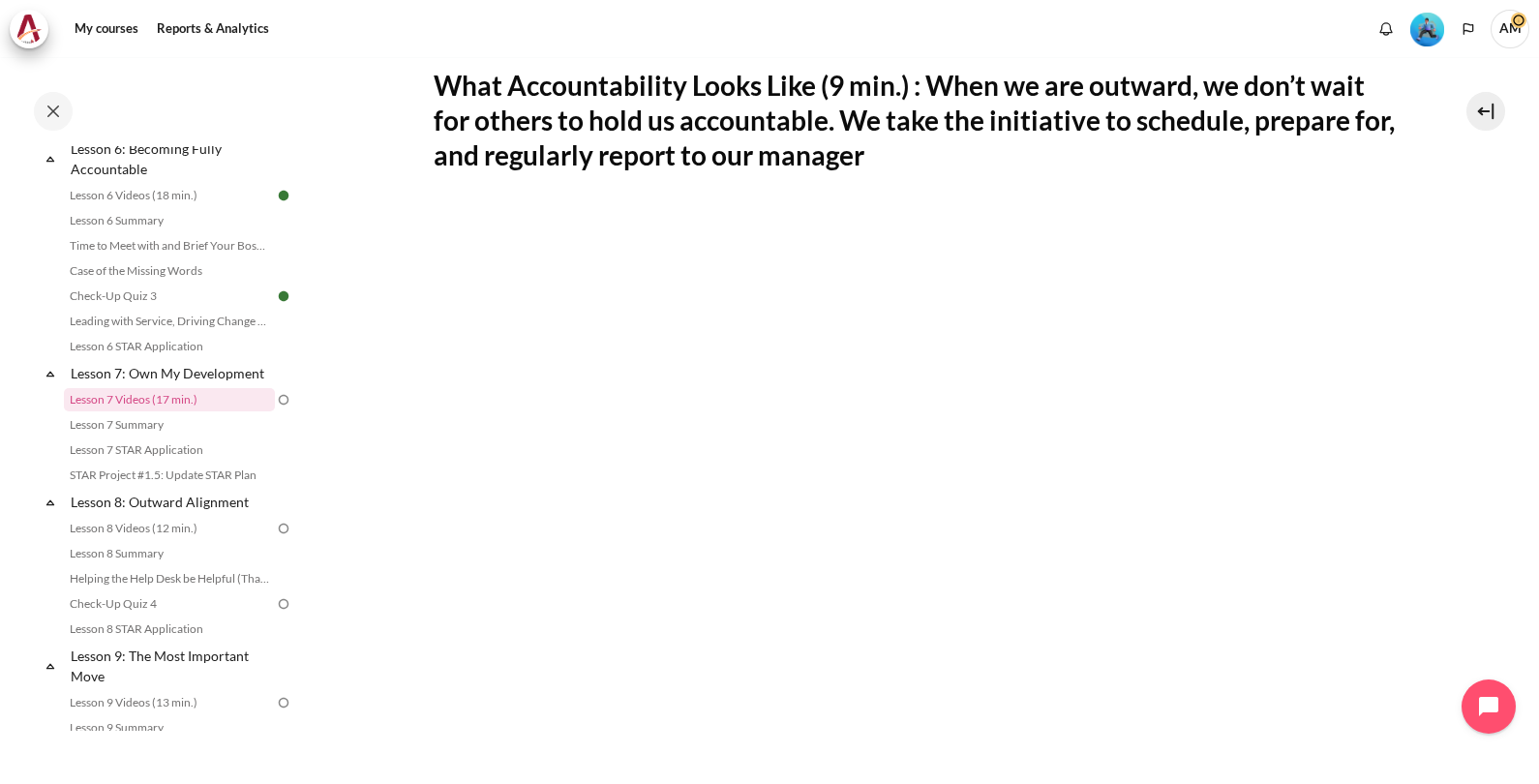 click on "My courses
SG B1
Lesson 7: Own My Development
Lesson 7 Videos (17 min.)
Lesson 7 Videos (17 min.)
Completion requirements
To do:" at bounding box center [917, 404] 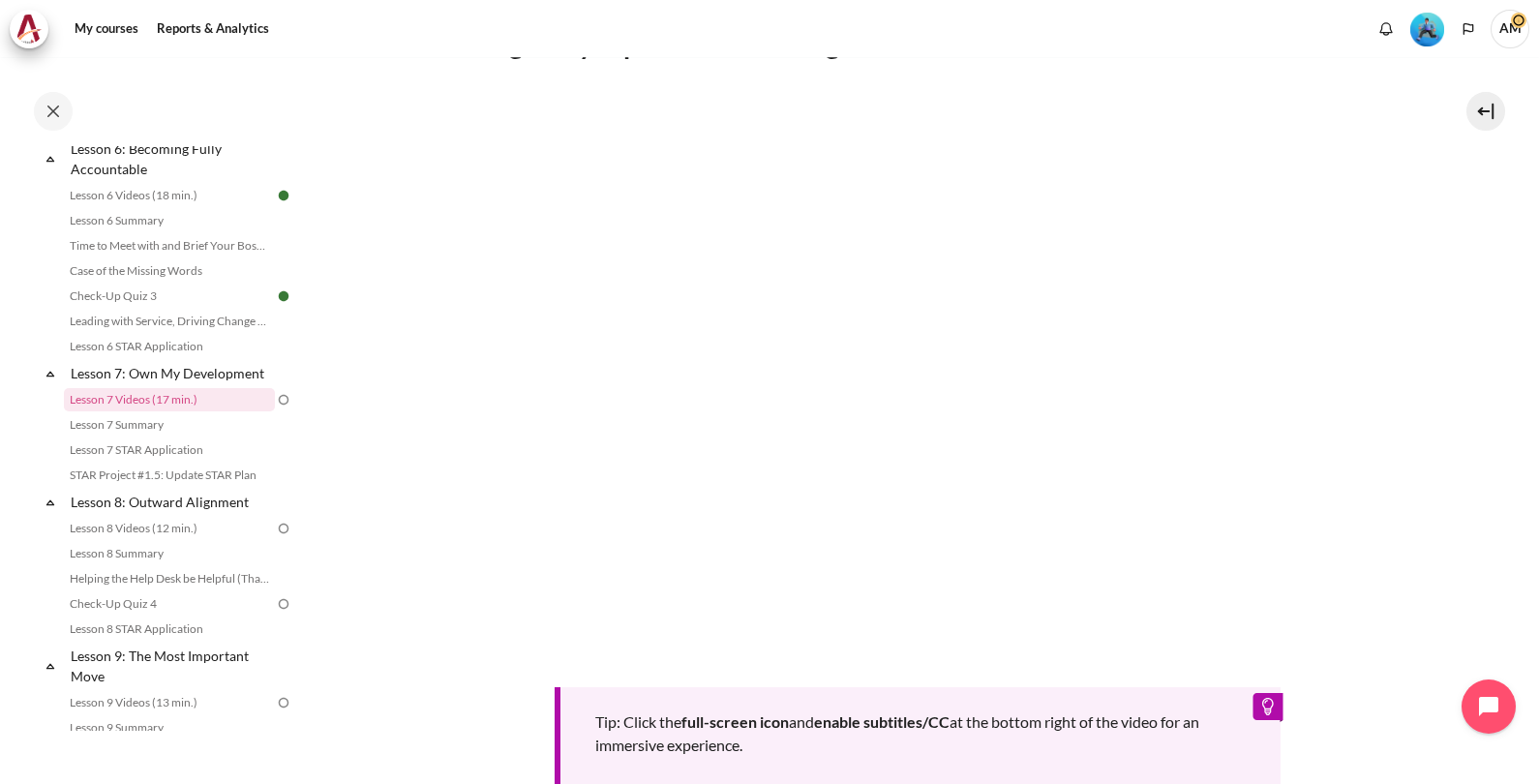 scroll, scrollTop: 504, scrollLeft: 0, axis: vertical 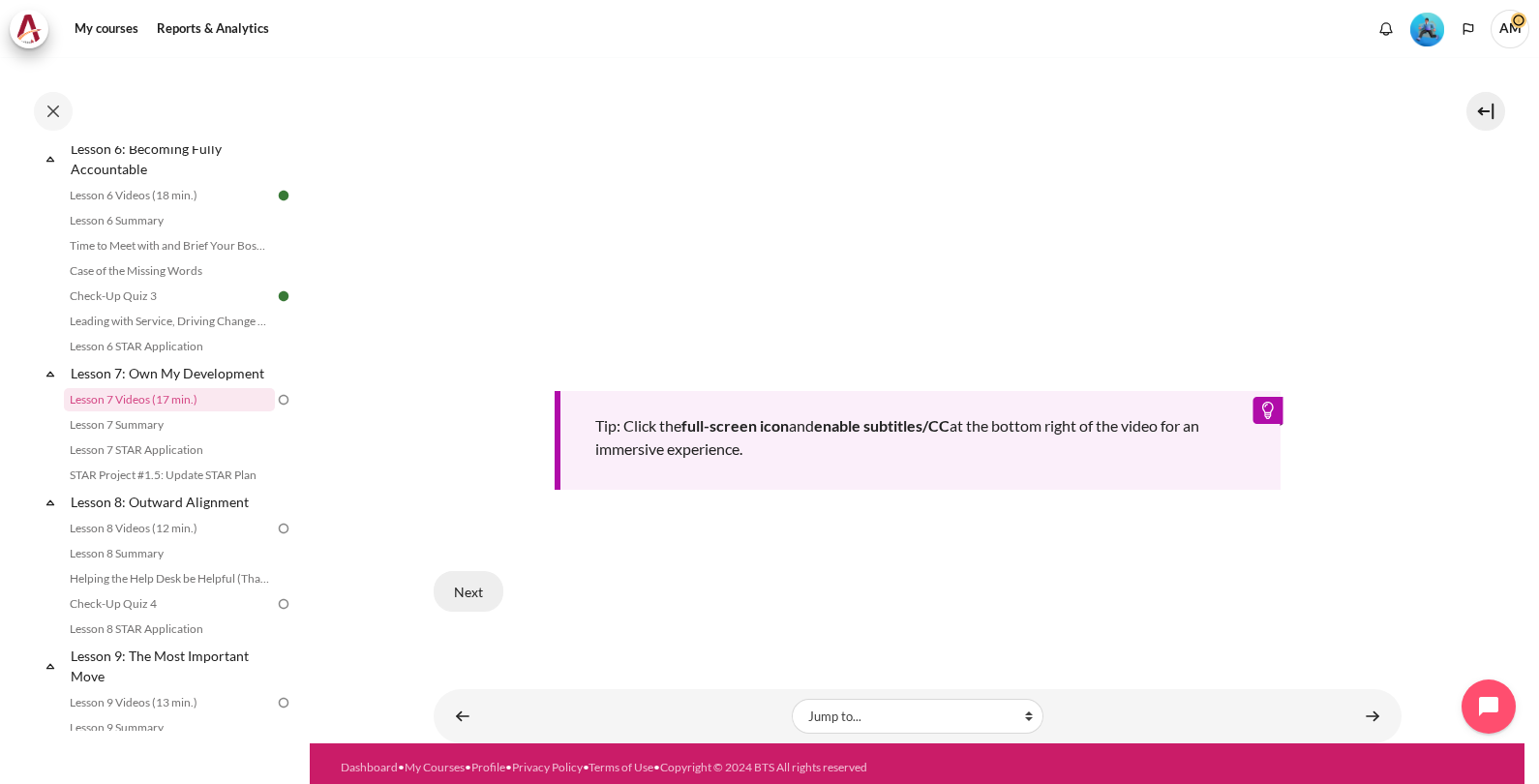 click on "Next" at bounding box center [468, 591] 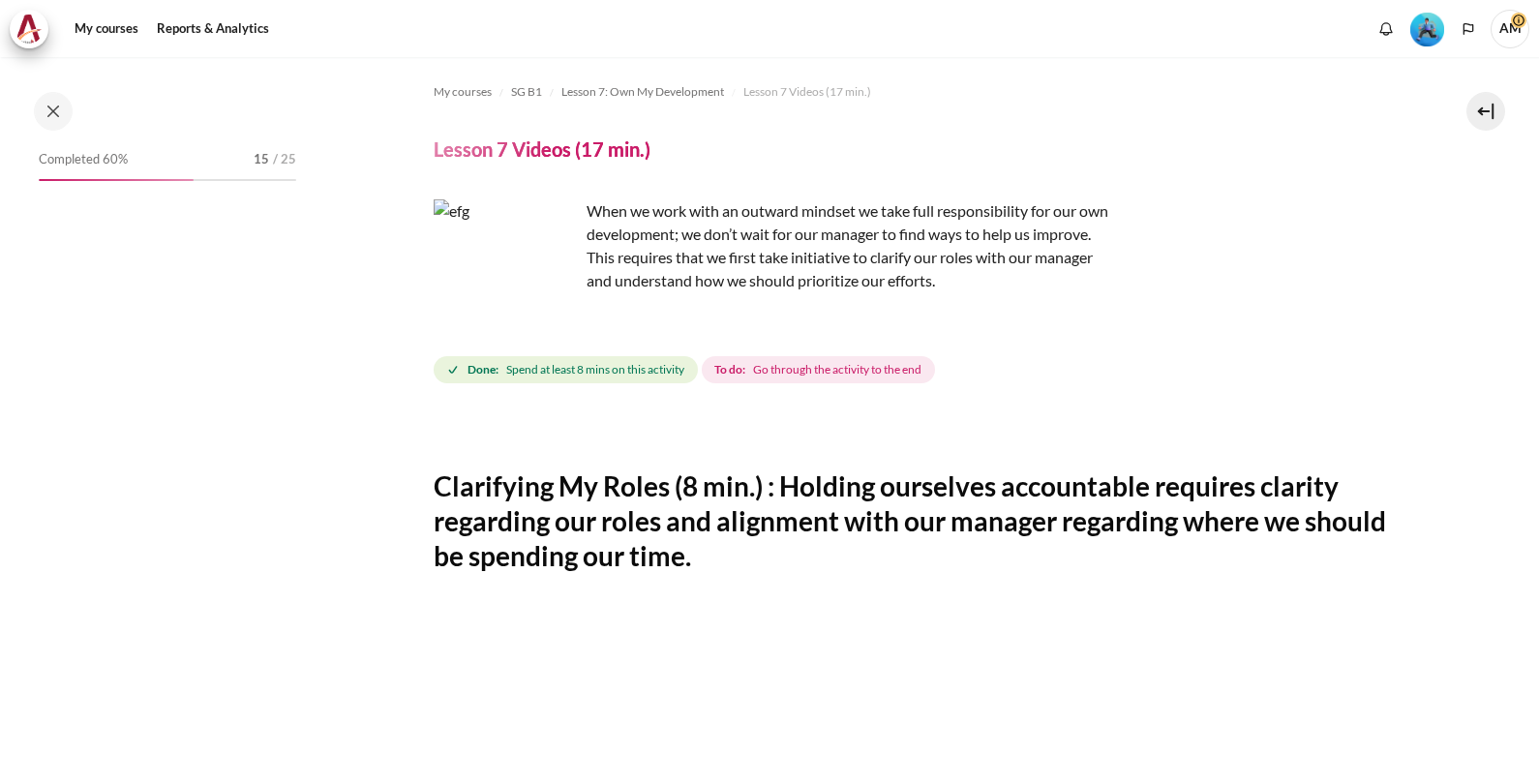scroll, scrollTop: 0, scrollLeft: 0, axis: both 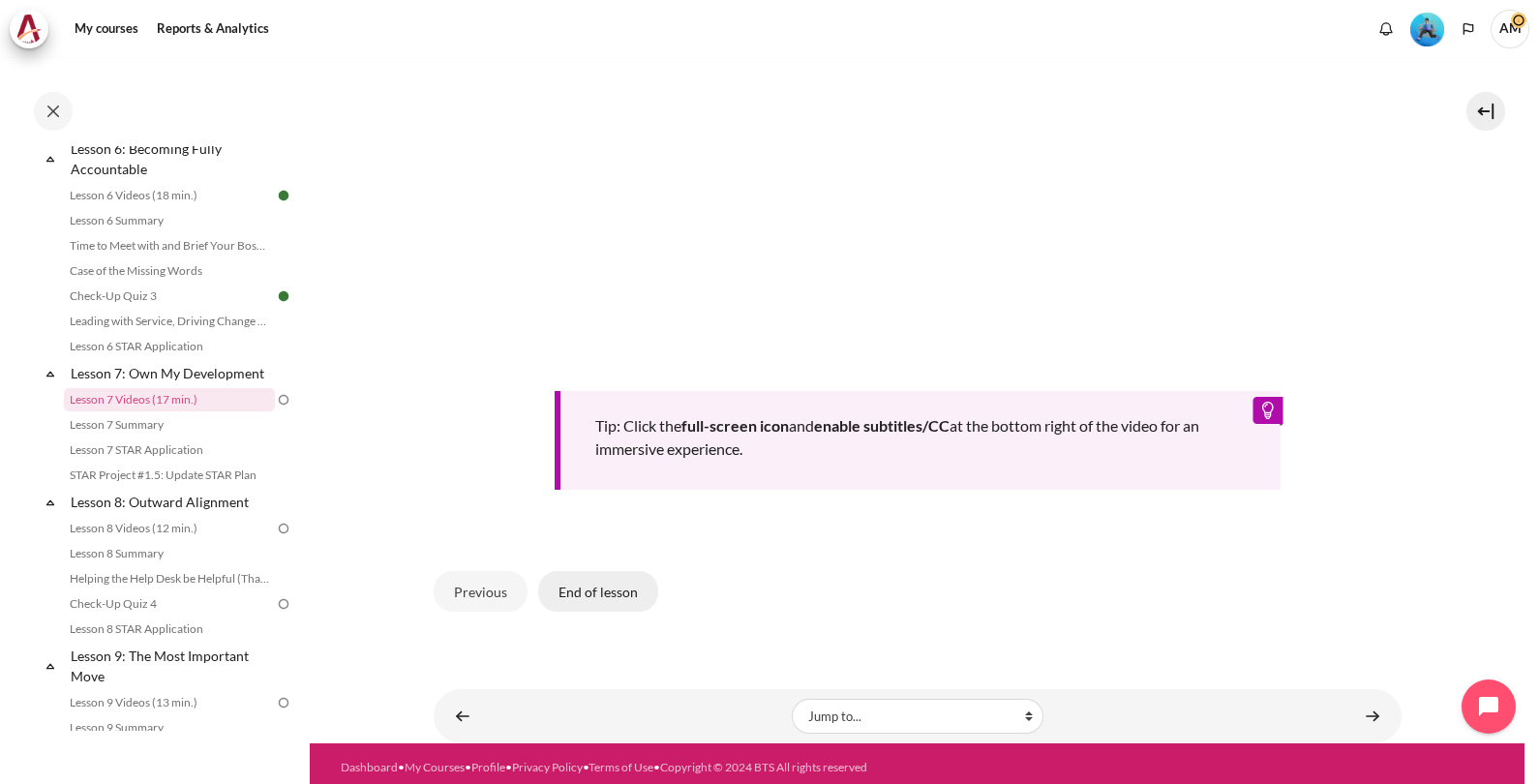 click on "End of lesson" at bounding box center (598, 591) 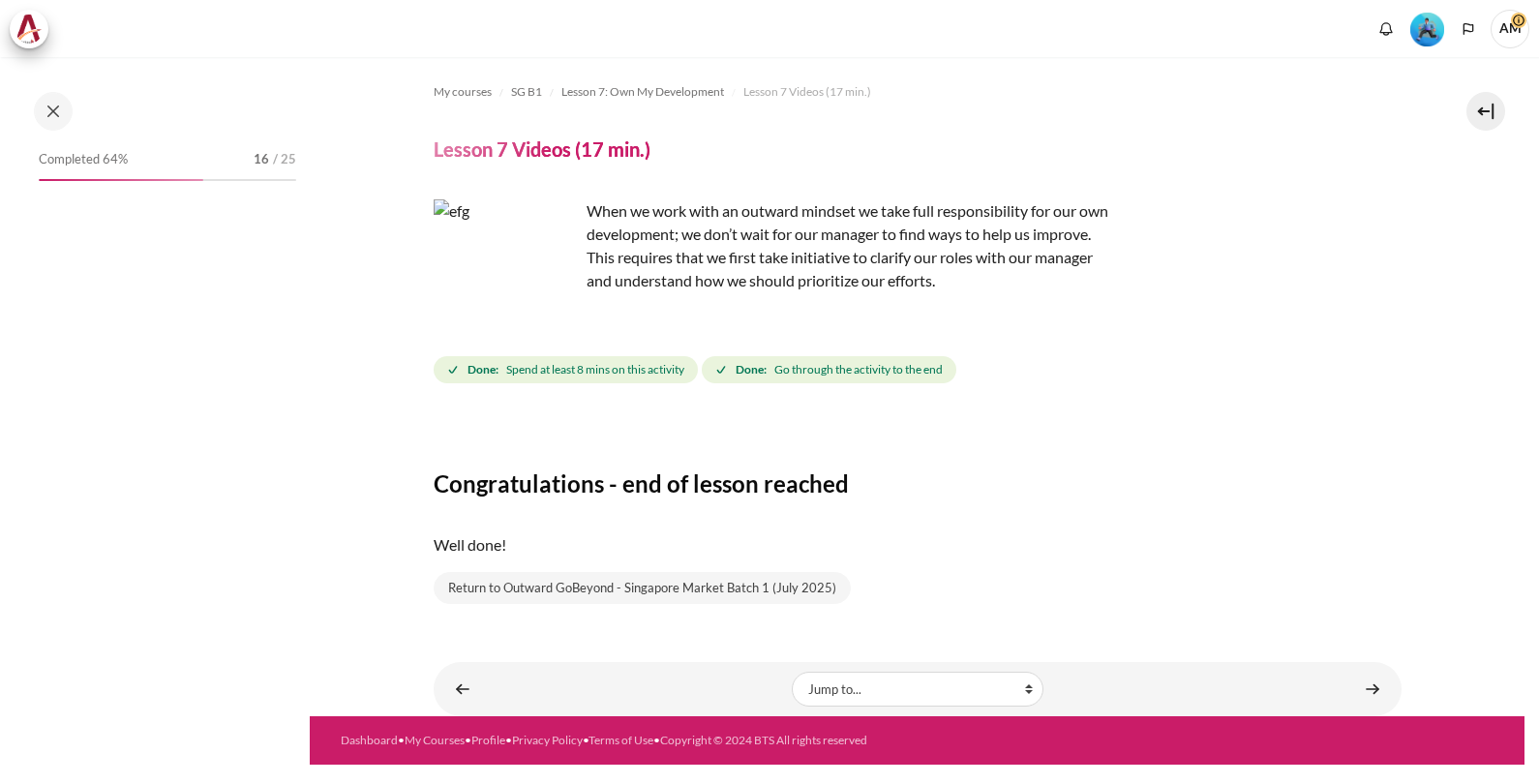 scroll, scrollTop: 0, scrollLeft: 0, axis: both 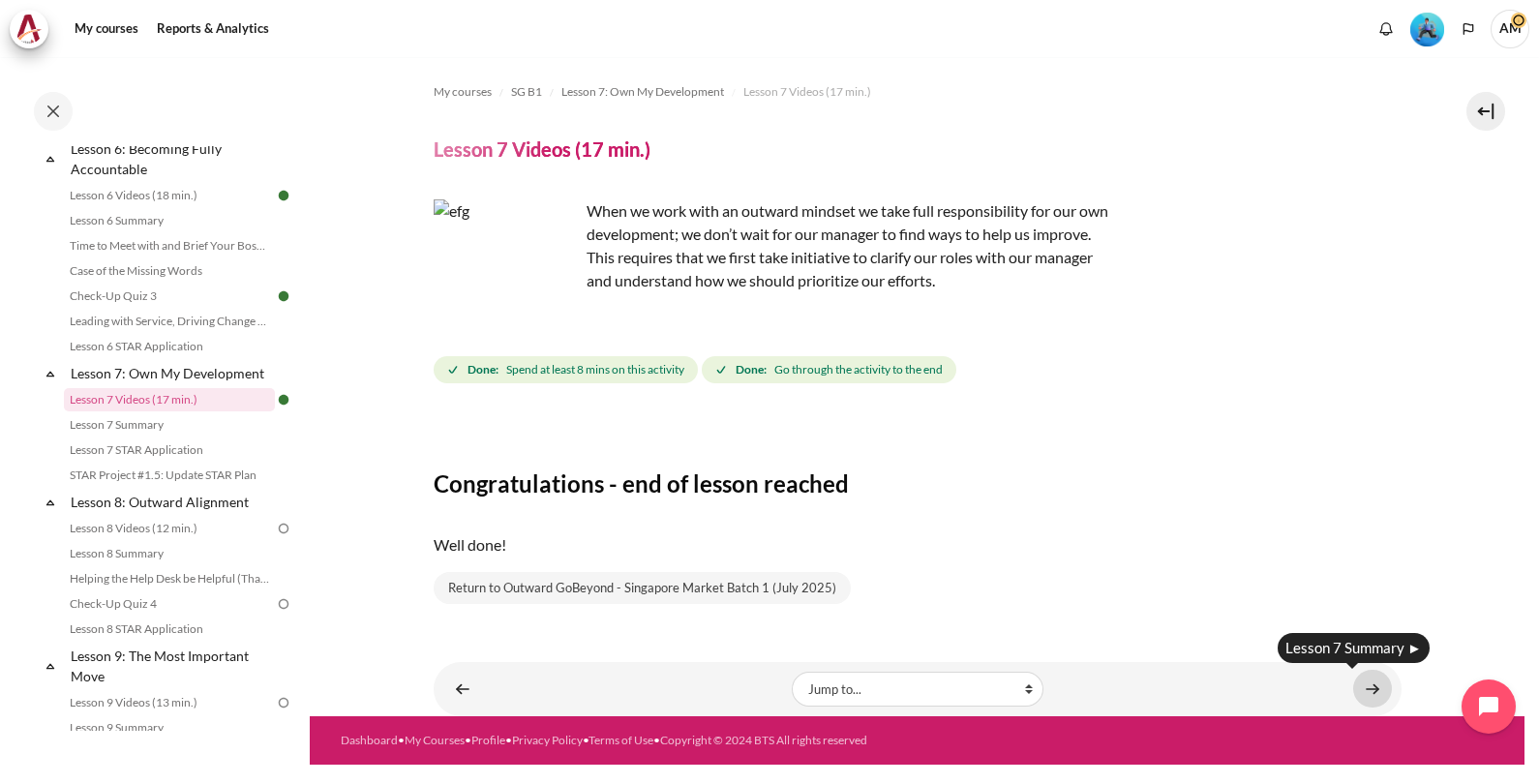 click at bounding box center (1373, 688) 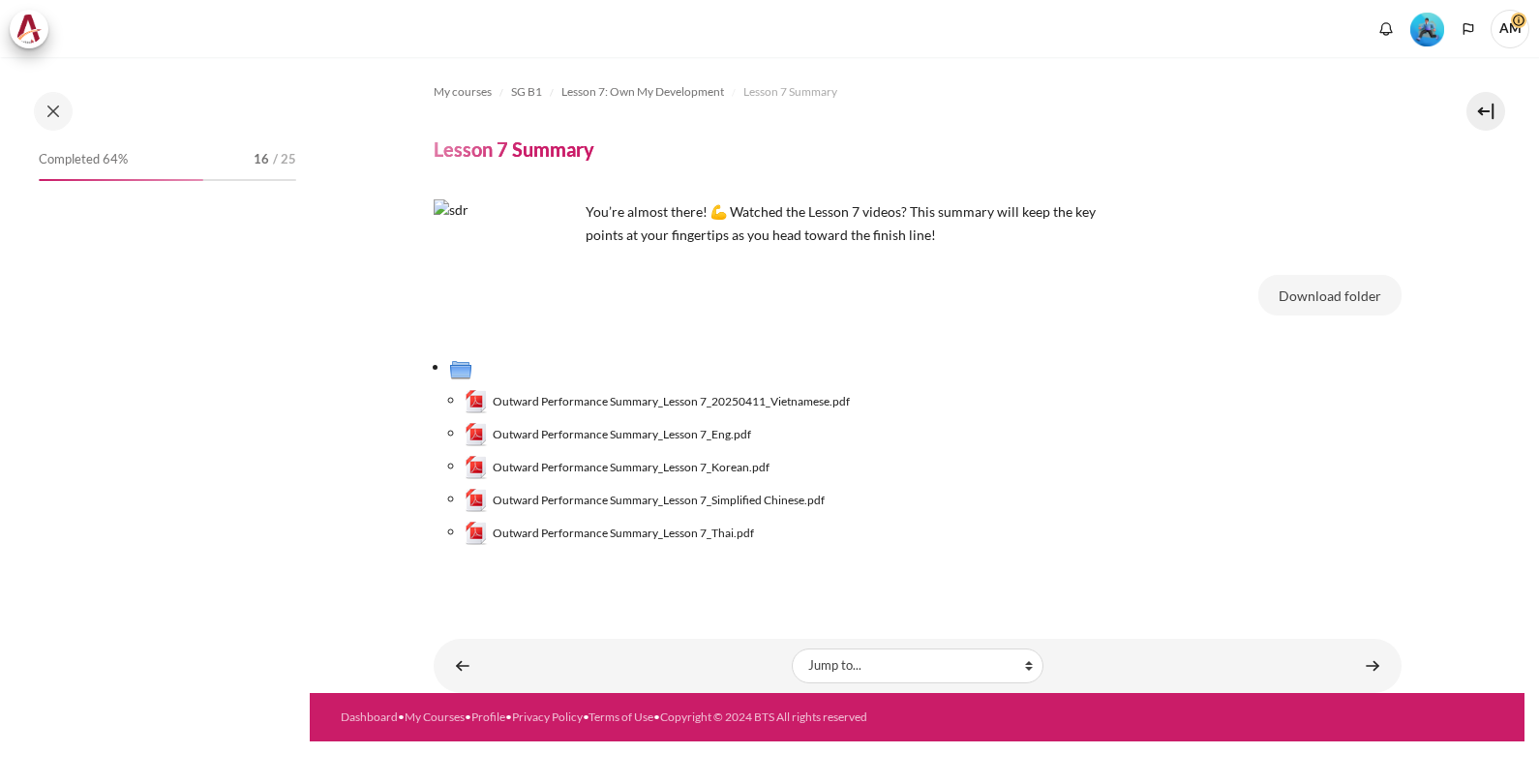 scroll, scrollTop: 0, scrollLeft: 0, axis: both 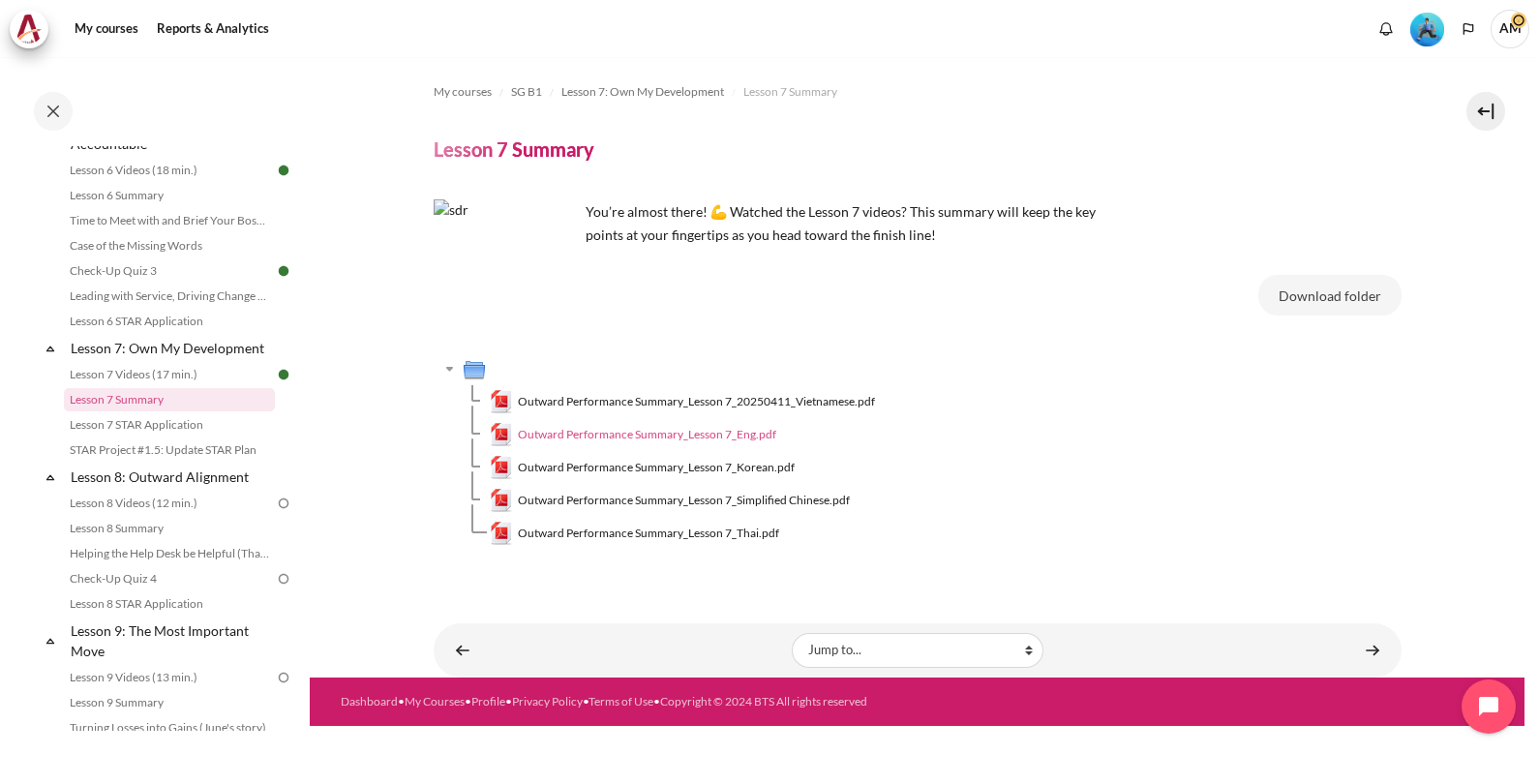 click on "Outward Performance Summary_Lesson 7_Eng.pdf" at bounding box center [647, 435] 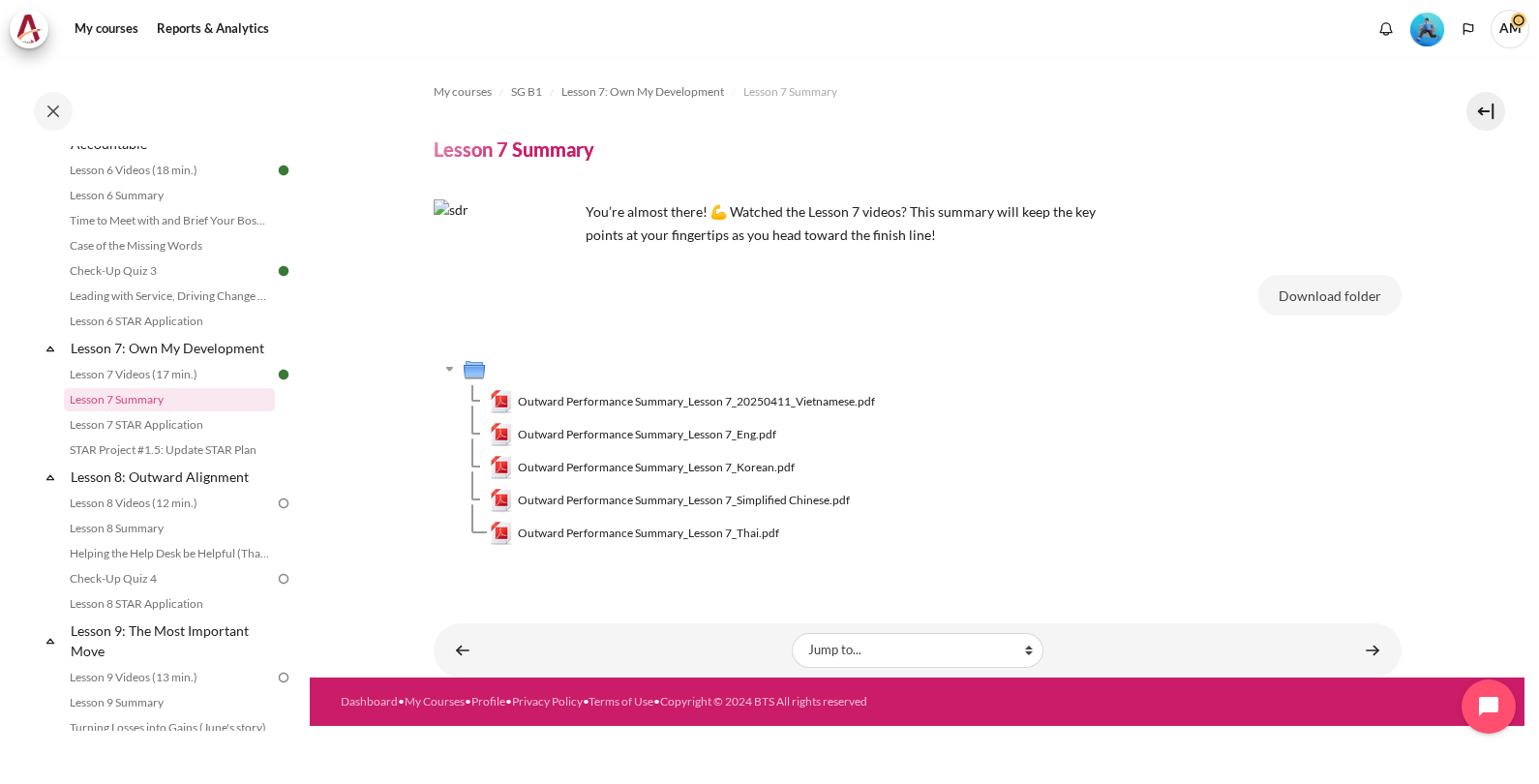 click on "My courses
SG B1
Lesson 7: Own My Development
Lesson 7 Summary
Lesson 7 Summary" at bounding box center (917, 367) 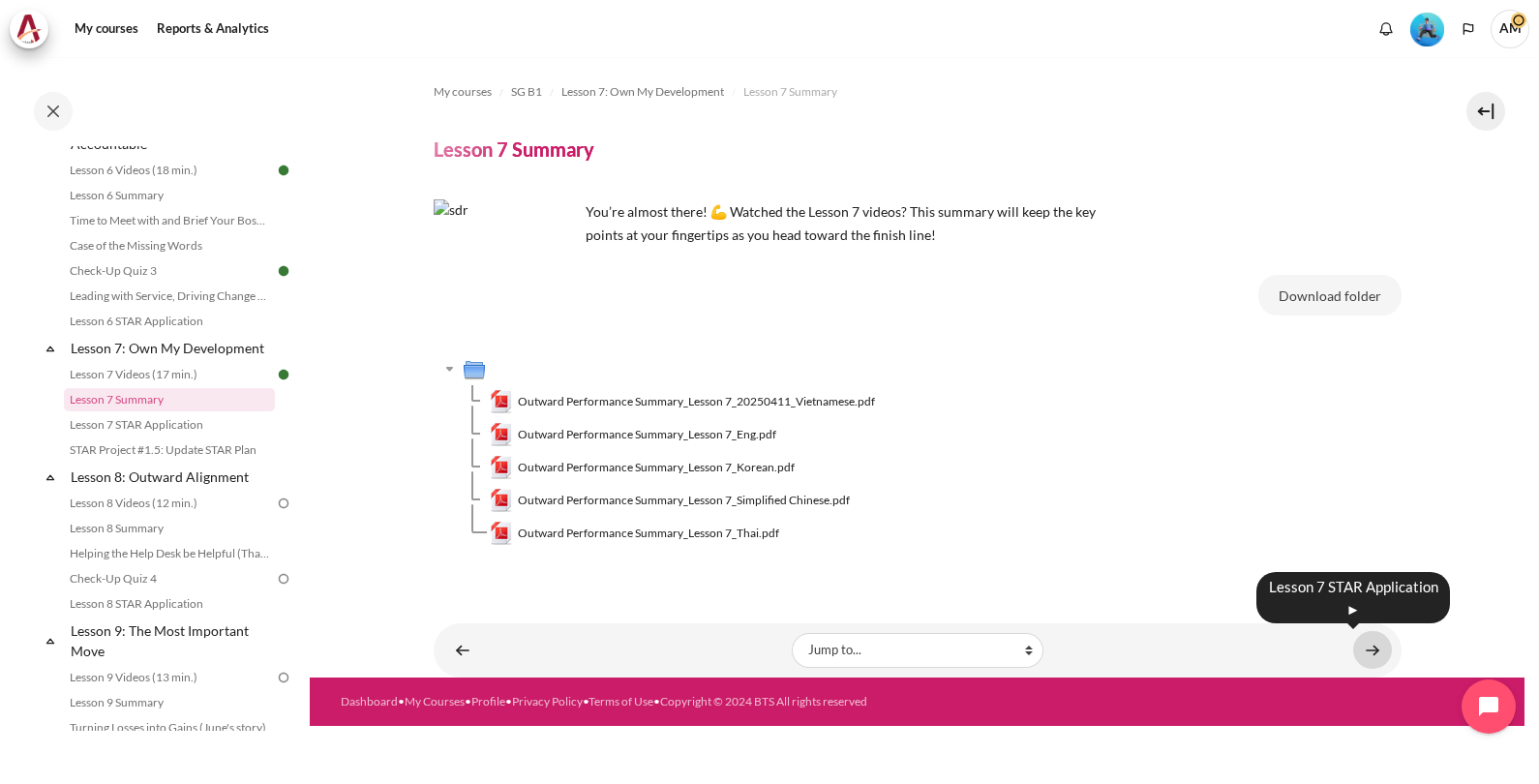 click at bounding box center (1373, 649) 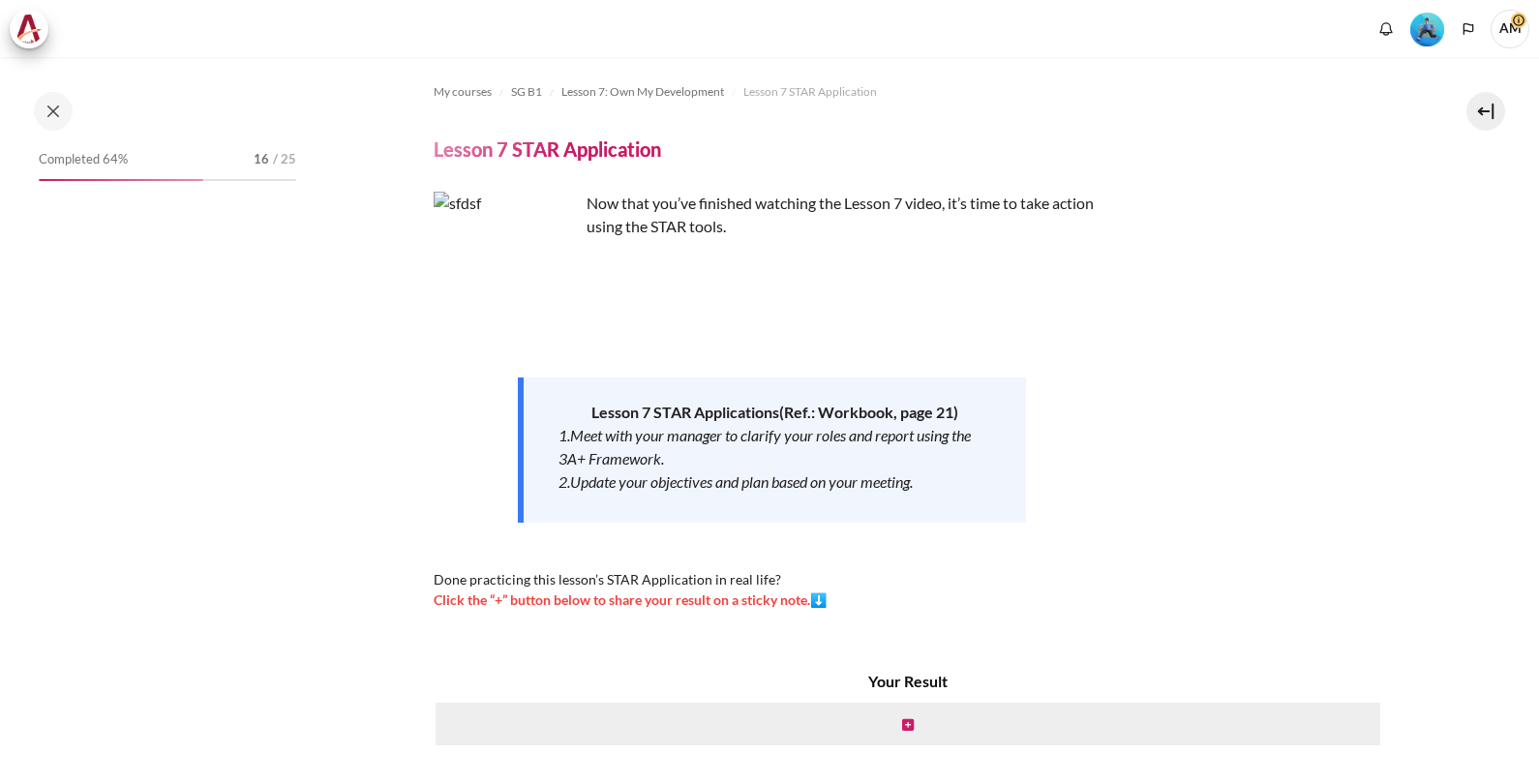 scroll, scrollTop: 0, scrollLeft: 0, axis: both 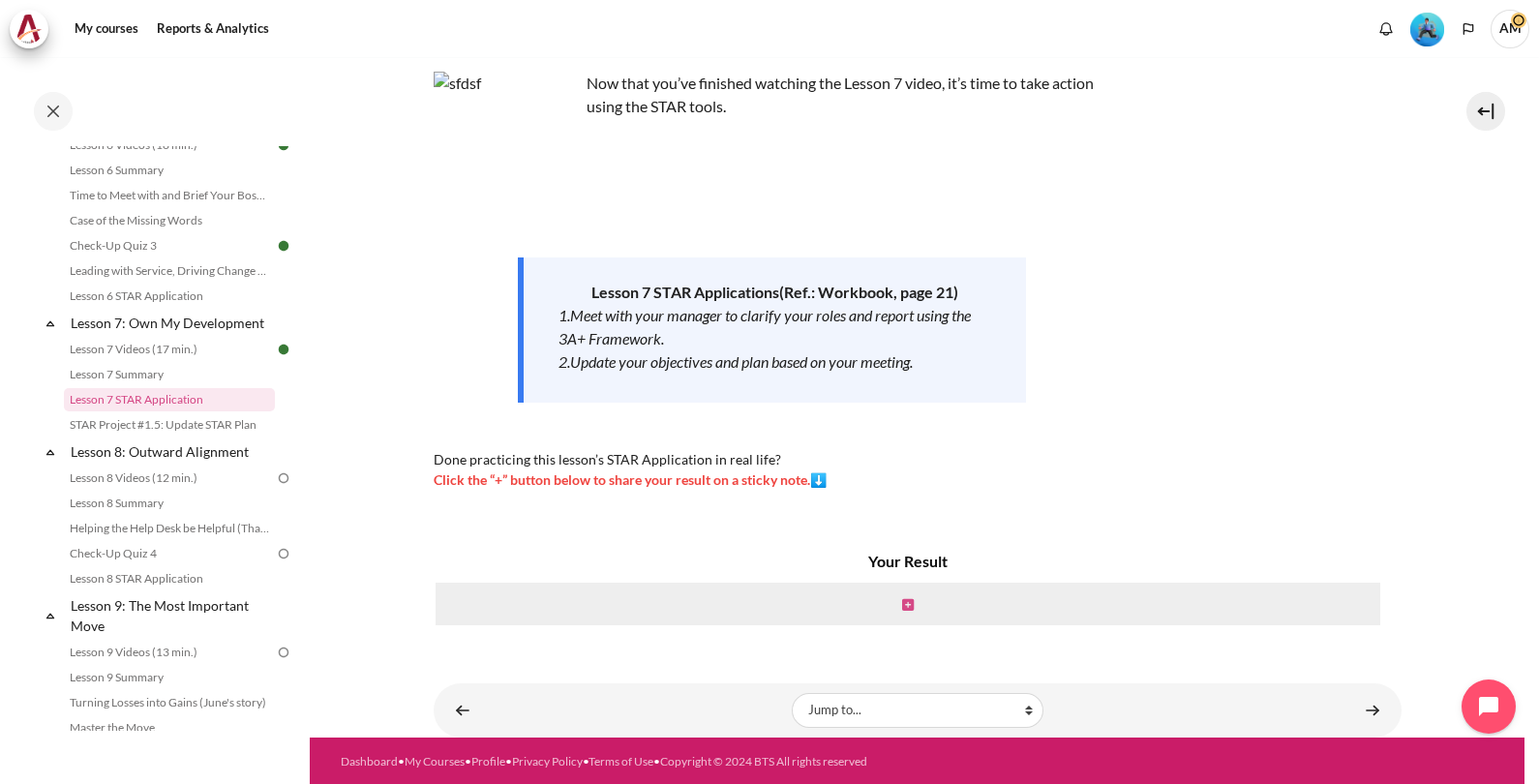 click at bounding box center [908, 605] 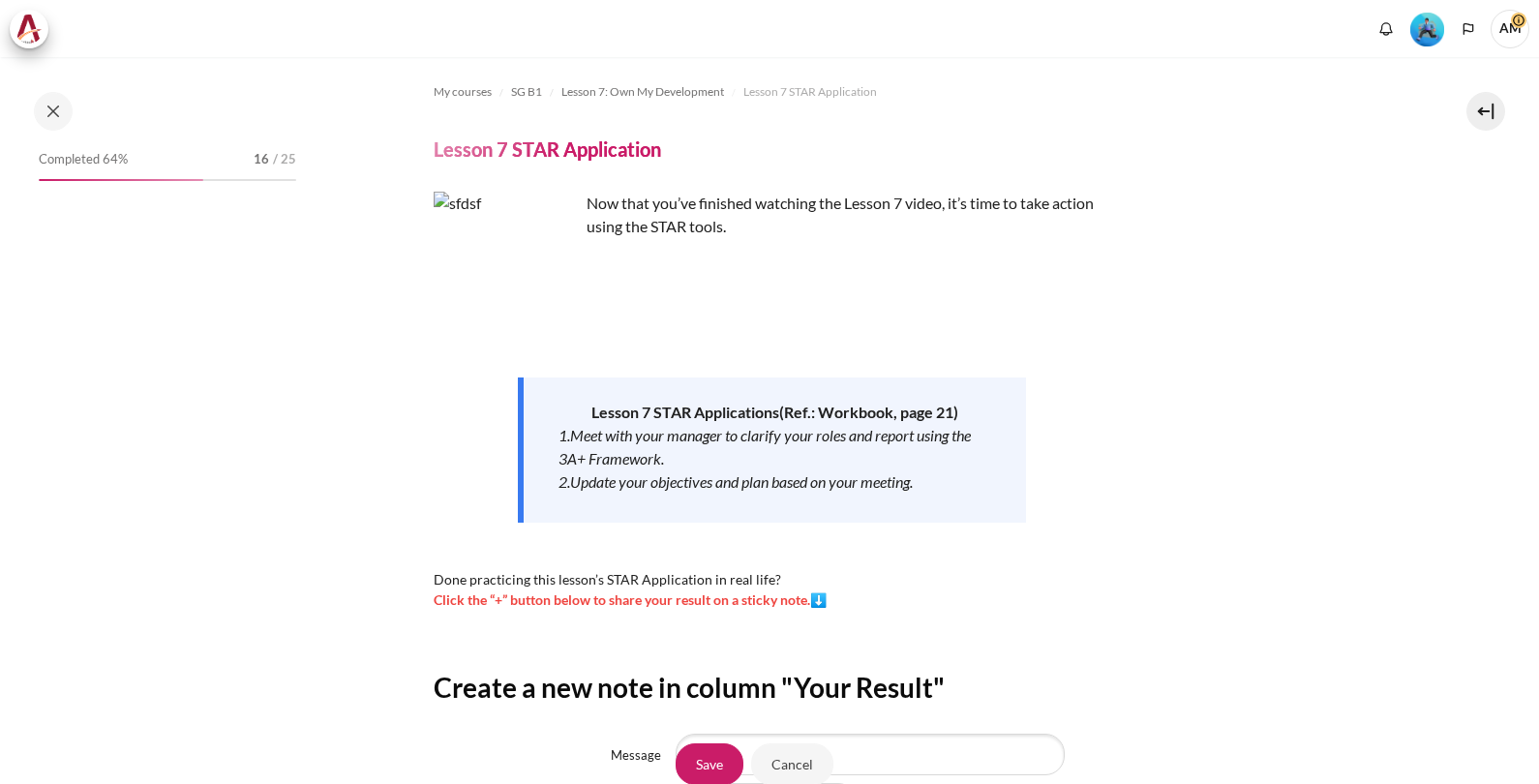 scroll, scrollTop: 0, scrollLeft: 0, axis: both 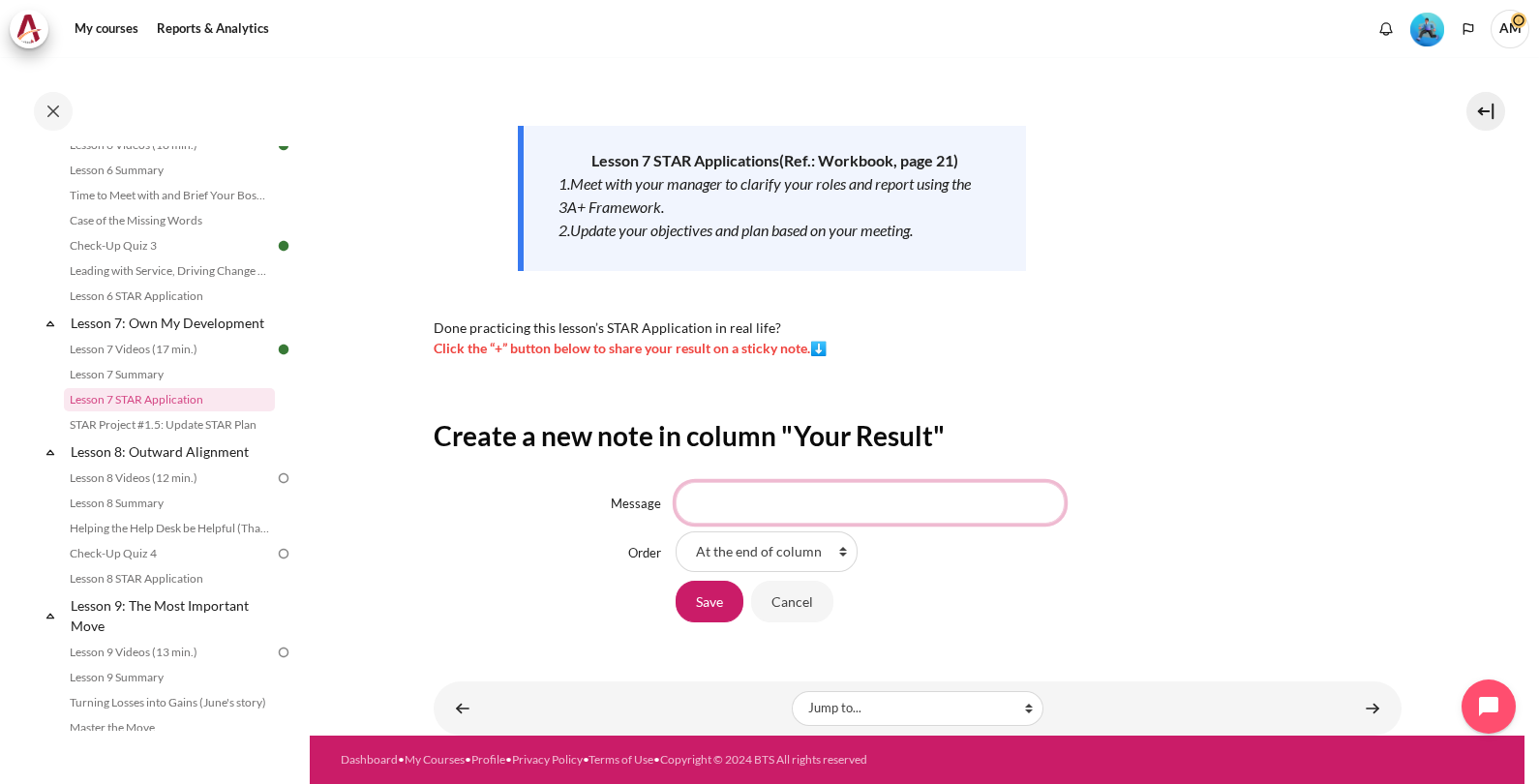 click on "Message" at bounding box center (870, 502) 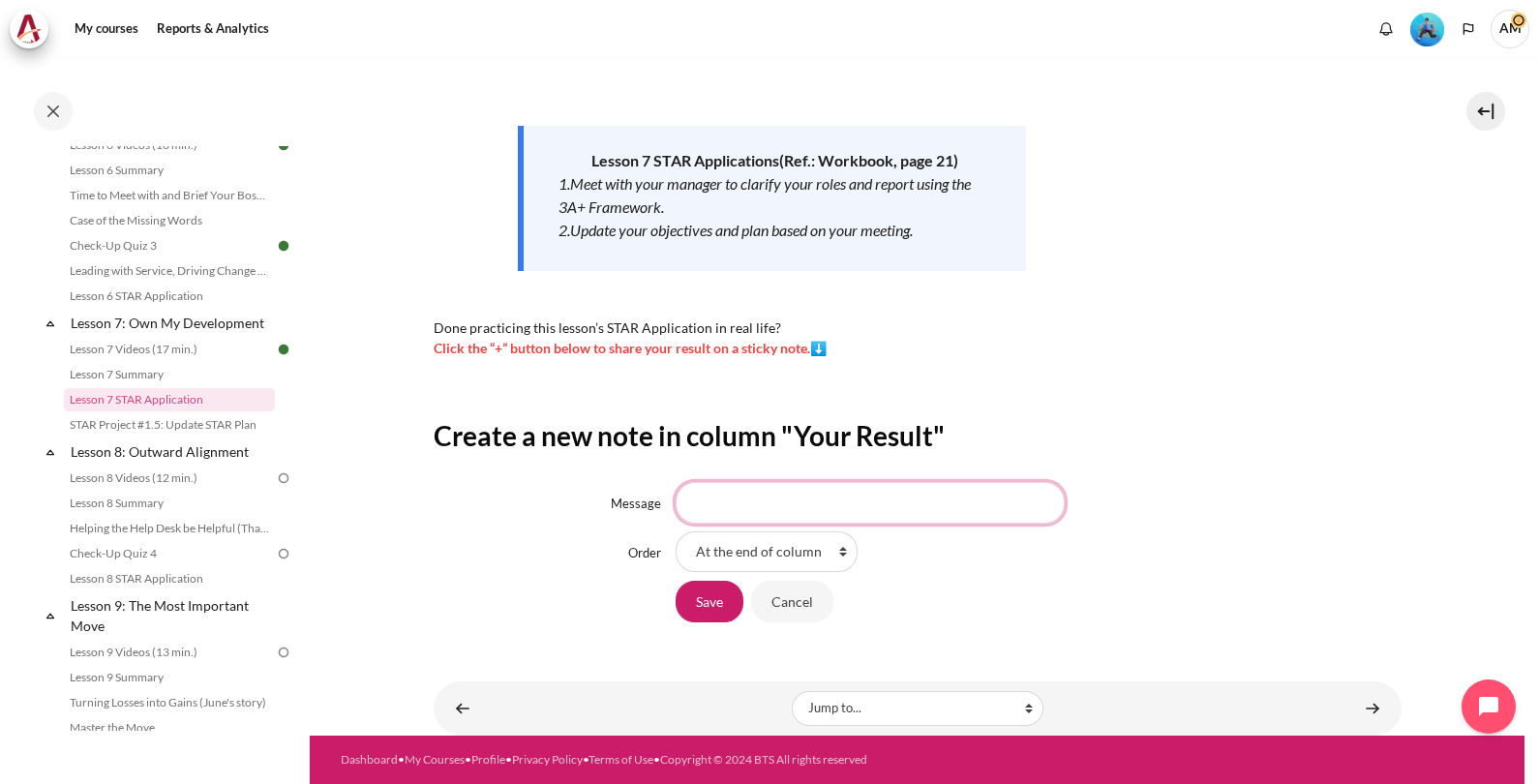 paste on "Am I seeing this person as a person or as an obstacle?" 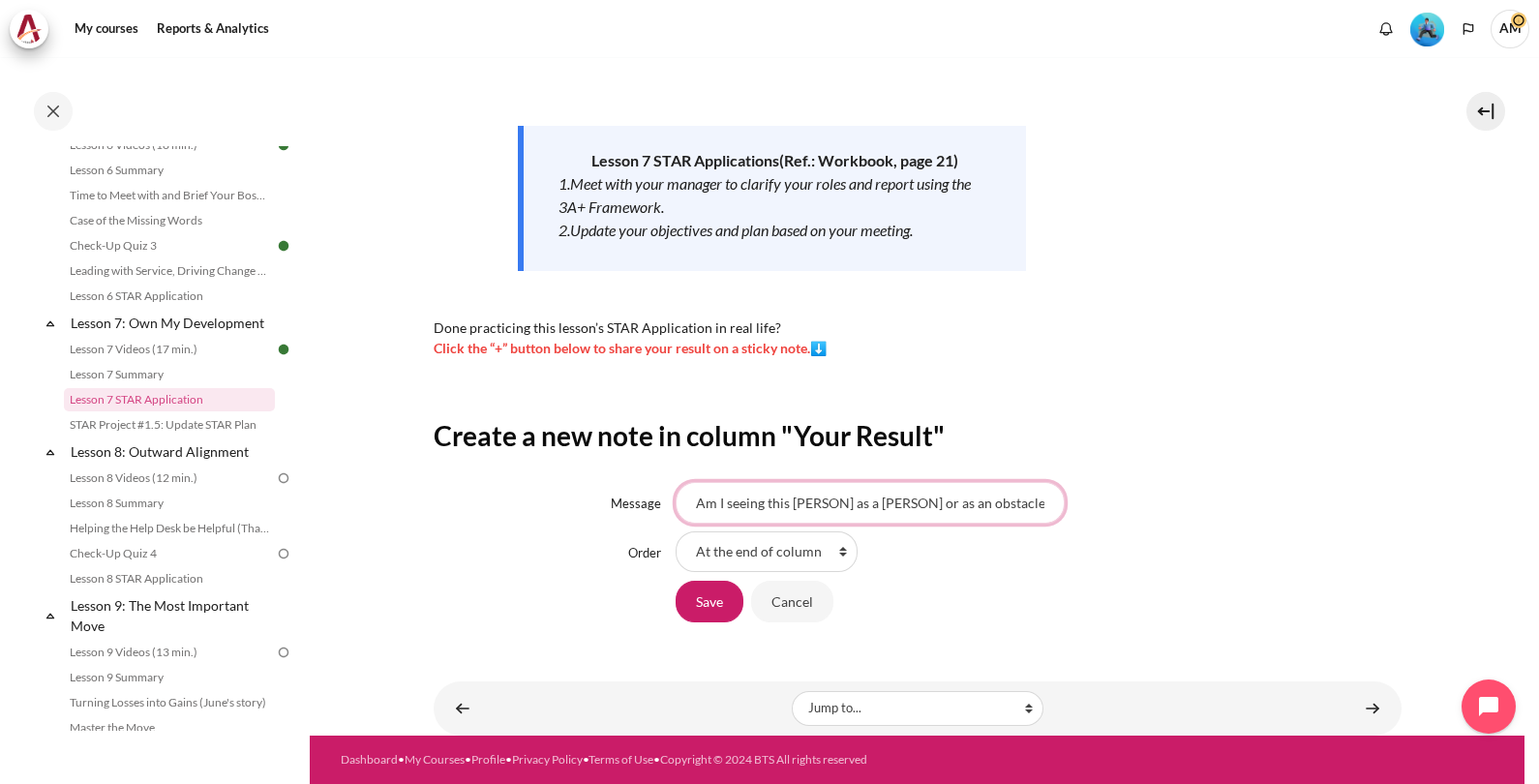click on "Am I seeing this person as a person or as an obstacle?" at bounding box center [870, 502] 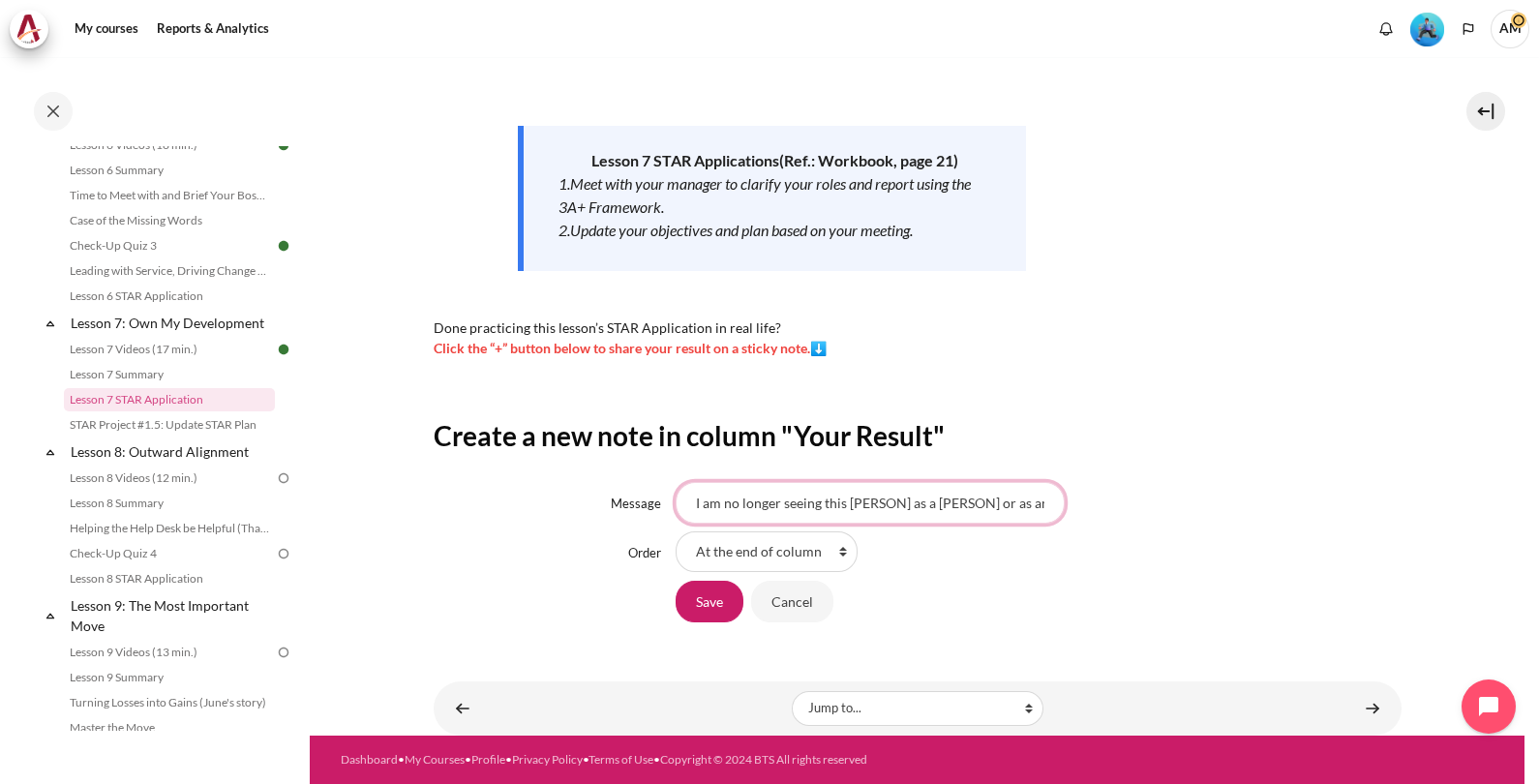 click on "I am no longer seeing this person as a person or as an obstacle?" at bounding box center (870, 502) 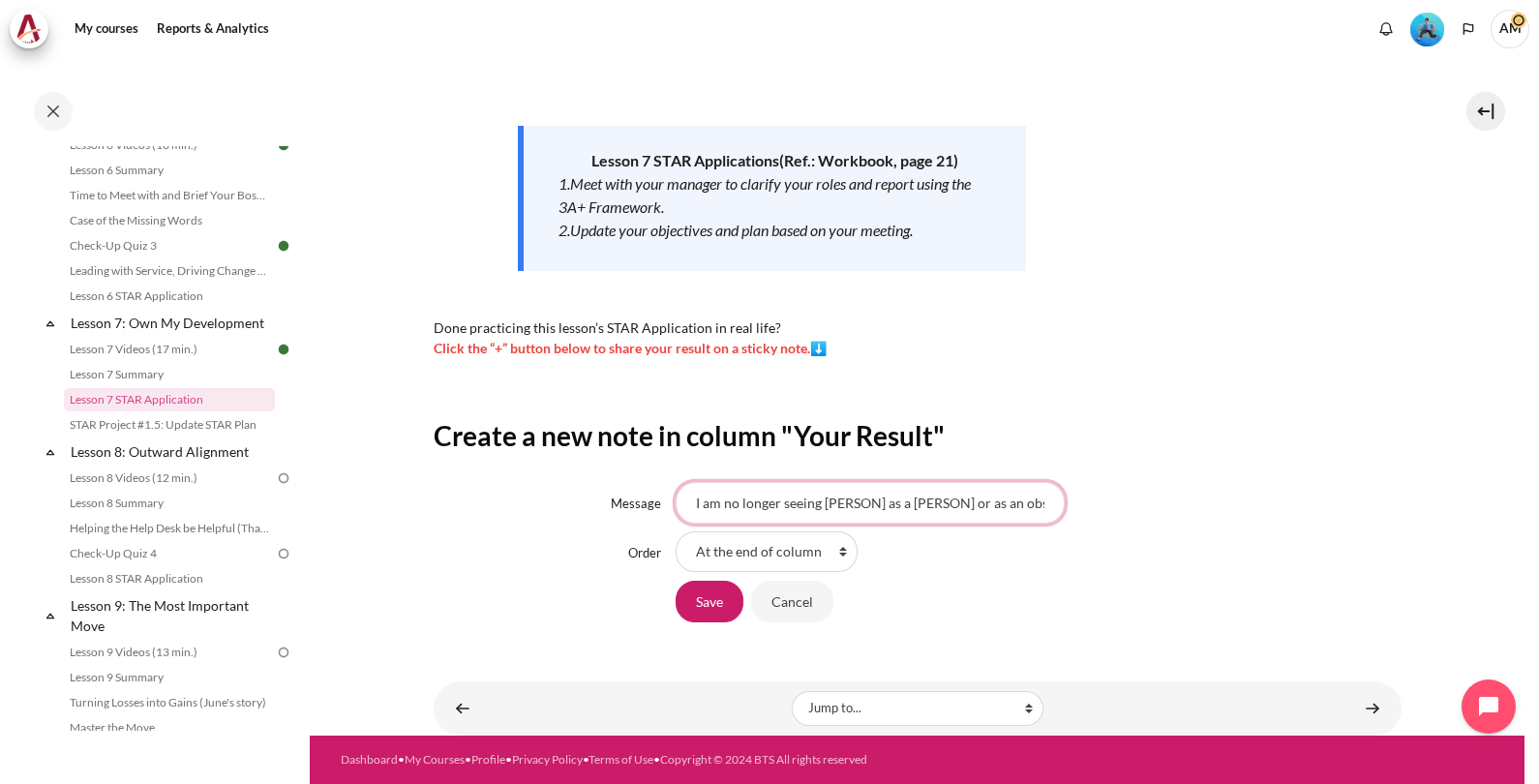 drag, startPoint x: 949, startPoint y: 505, endPoint x: 816, endPoint y: 503, distance: 133.015 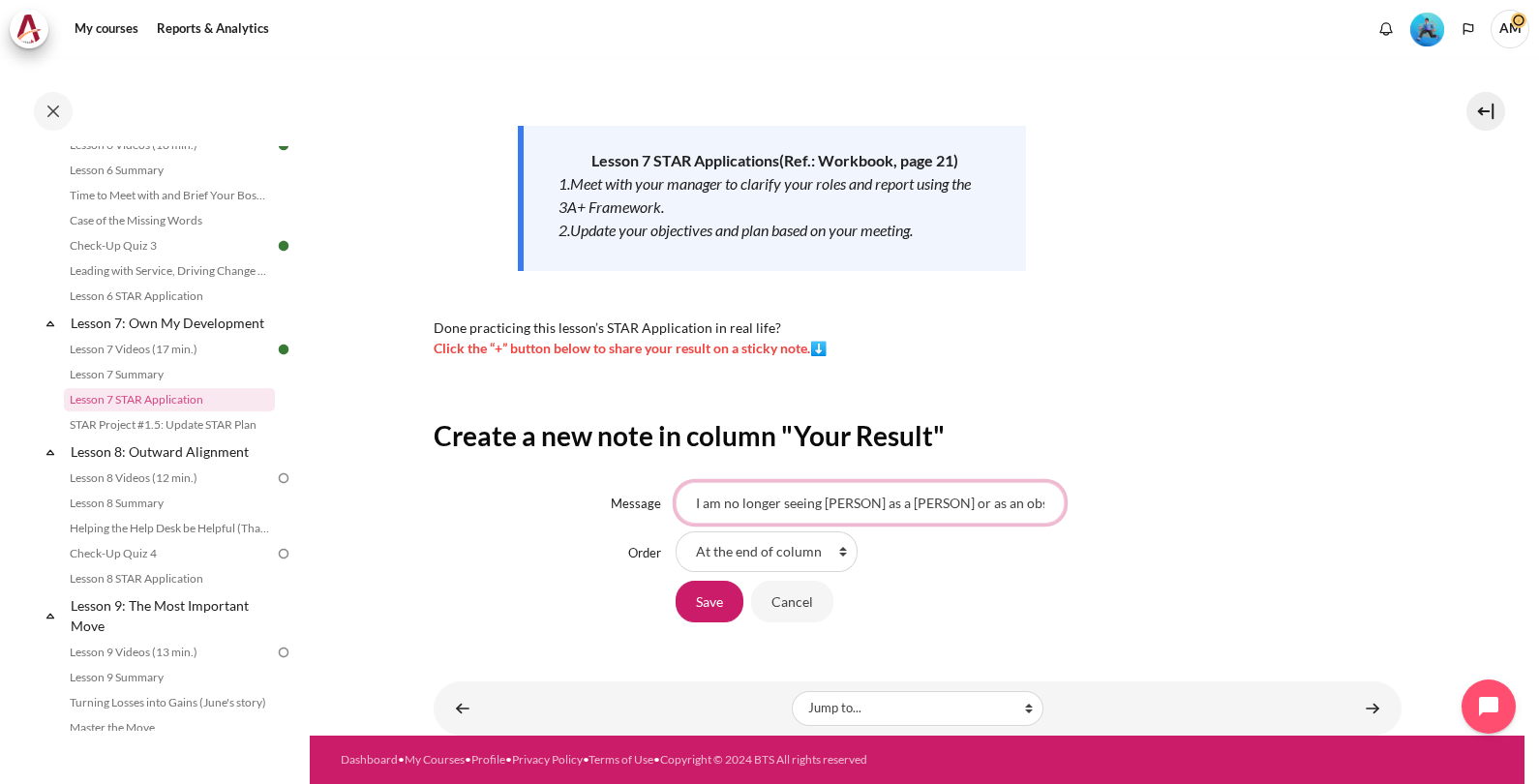 click on "I am no longer seeing person as a person or as an obstacle?" at bounding box center (870, 502) 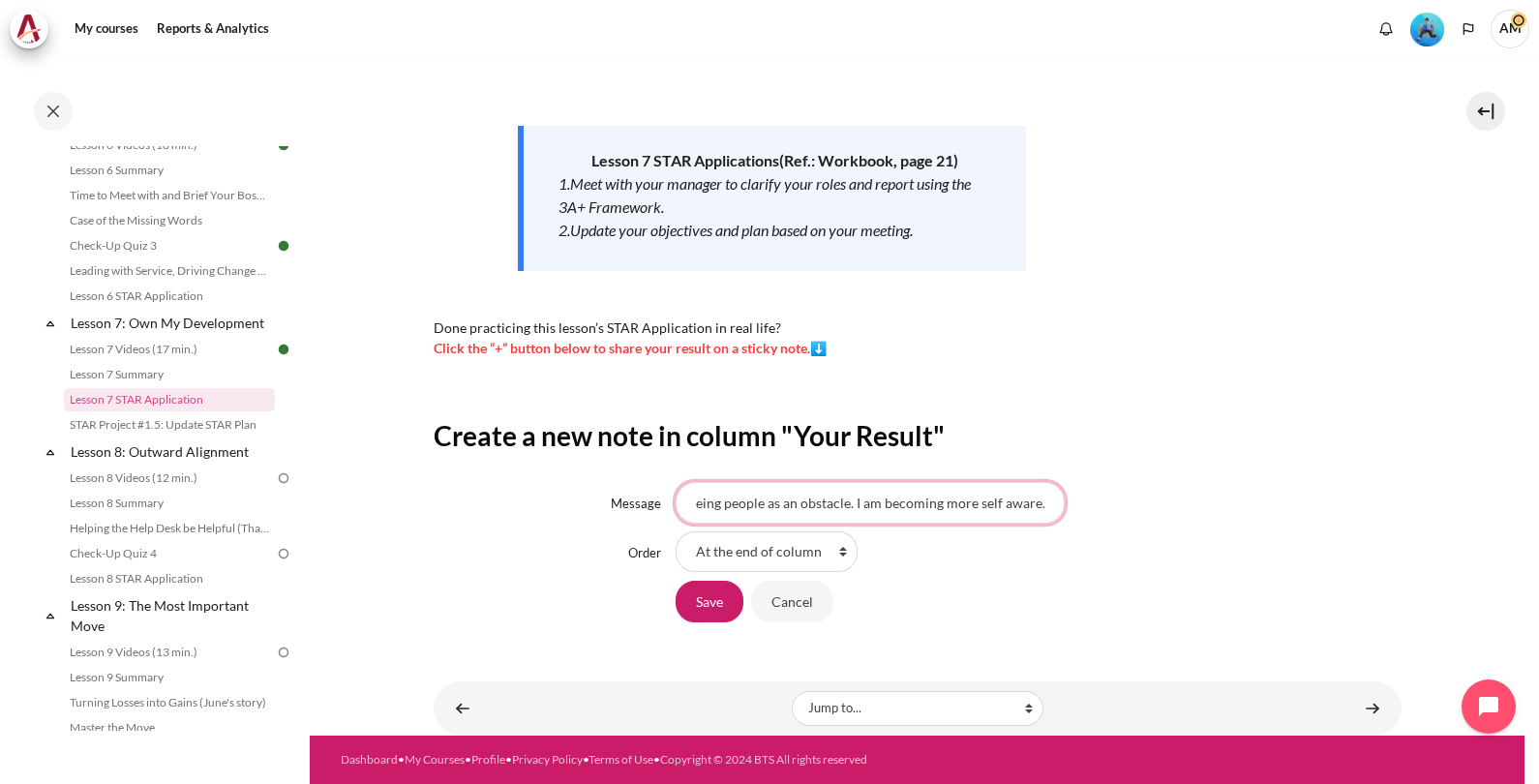scroll, scrollTop: 0, scrollLeft: 104, axis: horizontal 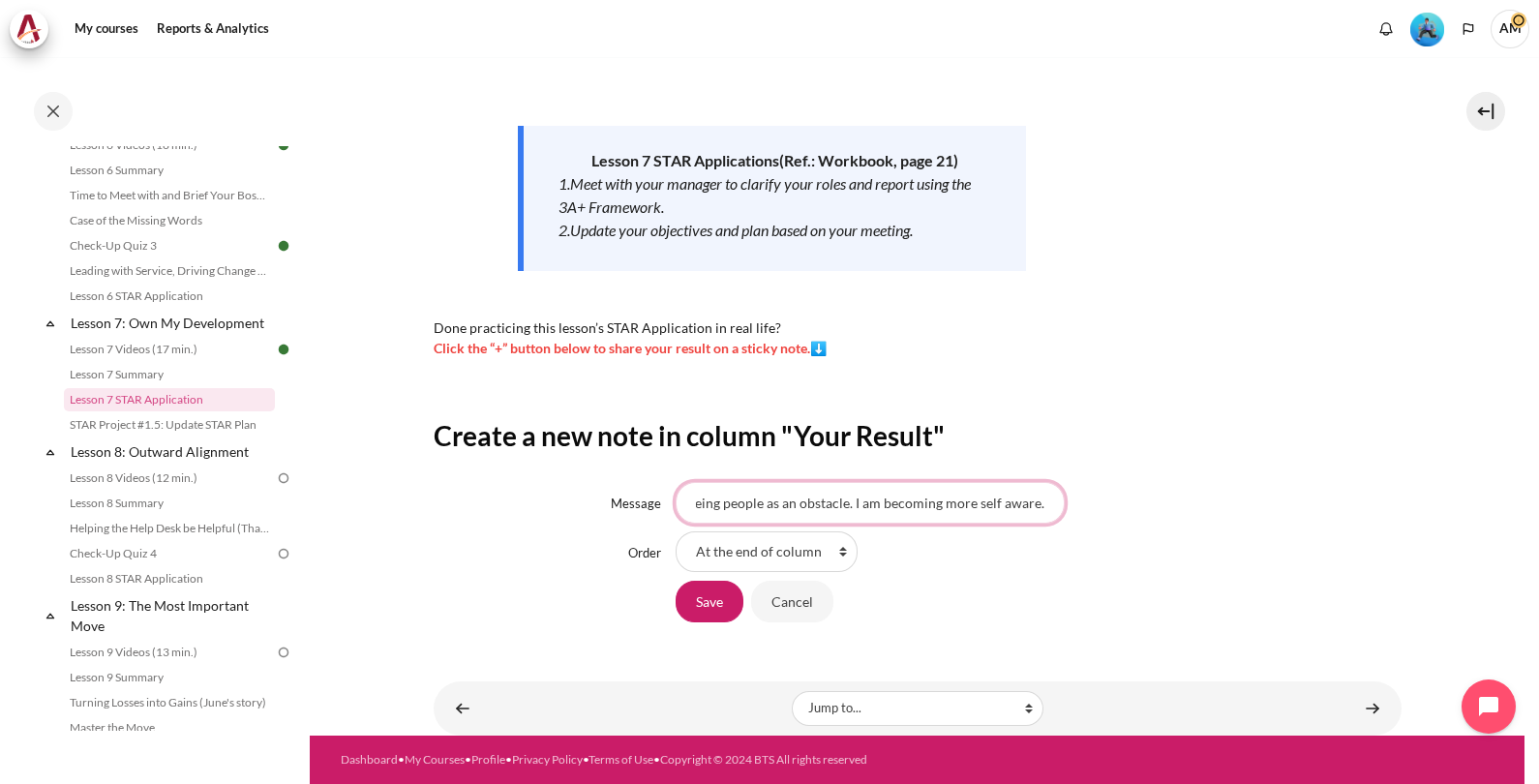 type on "I am no longer seeing people as an obstacle. I am becoming more self aware." 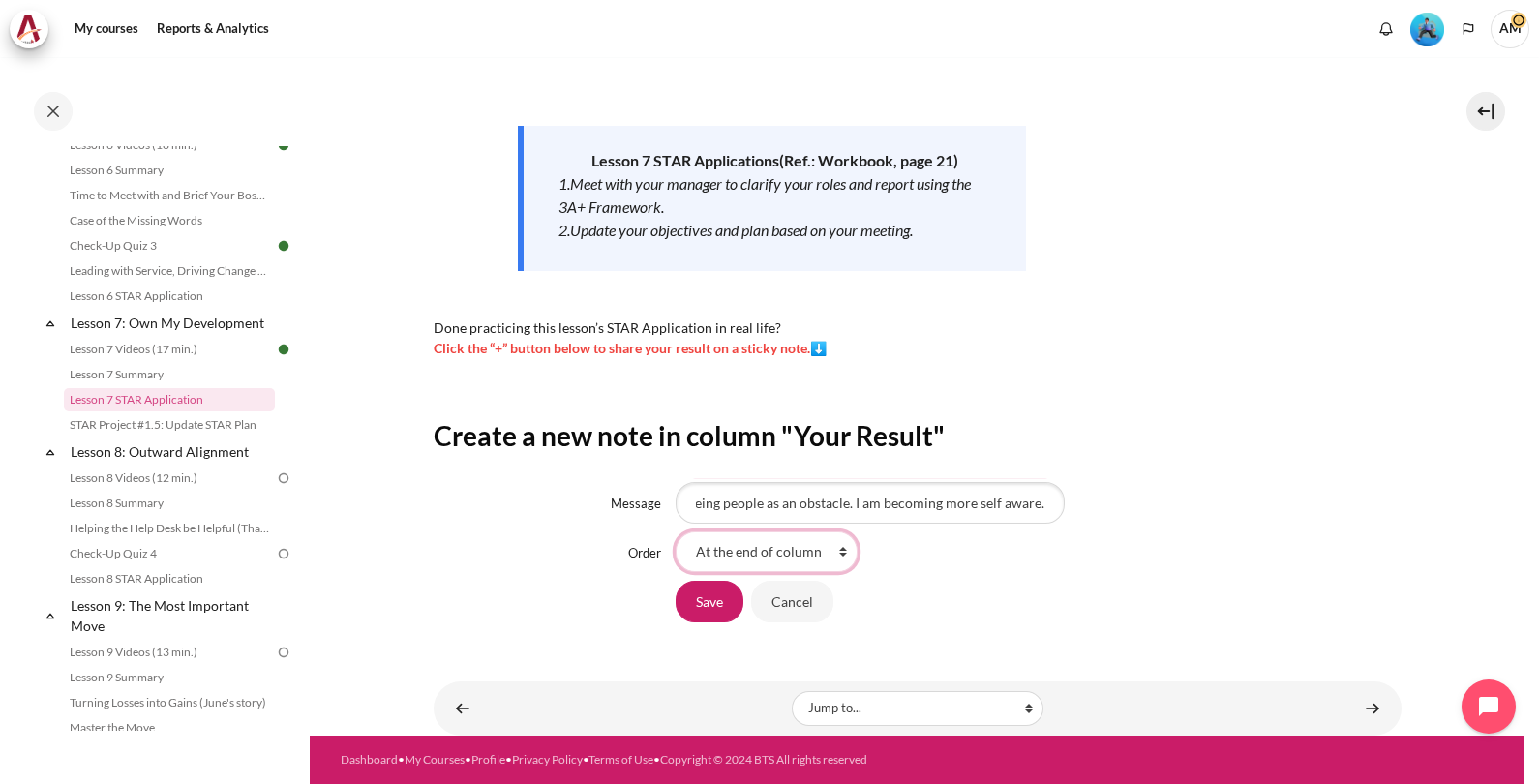 scroll, scrollTop: 0, scrollLeft: 0, axis: both 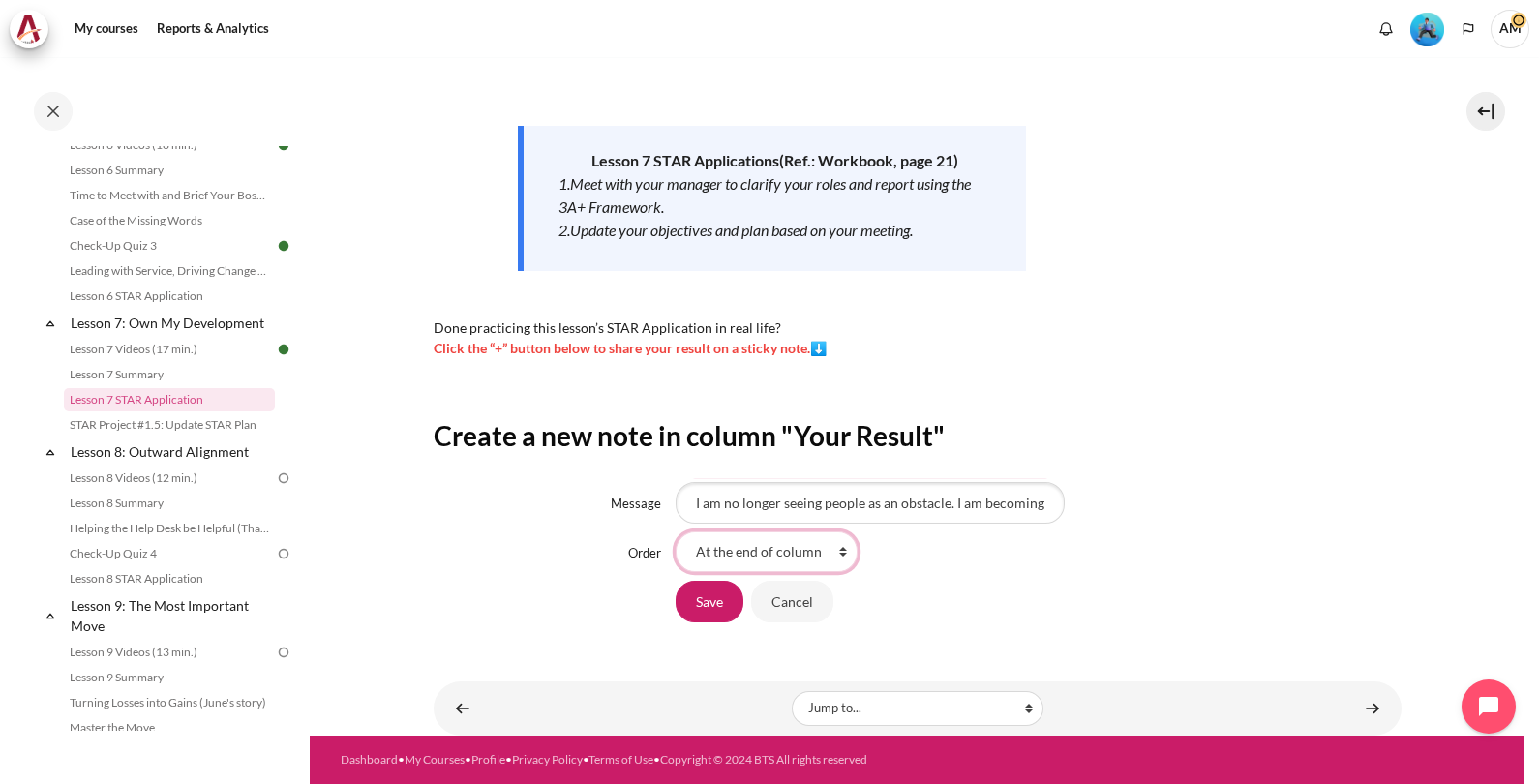 click on "At the end of column
First place in column" at bounding box center (767, 552) 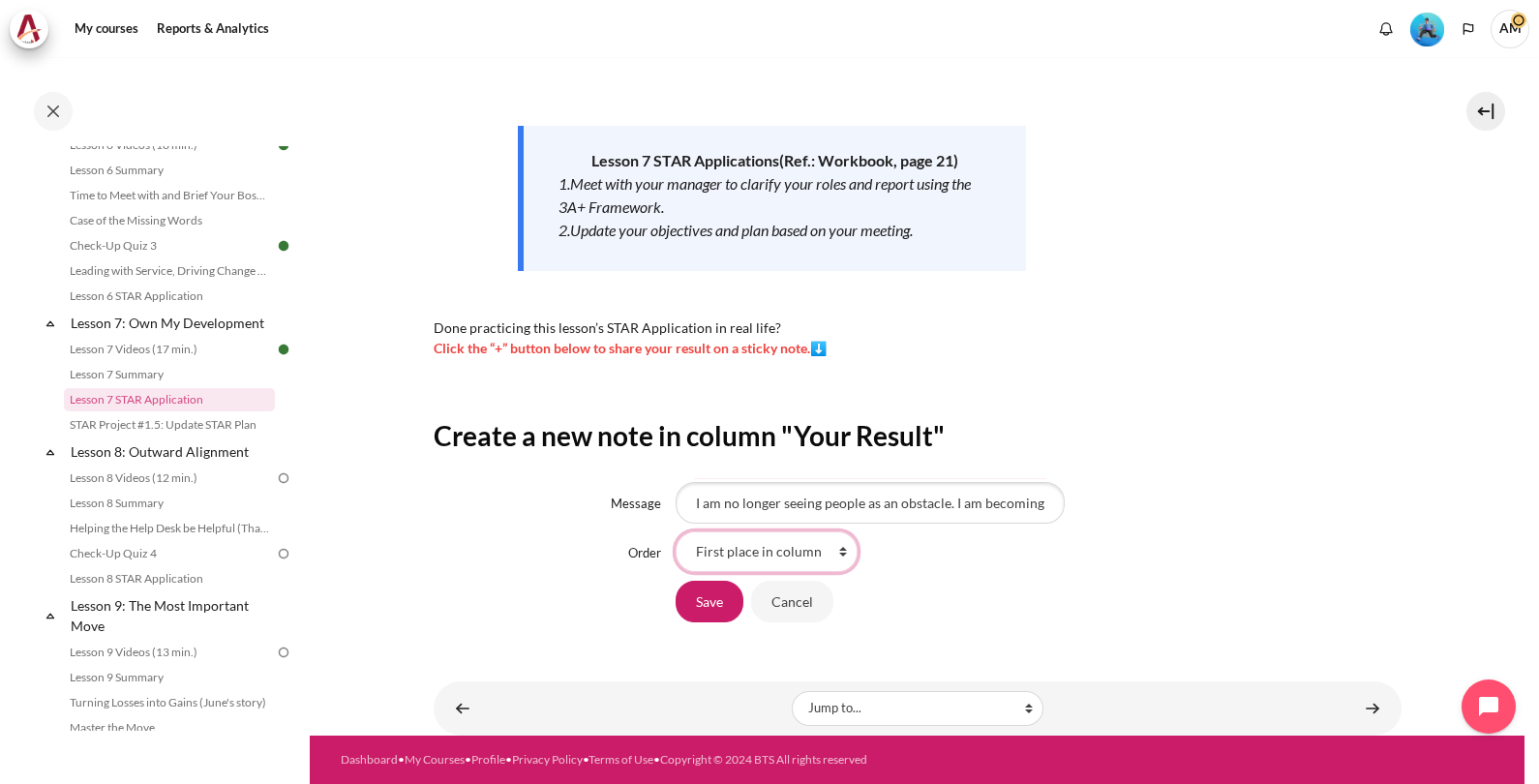 click on "At the end of column
First place in column" at bounding box center (767, 552) 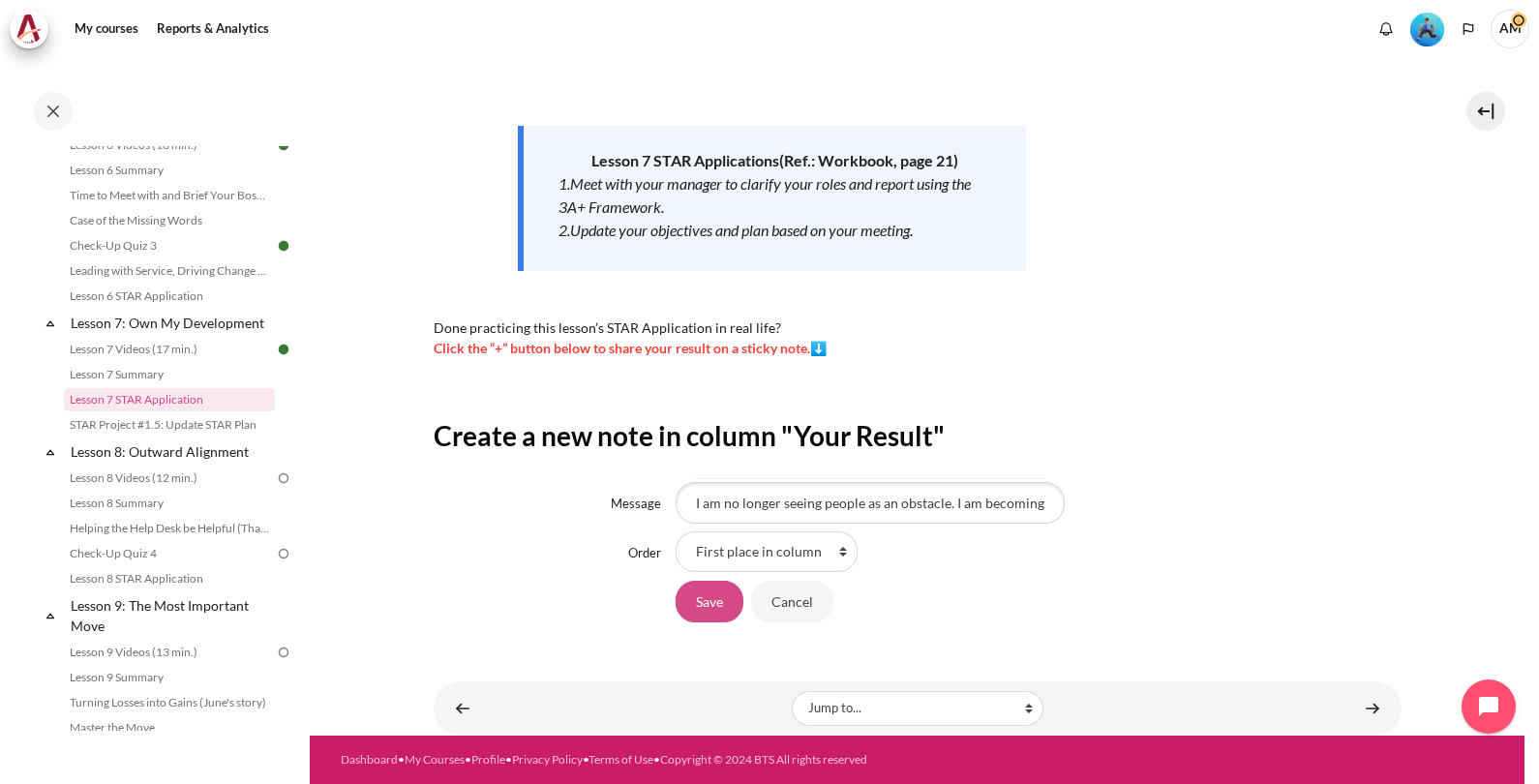 click on "Save" at bounding box center [709, 601] 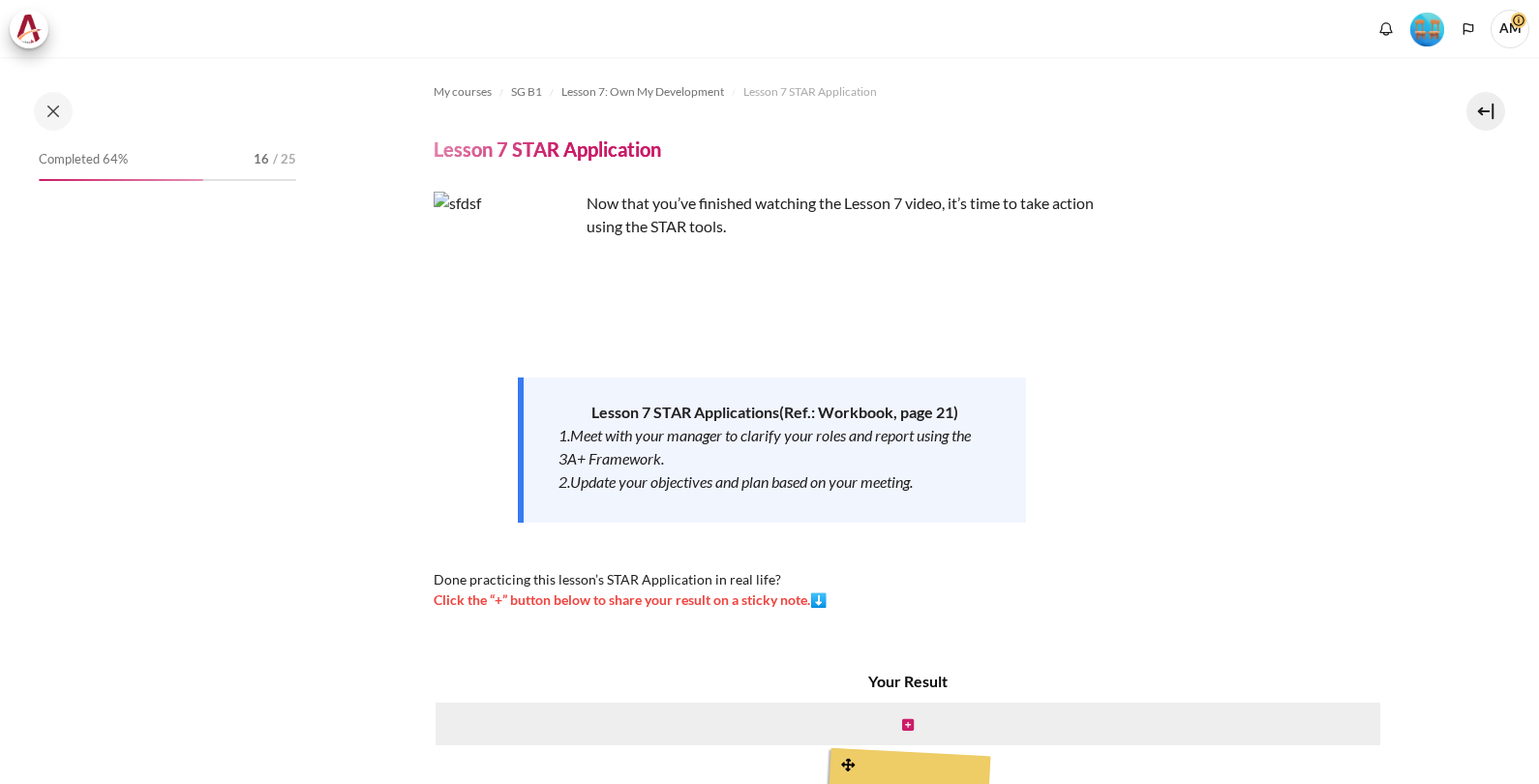 scroll, scrollTop: 0, scrollLeft: 0, axis: both 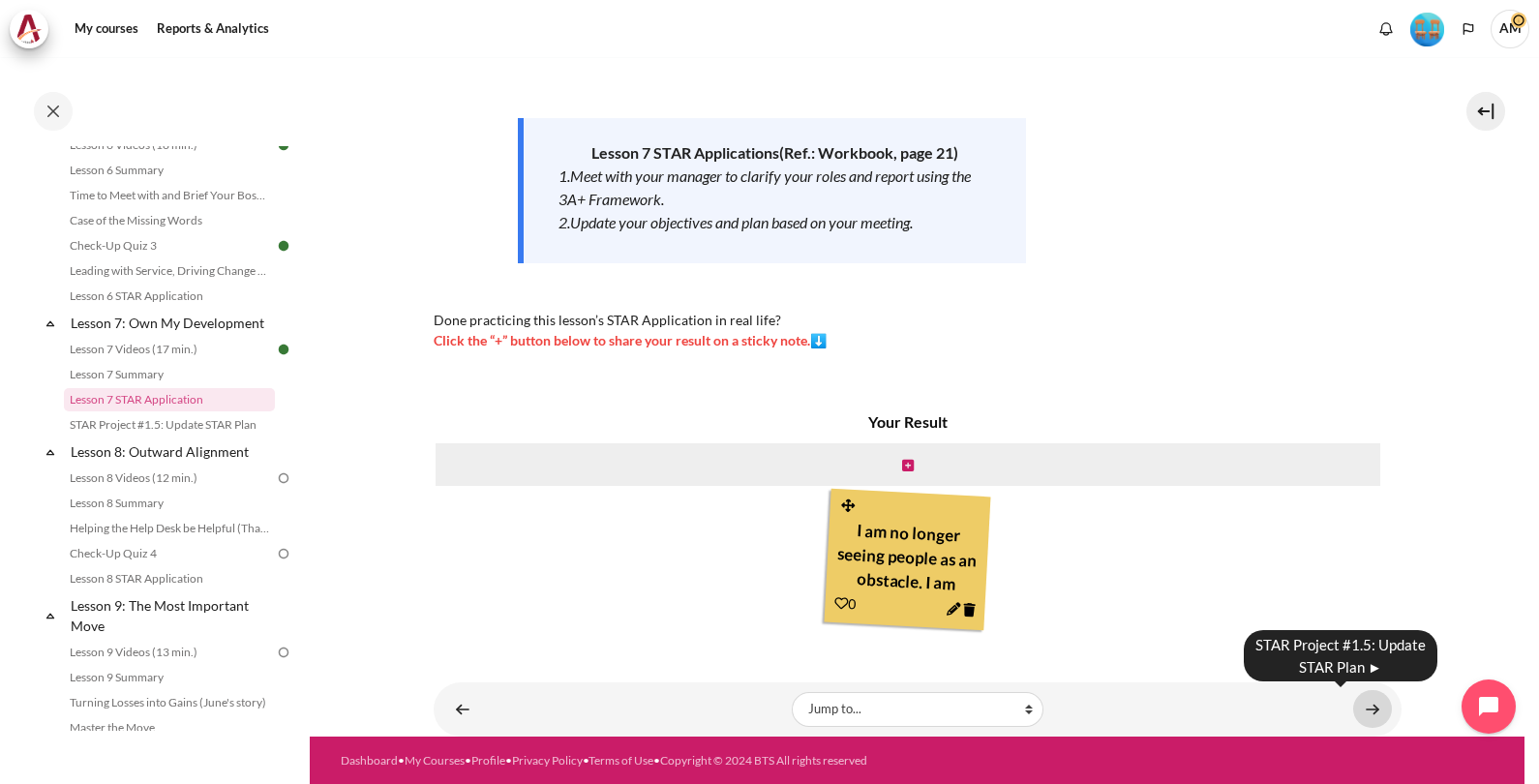 click at bounding box center (1373, 709) 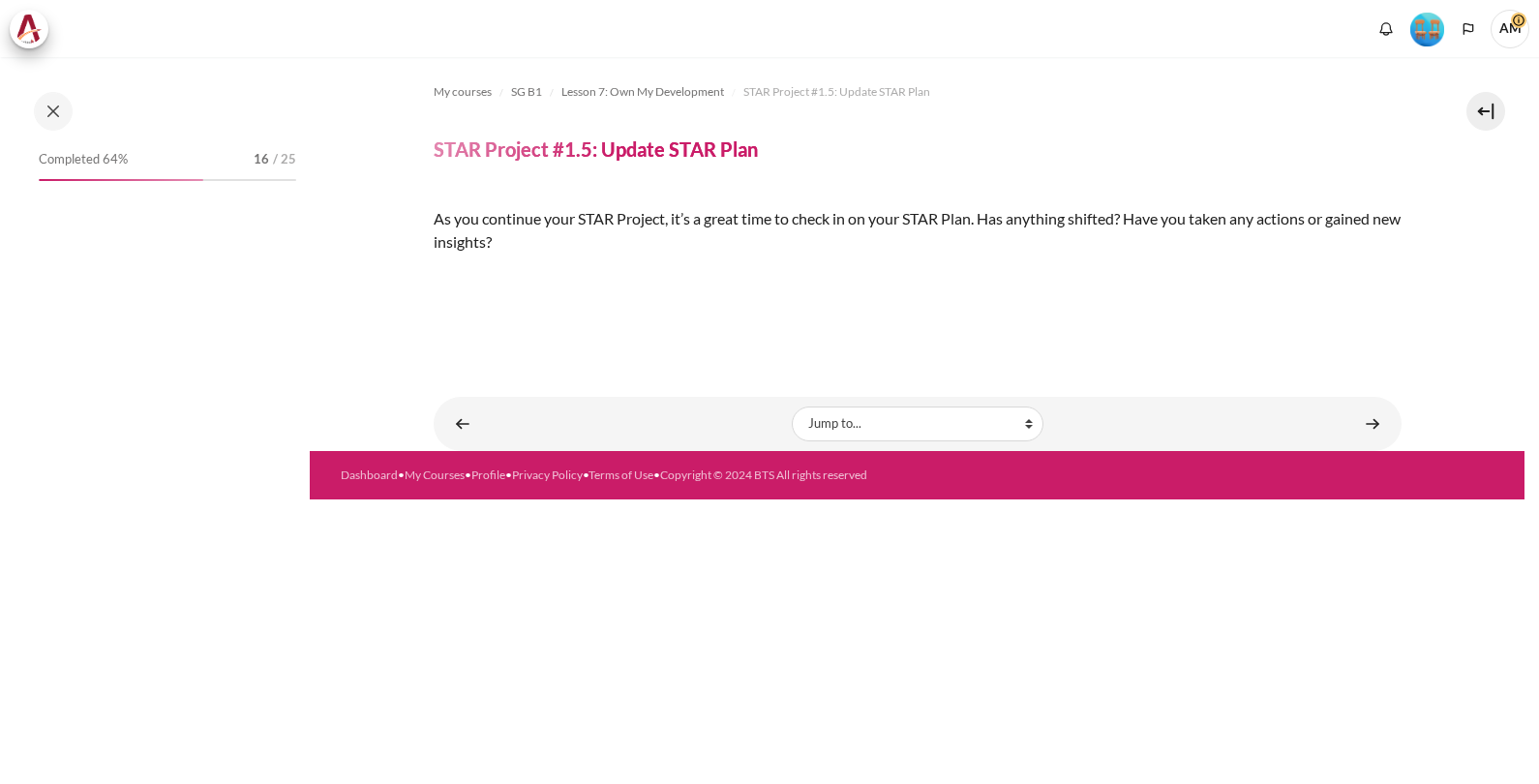 scroll, scrollTop: 0, scrollLeft: 0, axis: both 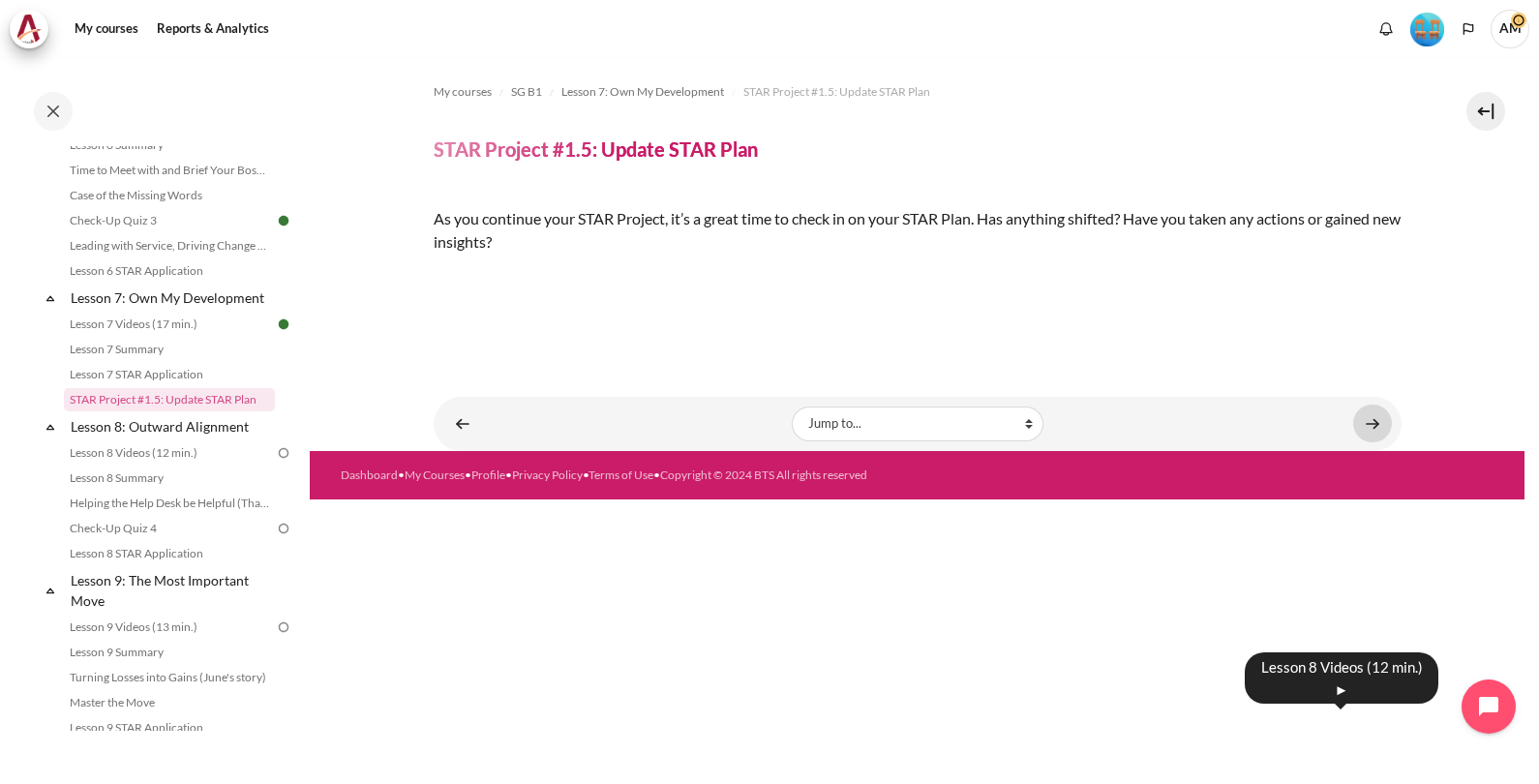 click at bounding box center [1373, 423] 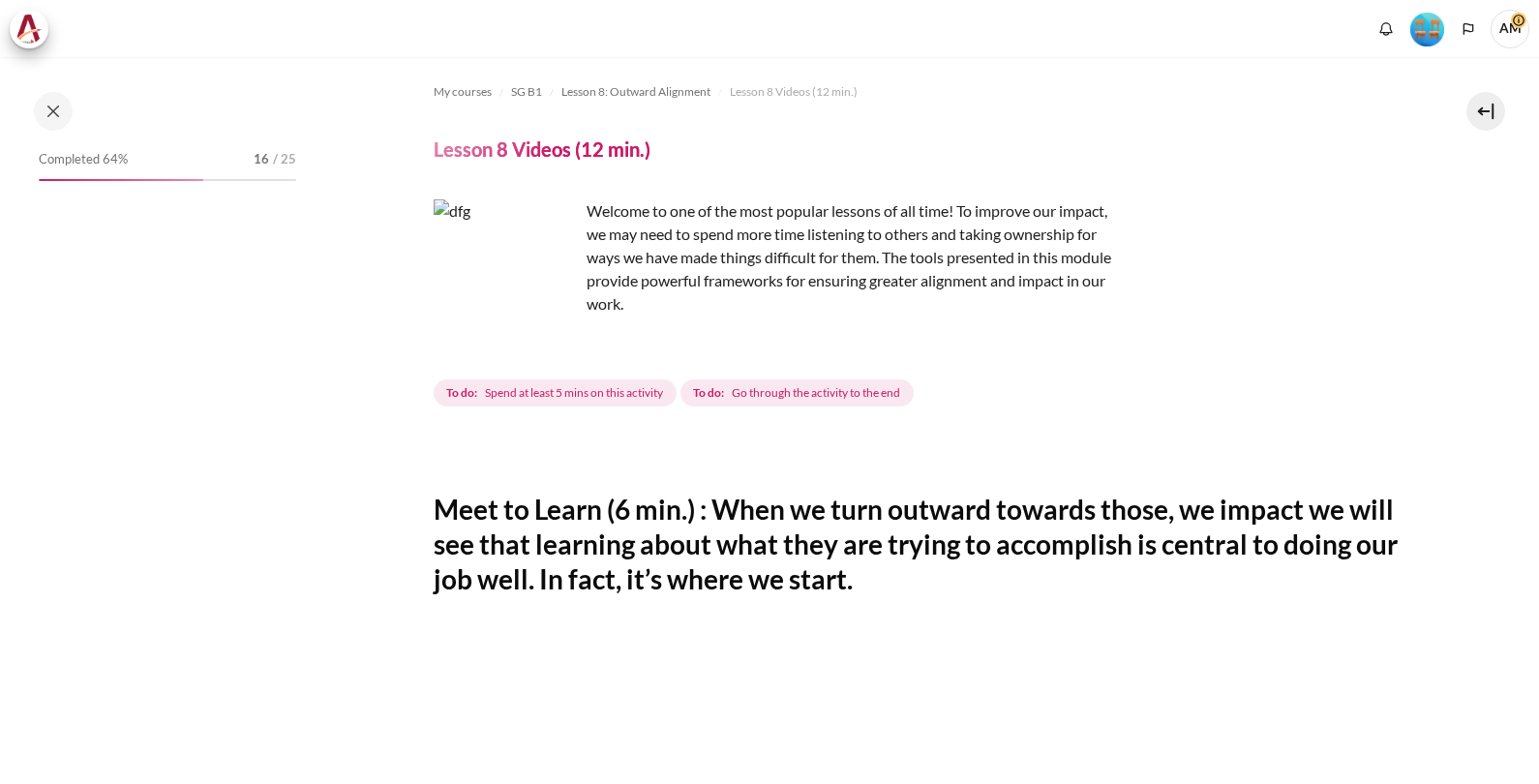scroll, scrollTop: 0, scrollLeft: 0, axis: both 